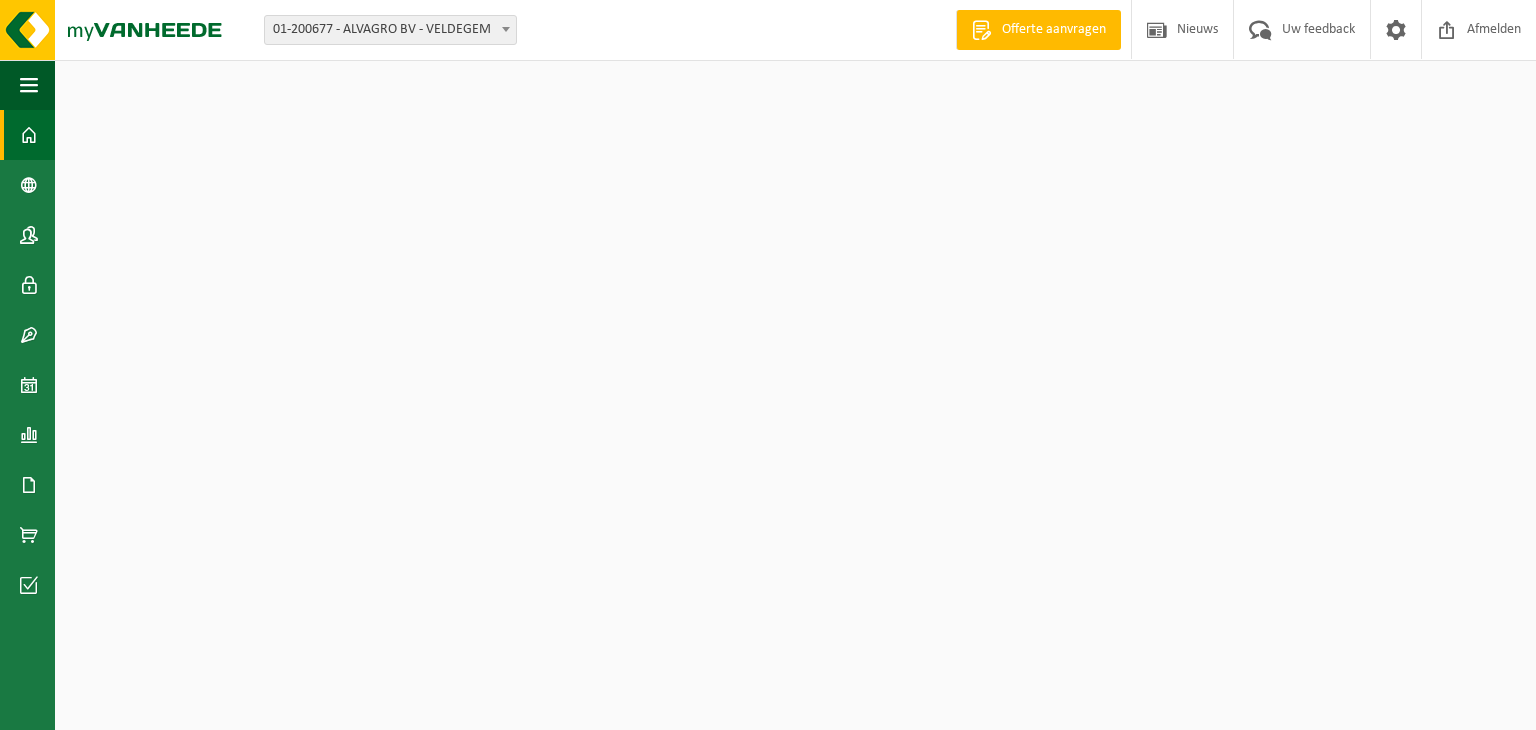 scroll, scrollTop: 0, scrollLeft: 0, axis: both 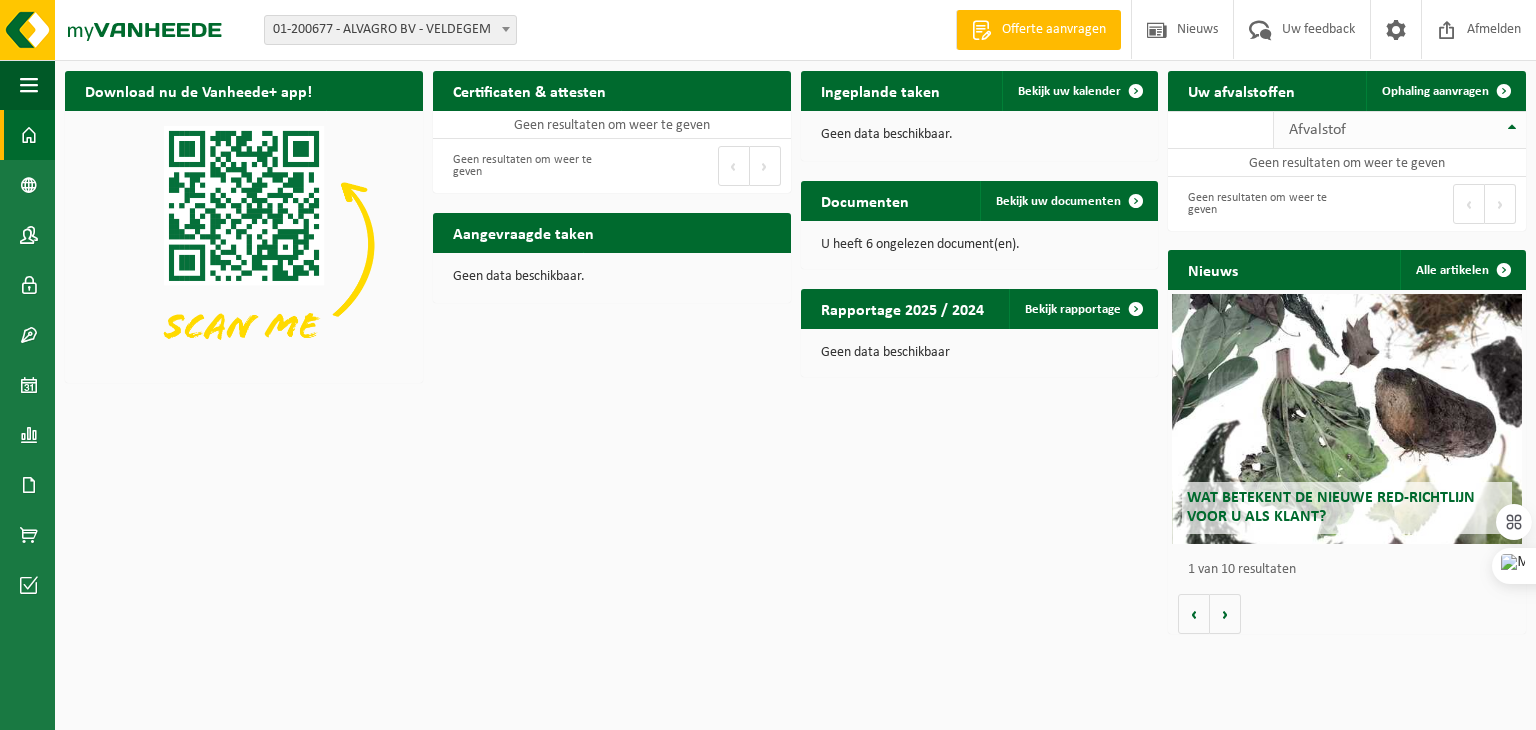 click on "Afvalstof" at bounding box center (1395, 130) 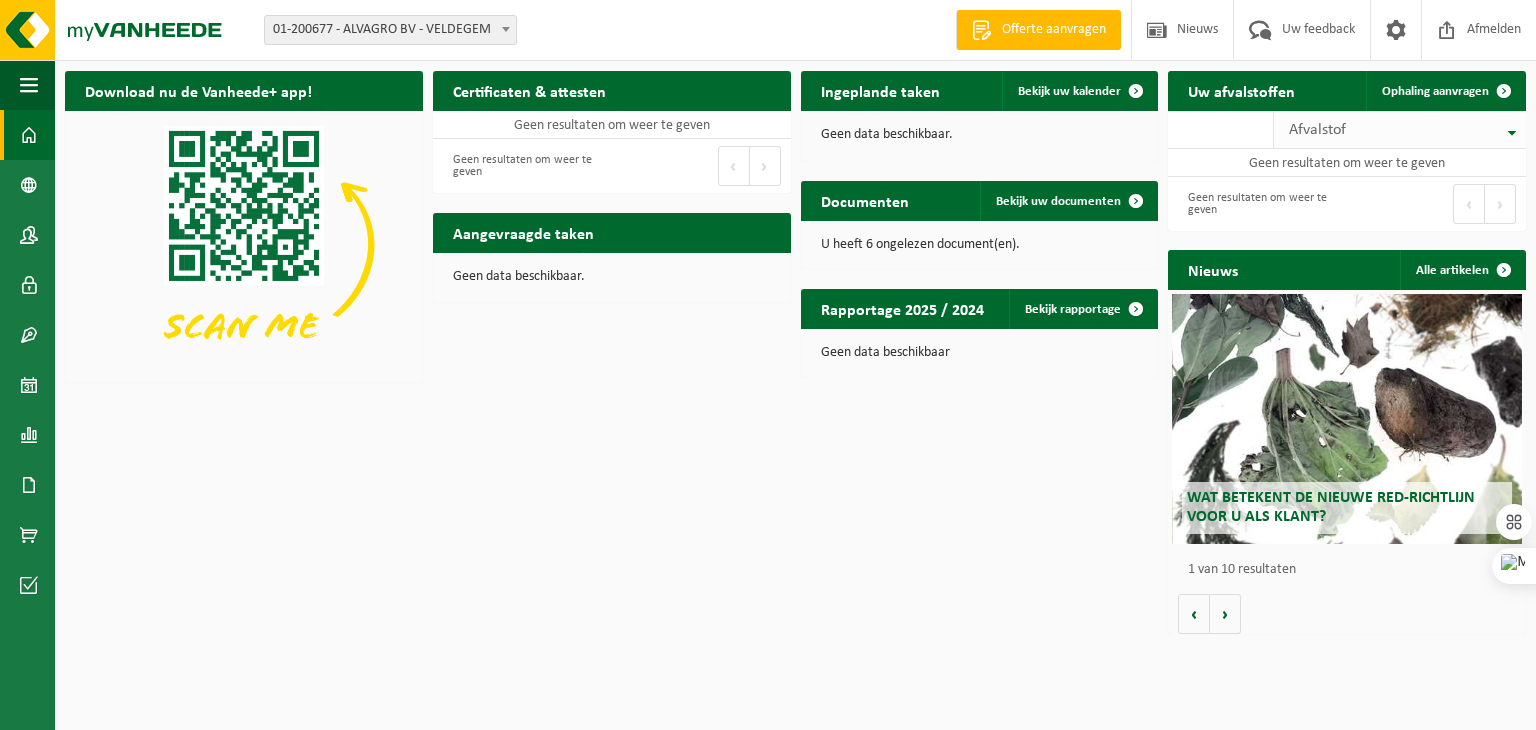 click on "Afvalstof" at bounding box center (1400, 130) 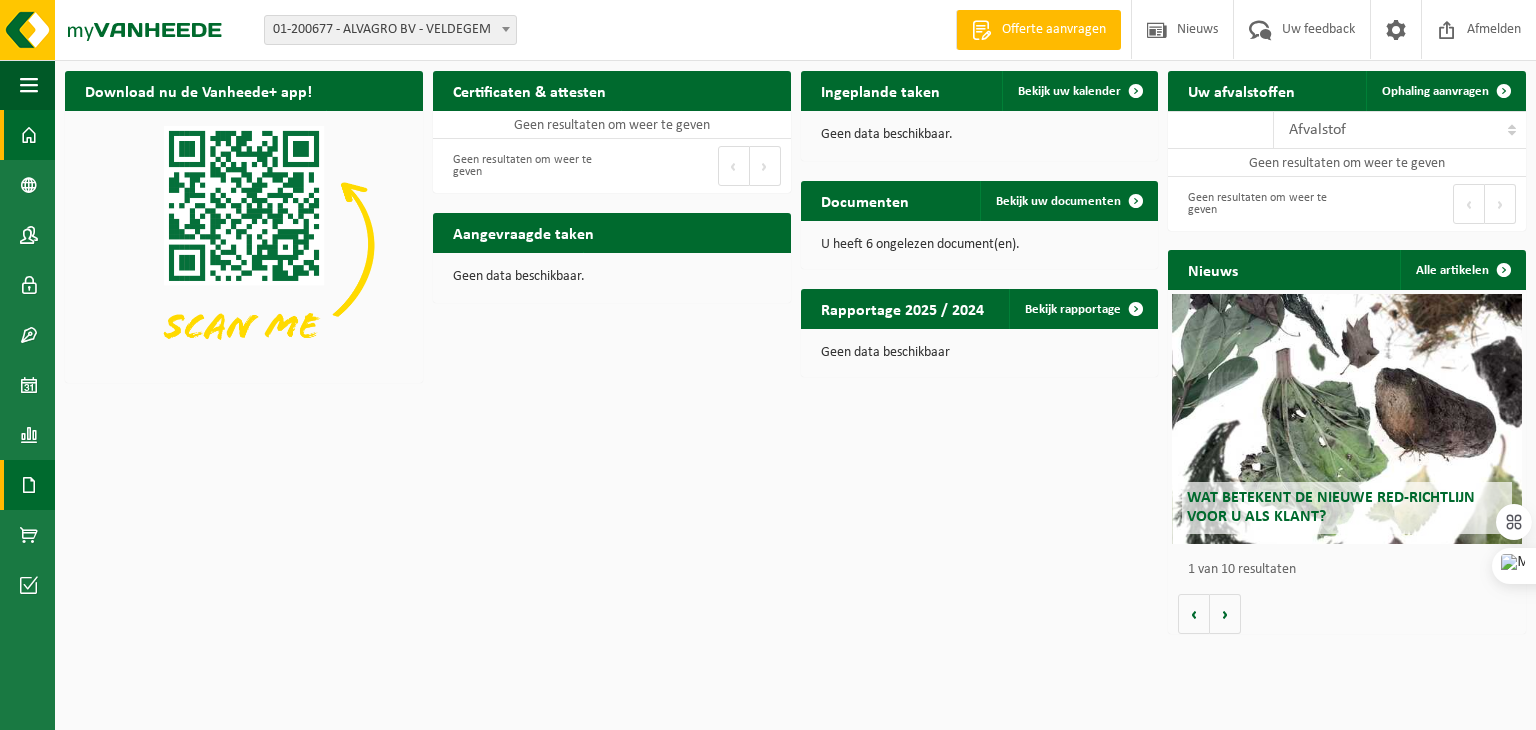 click on "Documenten" at bounding box center [27, 485] 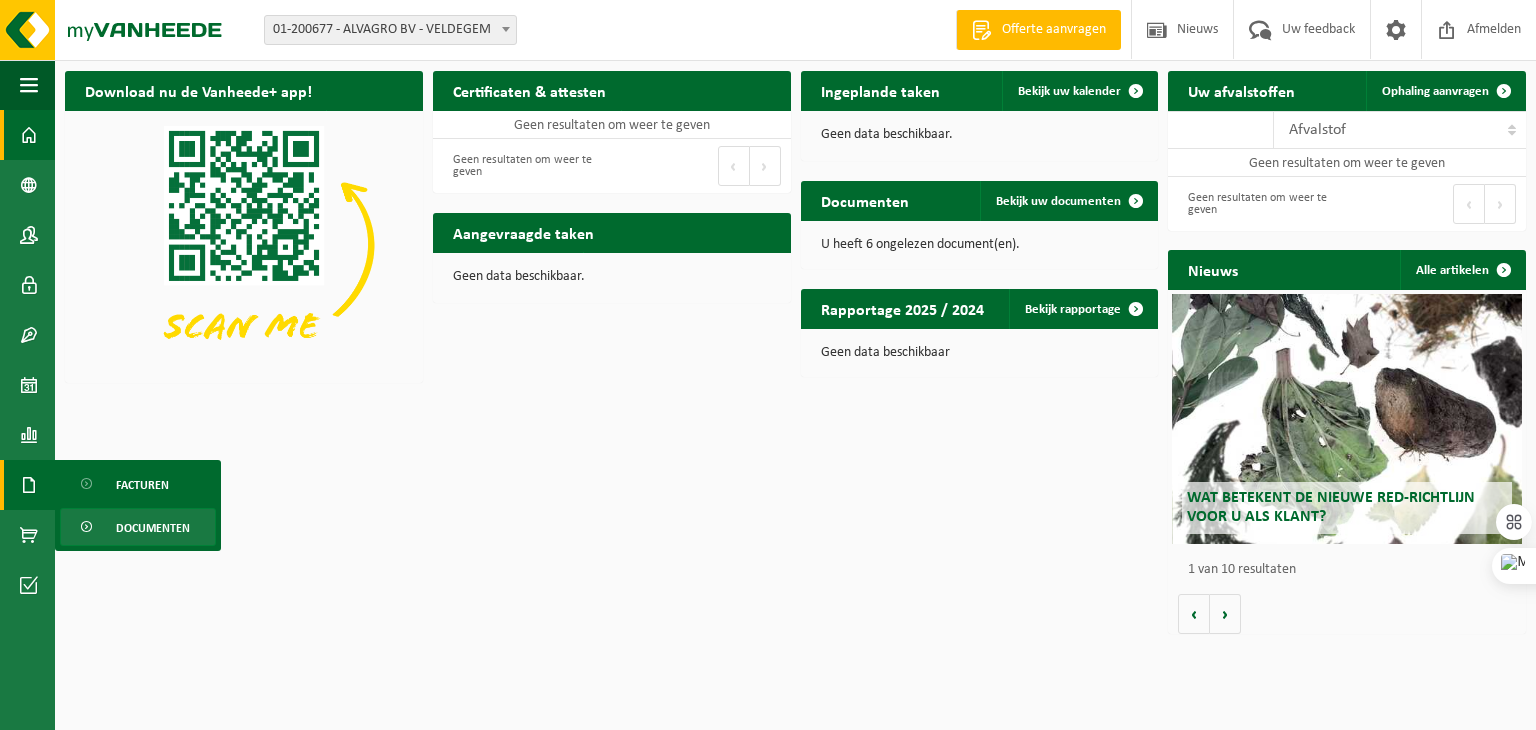 click on "Documenten" at bounding box center (153, 528) 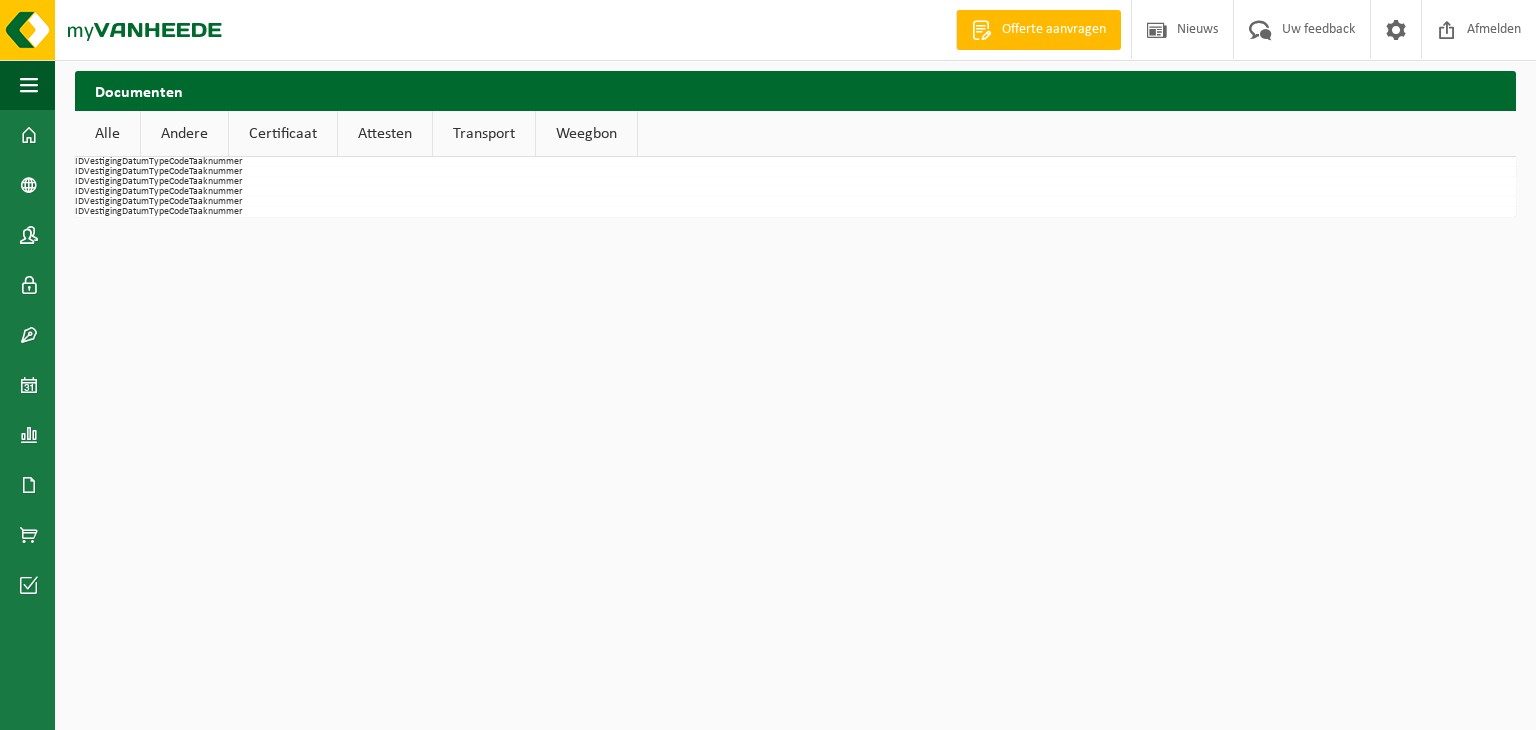 scroll, scrollTop: 0, scrollLeft: 0, axis: both 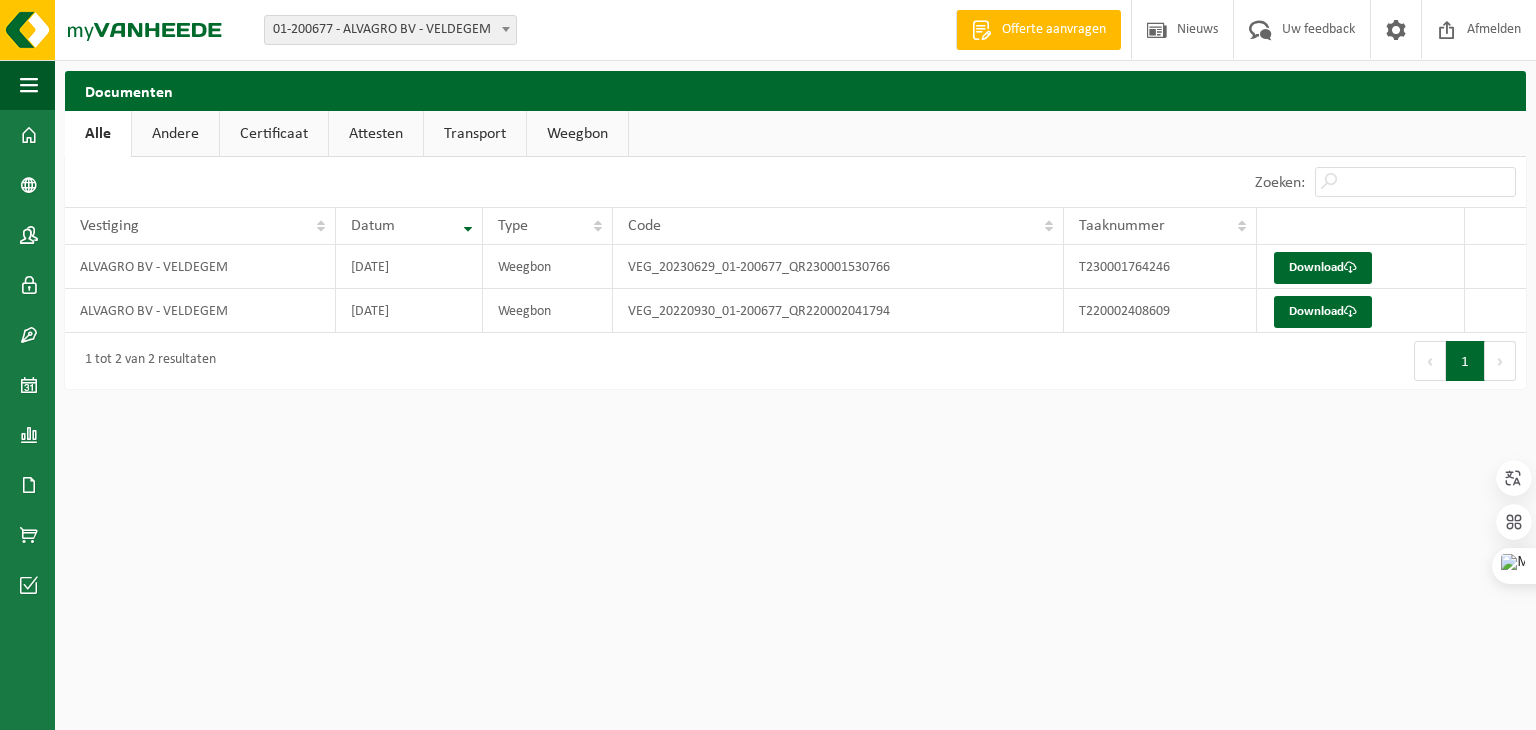click on "Transport" at bounding box center [475, 134] 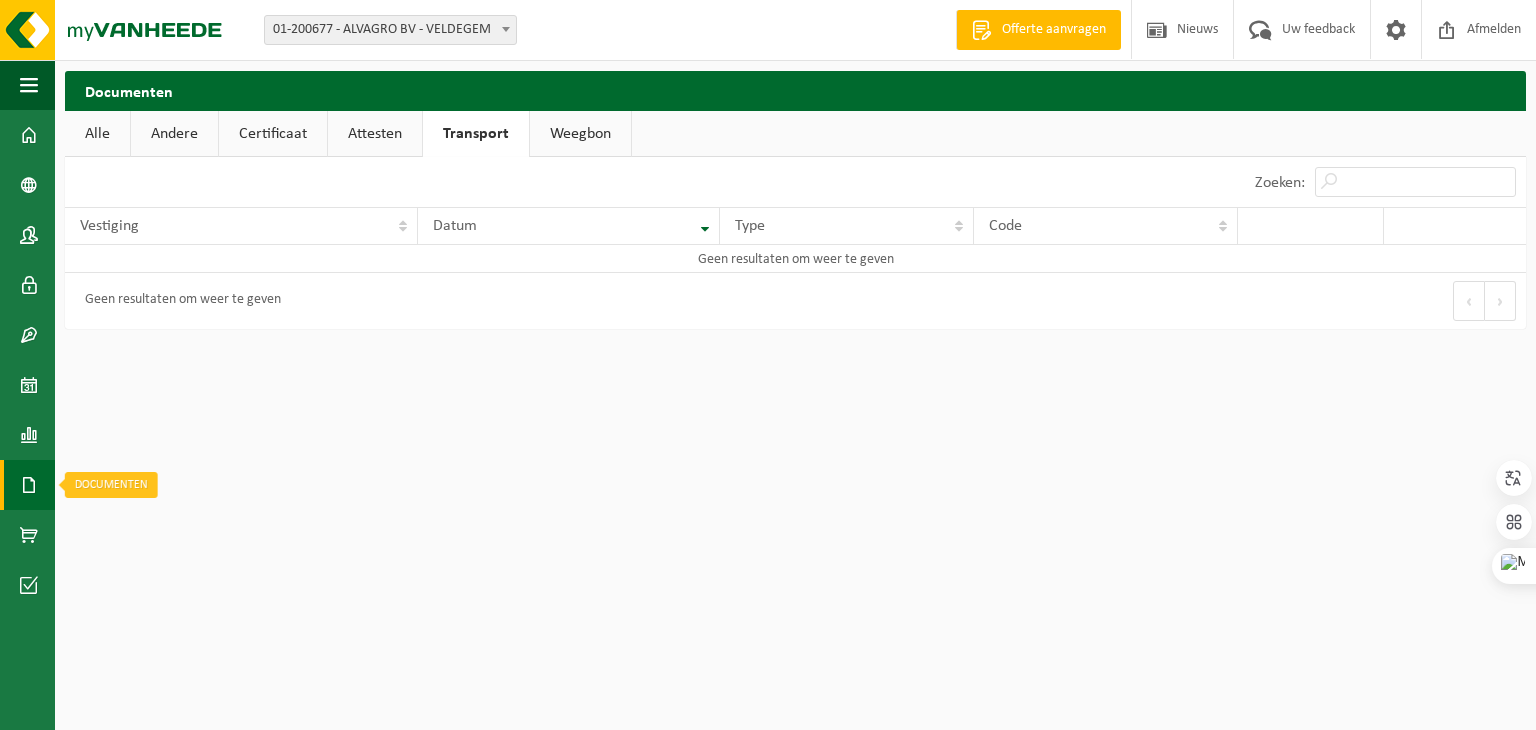 click at bounding box center [29, 485] 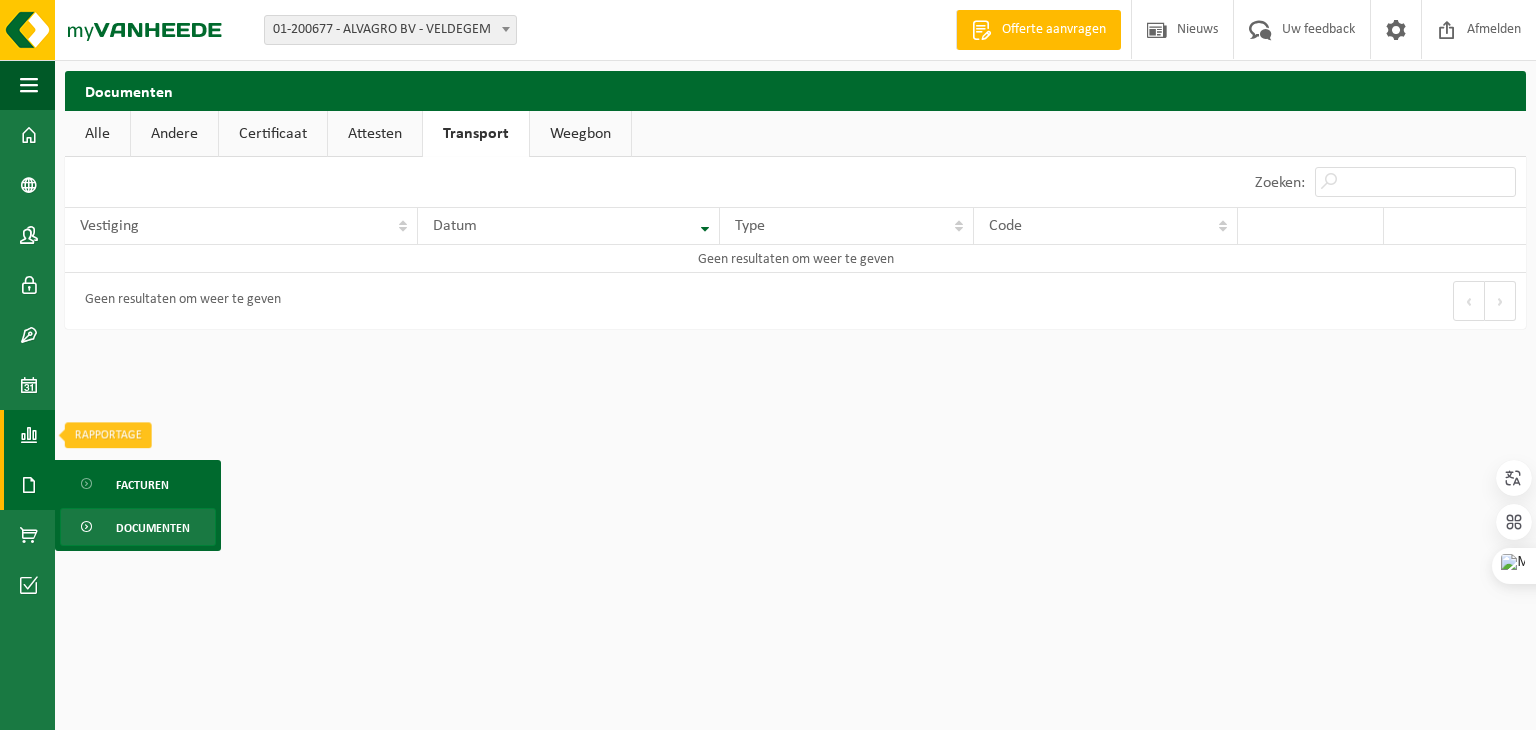 click at bounding box center [29, 435] 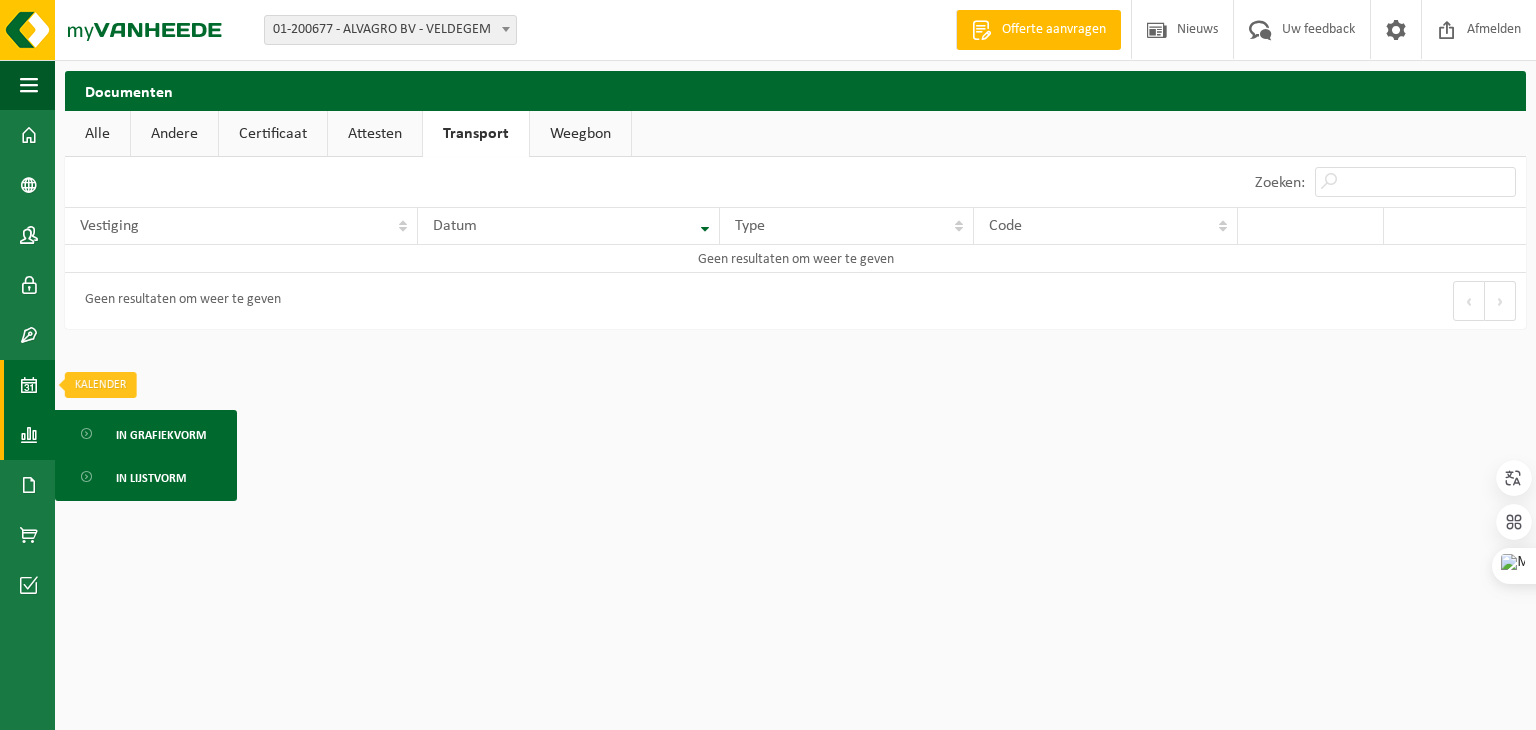 click at bounding box center (29, 385) 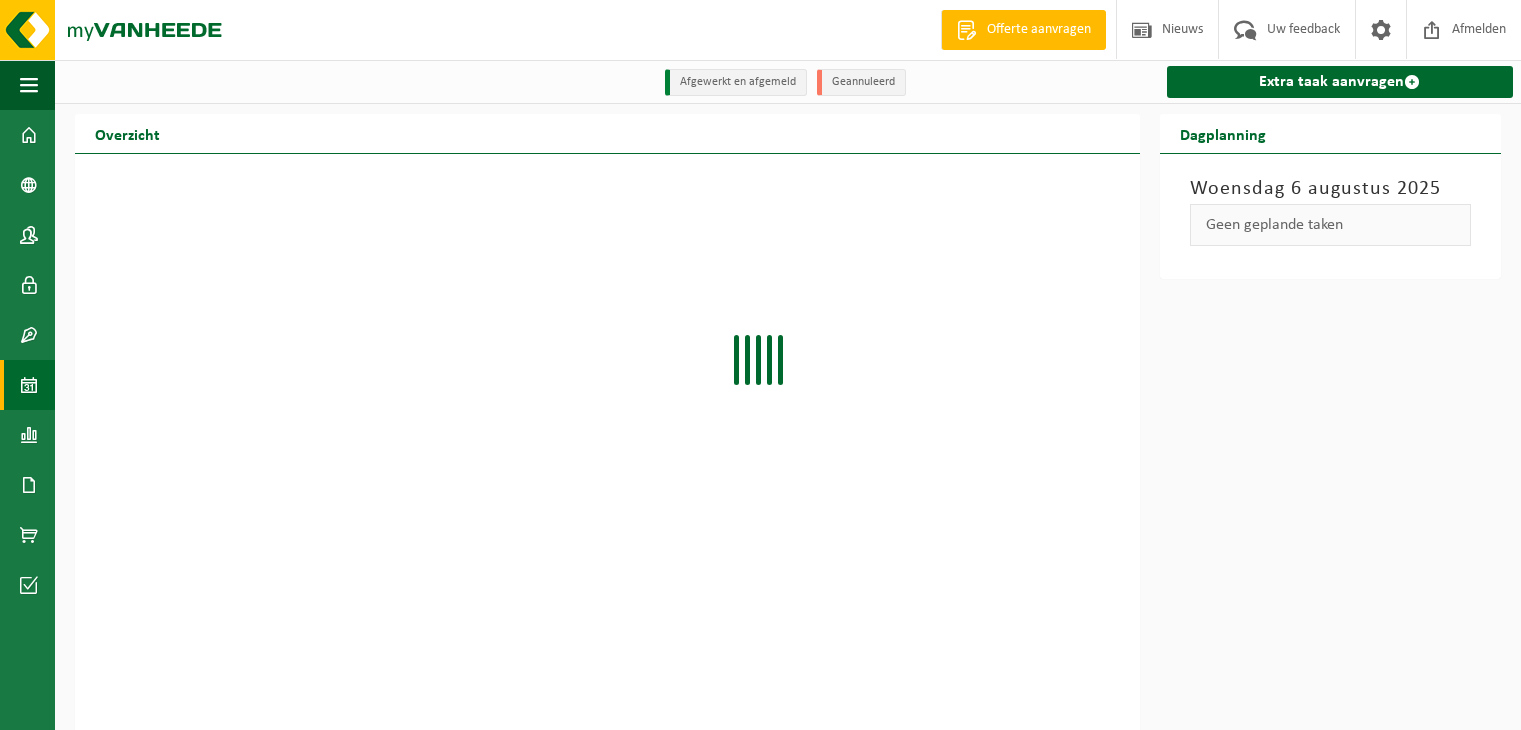 scroll, scrollTop: 0, scrollLeft: 0, axis: both 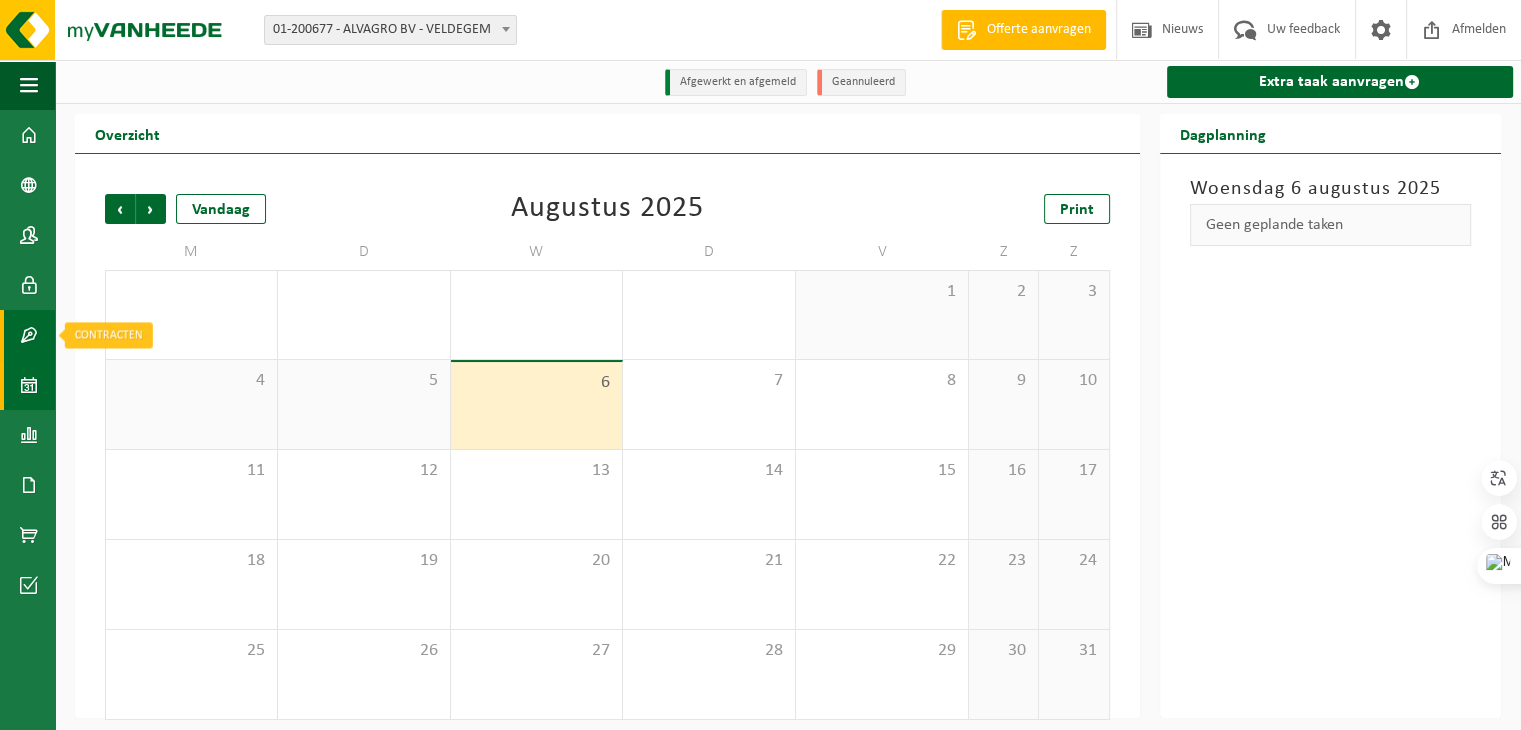 click on "Contracten" at bounding box center [27, 335] 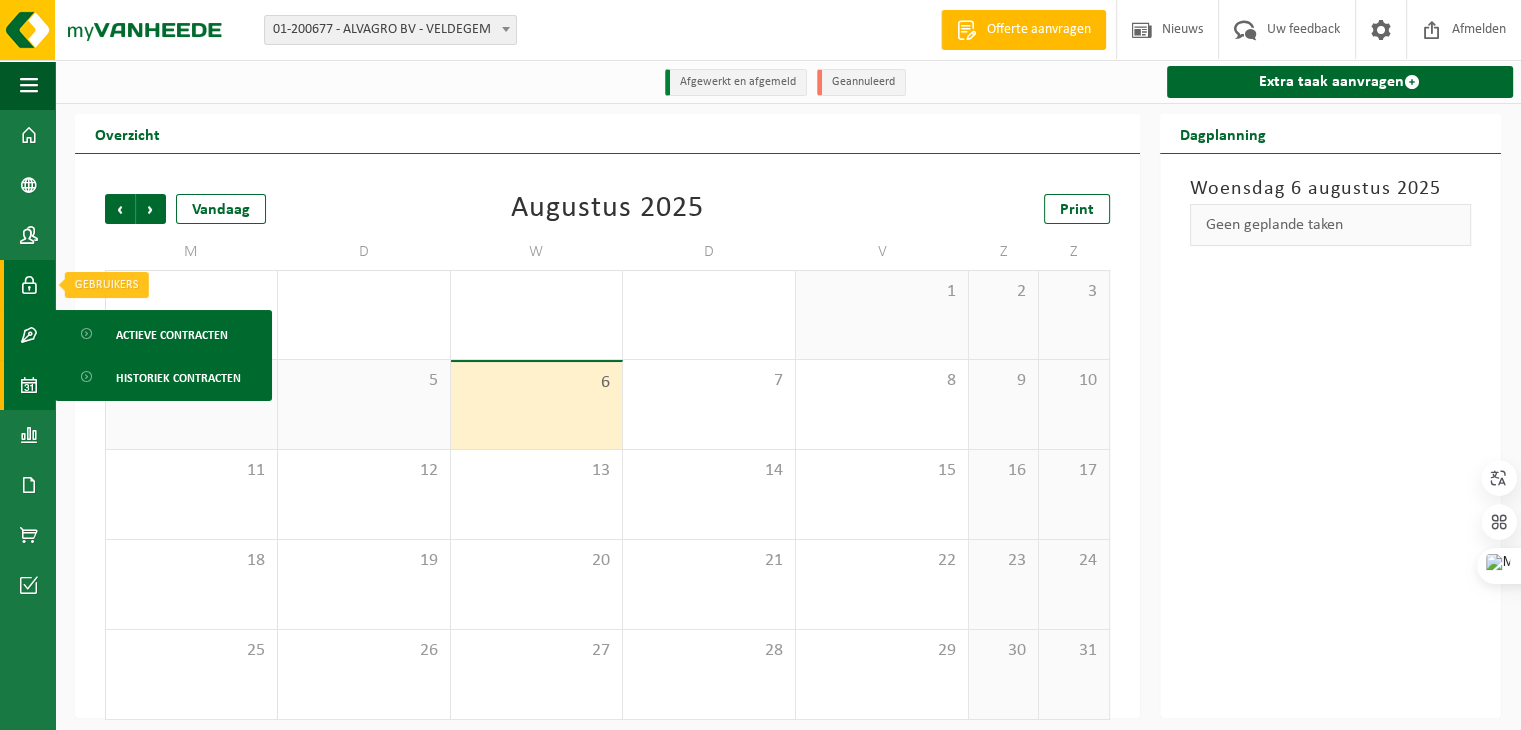 click at bounding box center (29, 285) 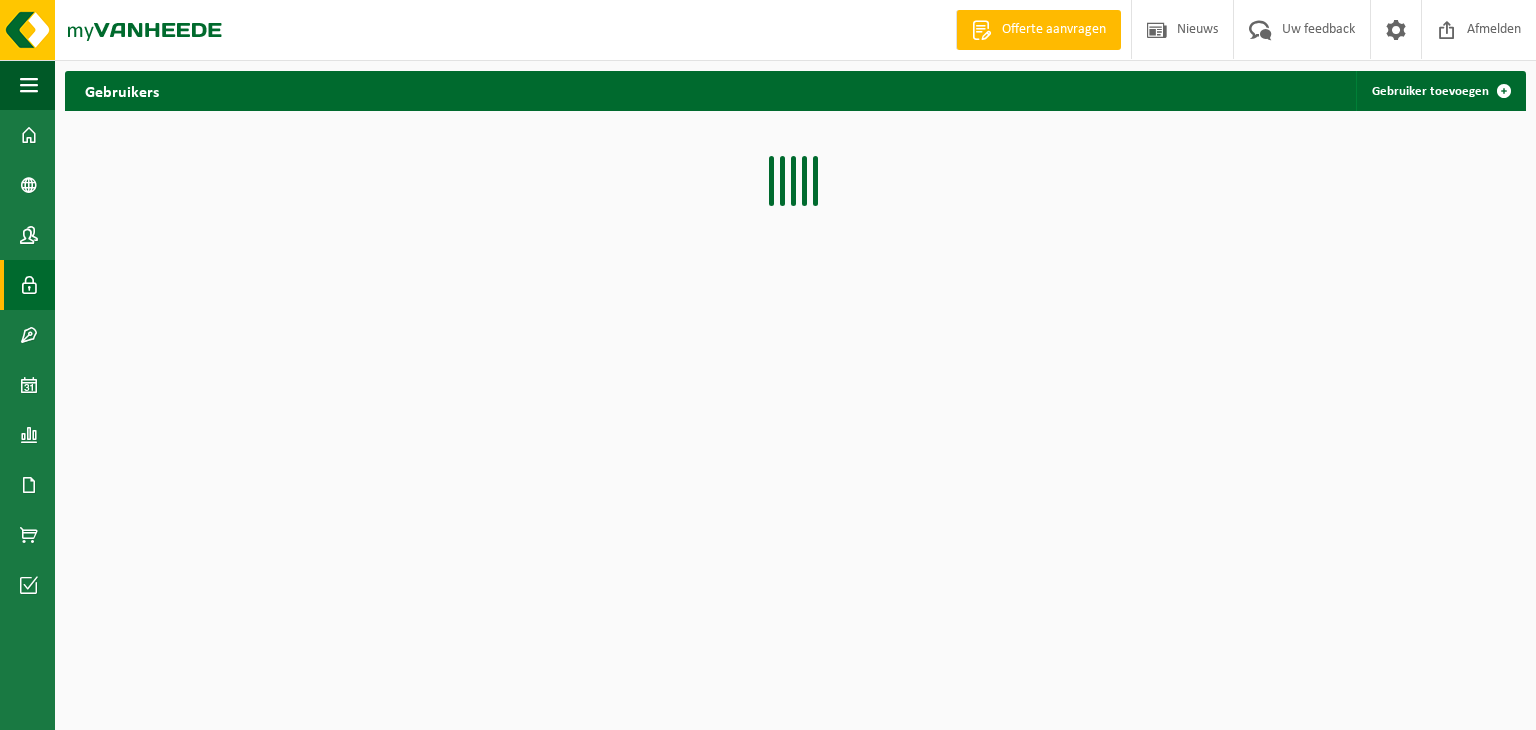 scroll, scrollTop: 0, scrollLeft: 0, axis: both 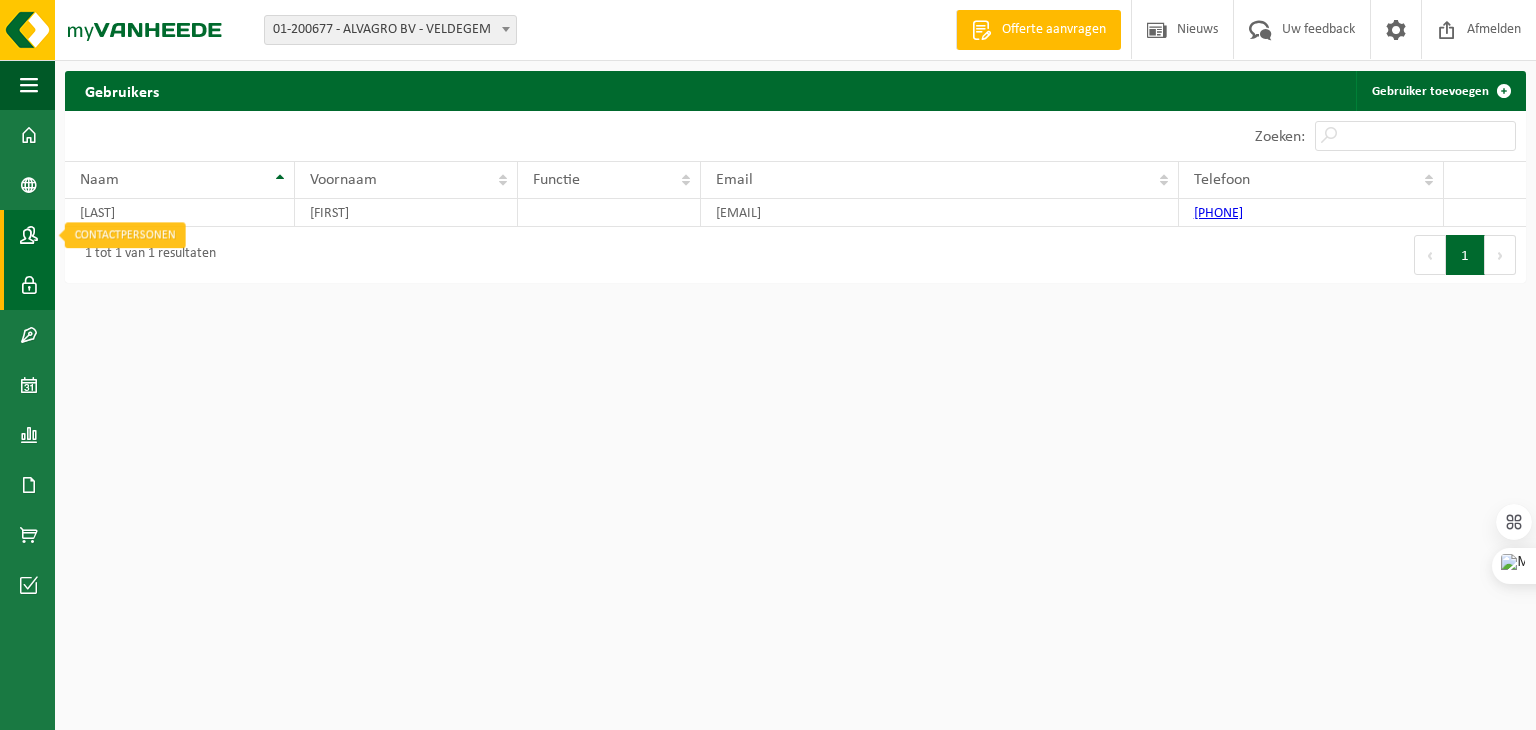 click at bounding box center (29, 235) 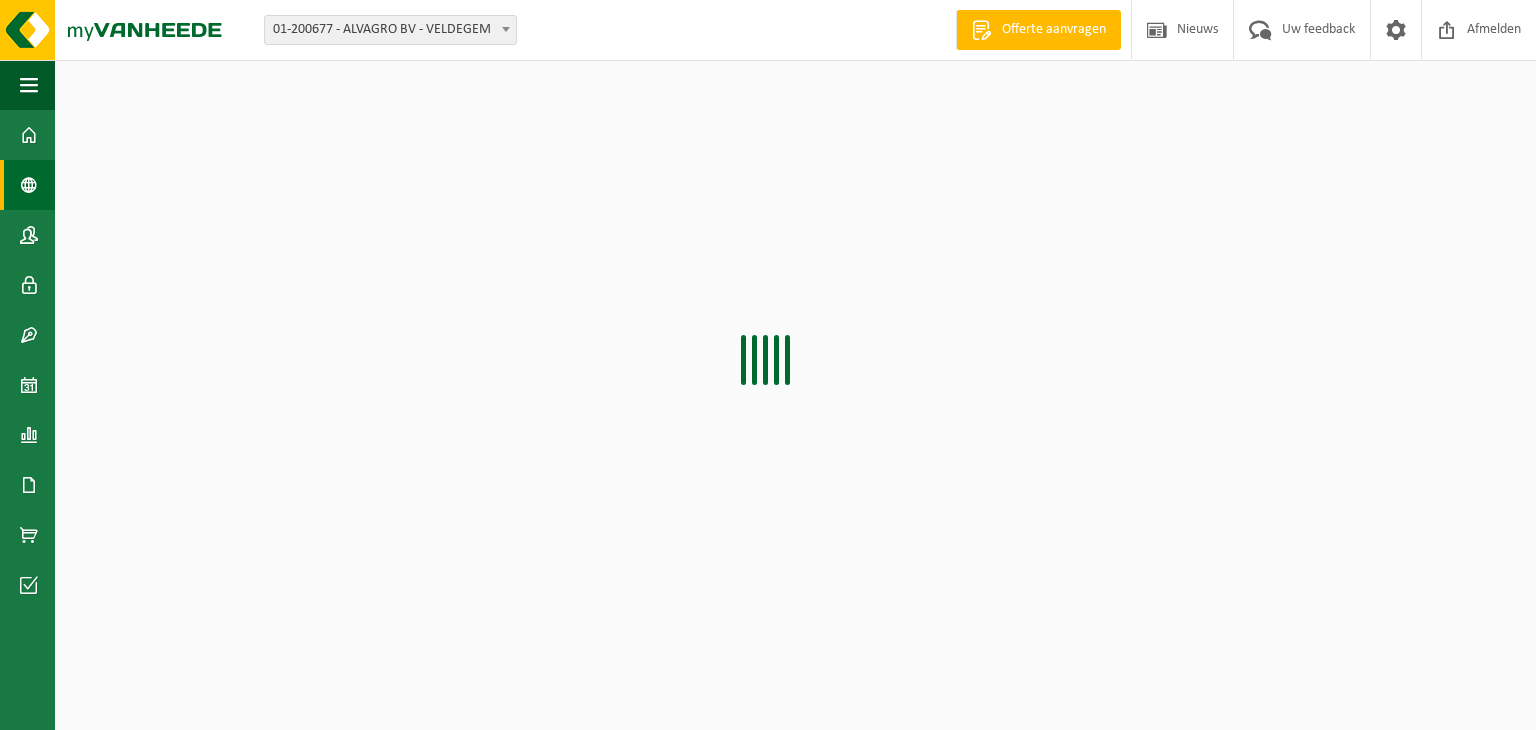 scroll, scrollTop: 0, scrollLeft: 0, axis: both 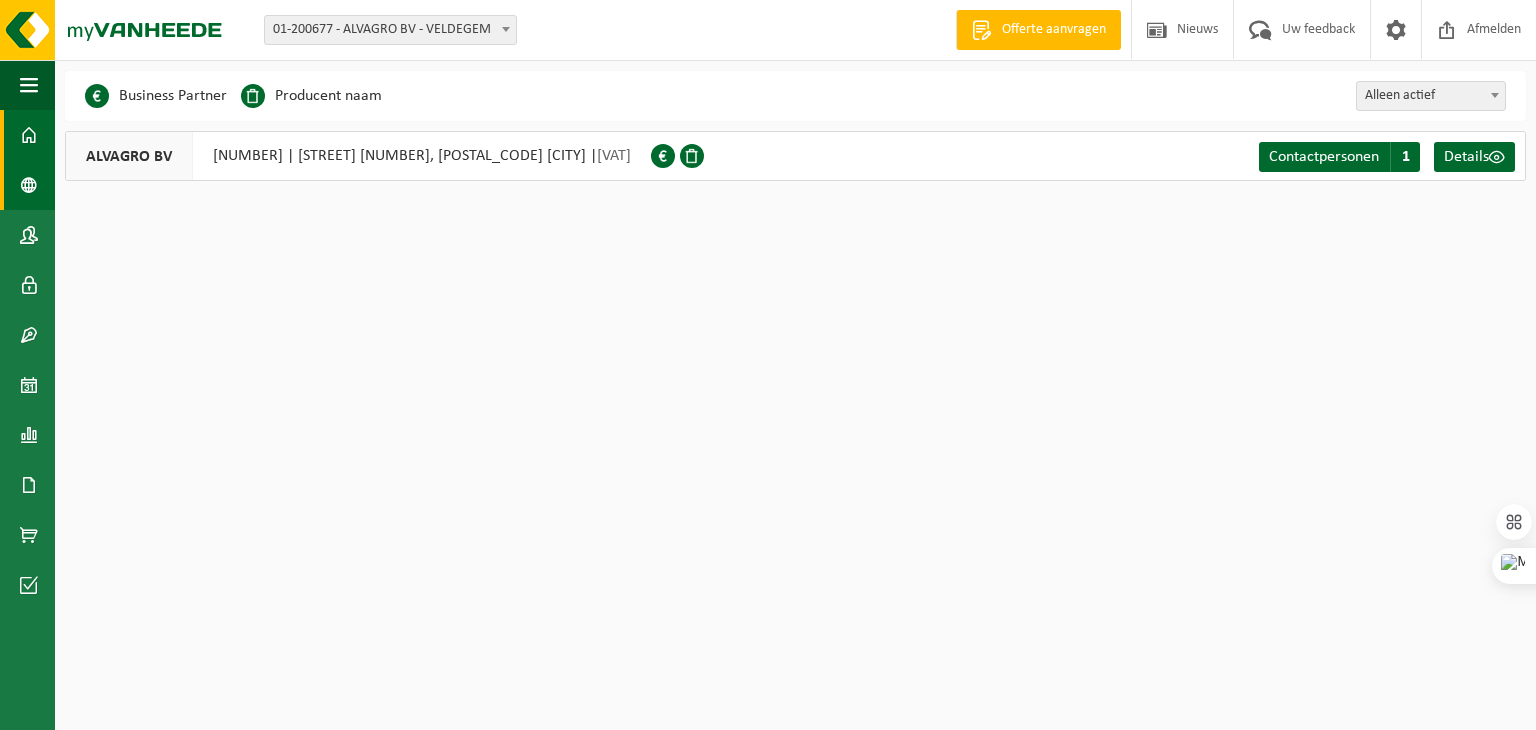 click at bounding box center [29, 135] 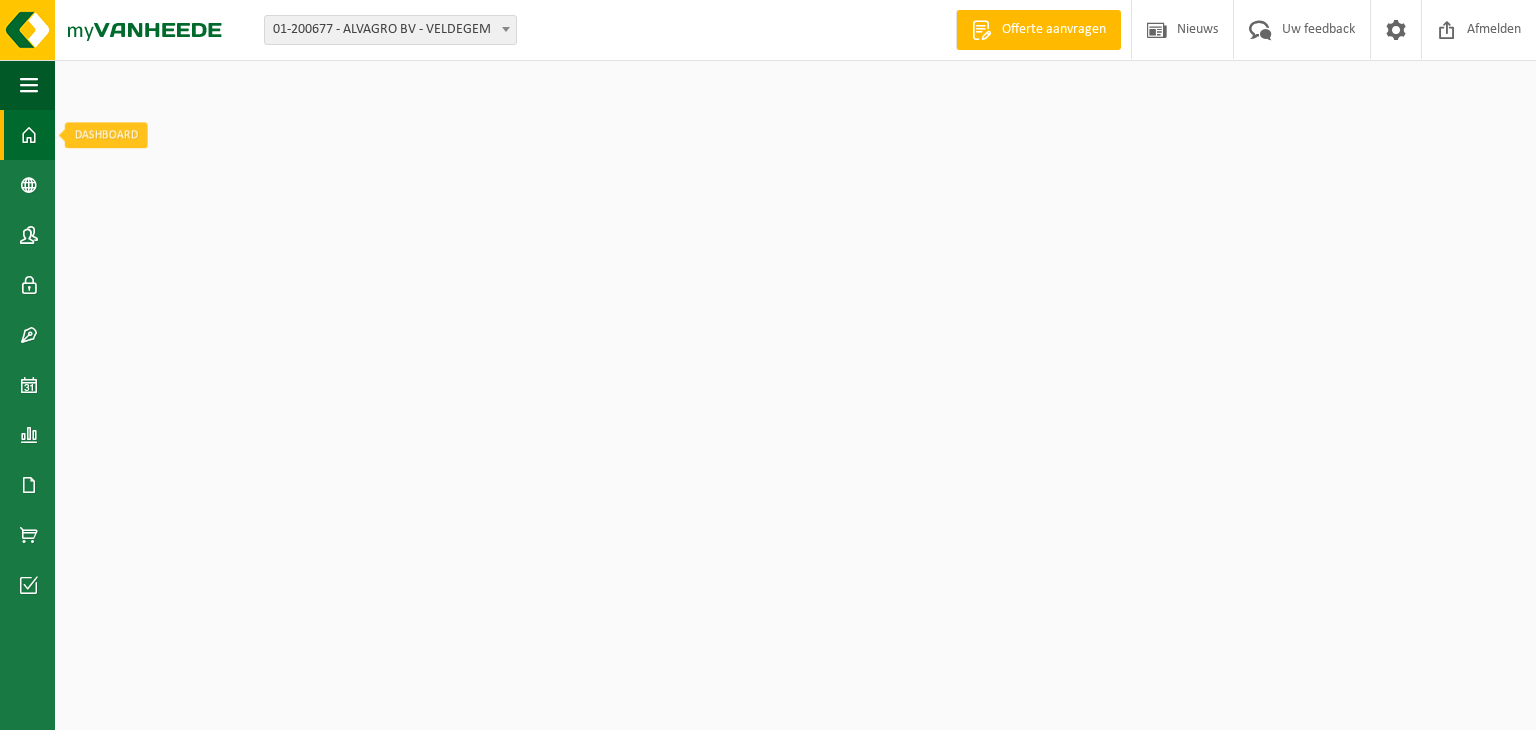 scroll, scrollTop: 0, scrollLeft: 0, axis: both 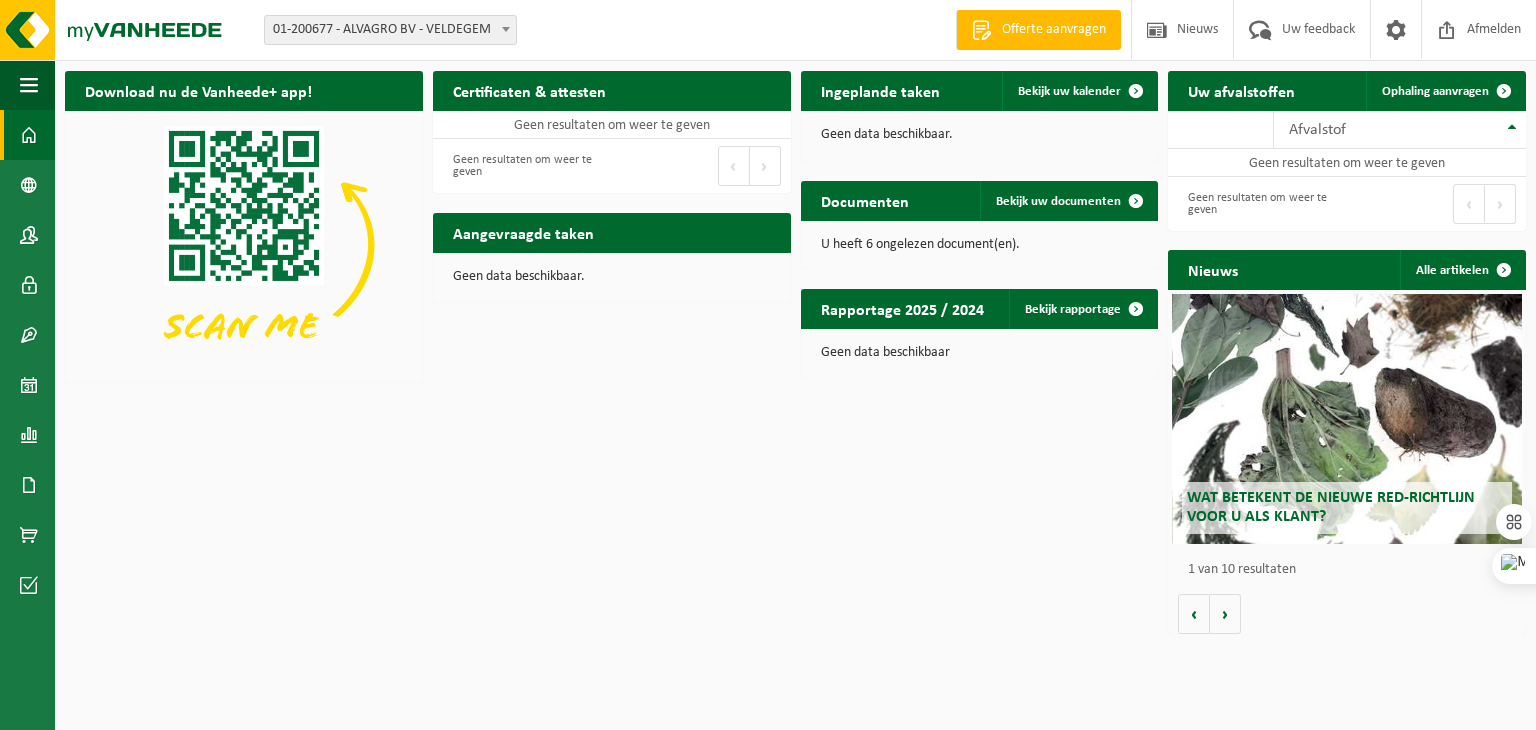 click on "Volgende" at bounding box center [765, 166] 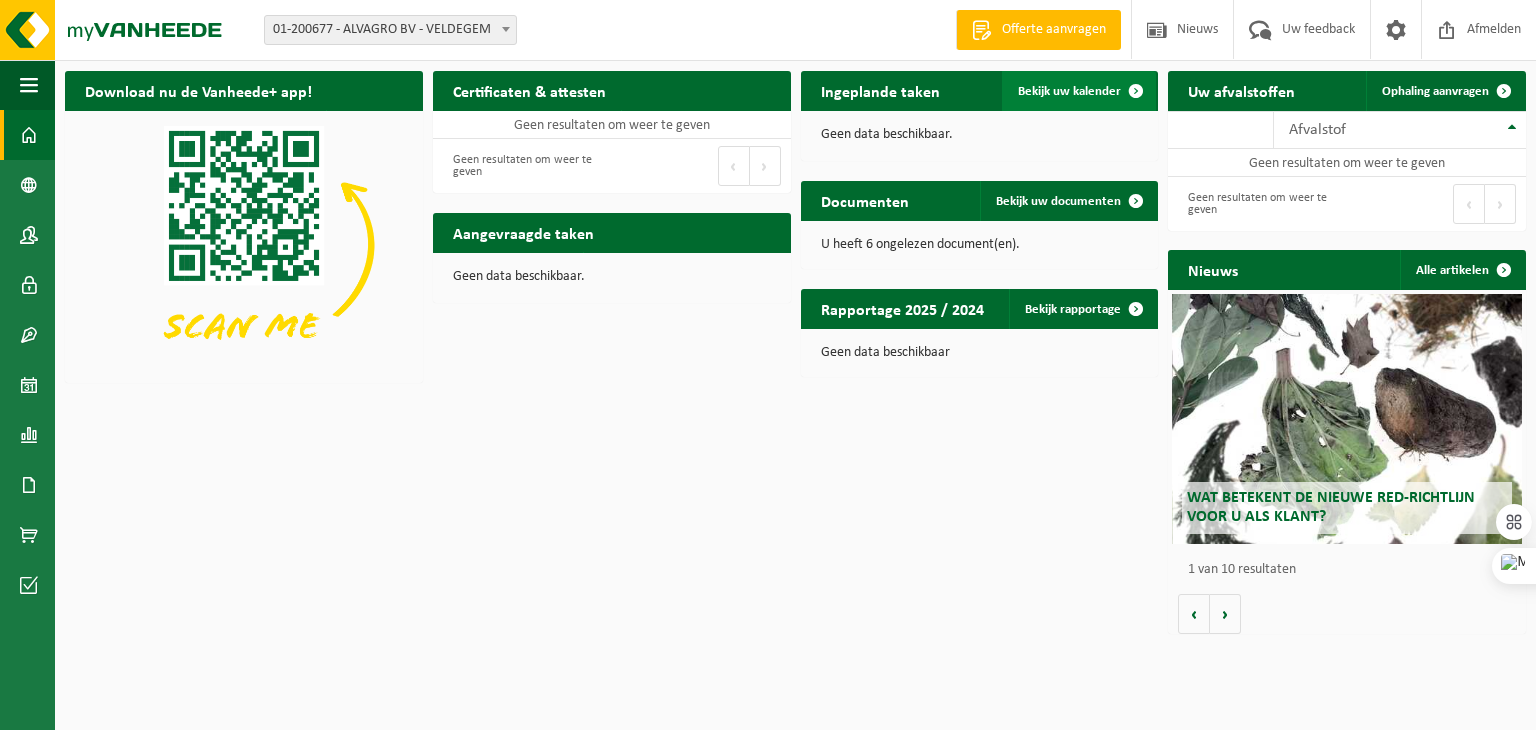 click on "Bekijk uw kalender" at bounding box center [1069, 91] 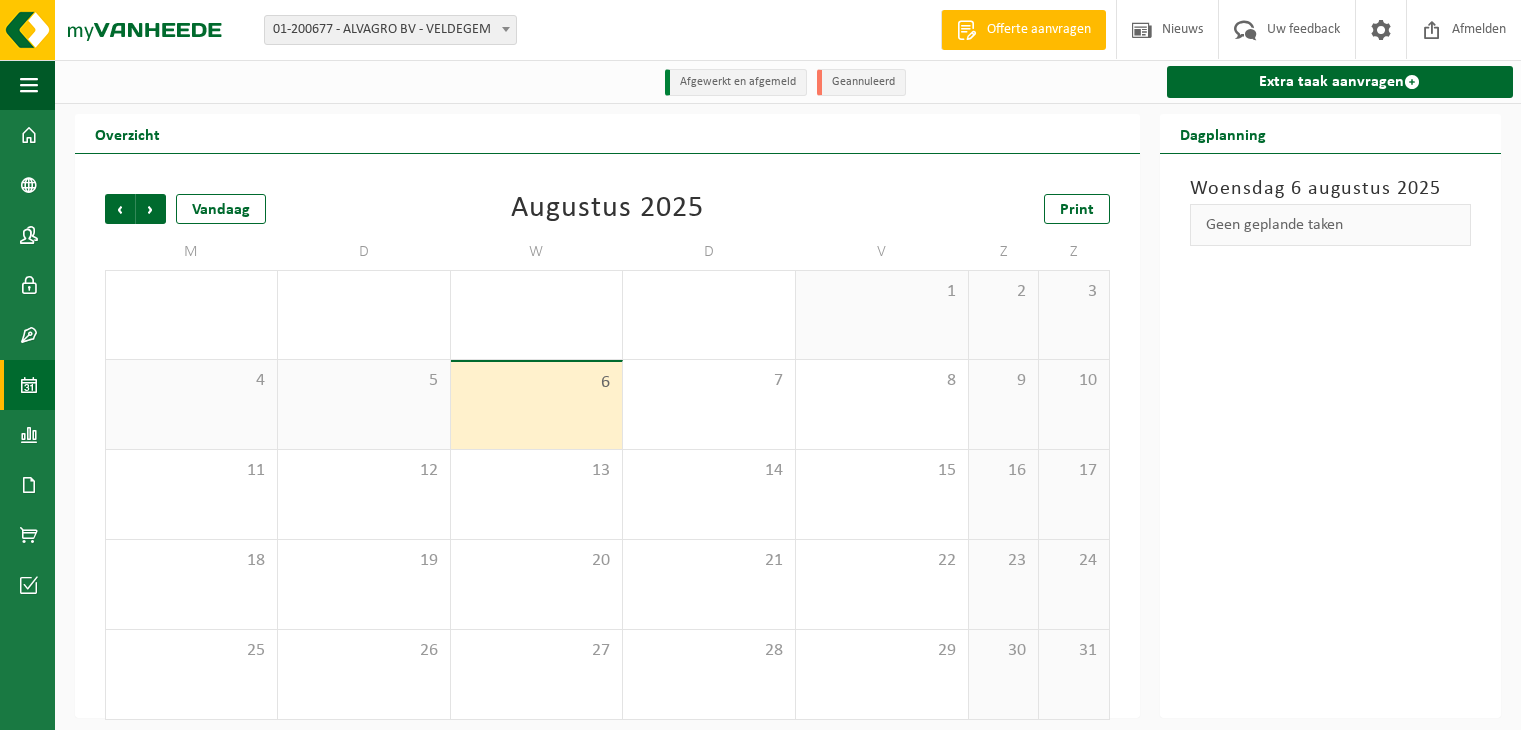 scroll, scrollTop: 0, scrollLeft: 0, axis: both 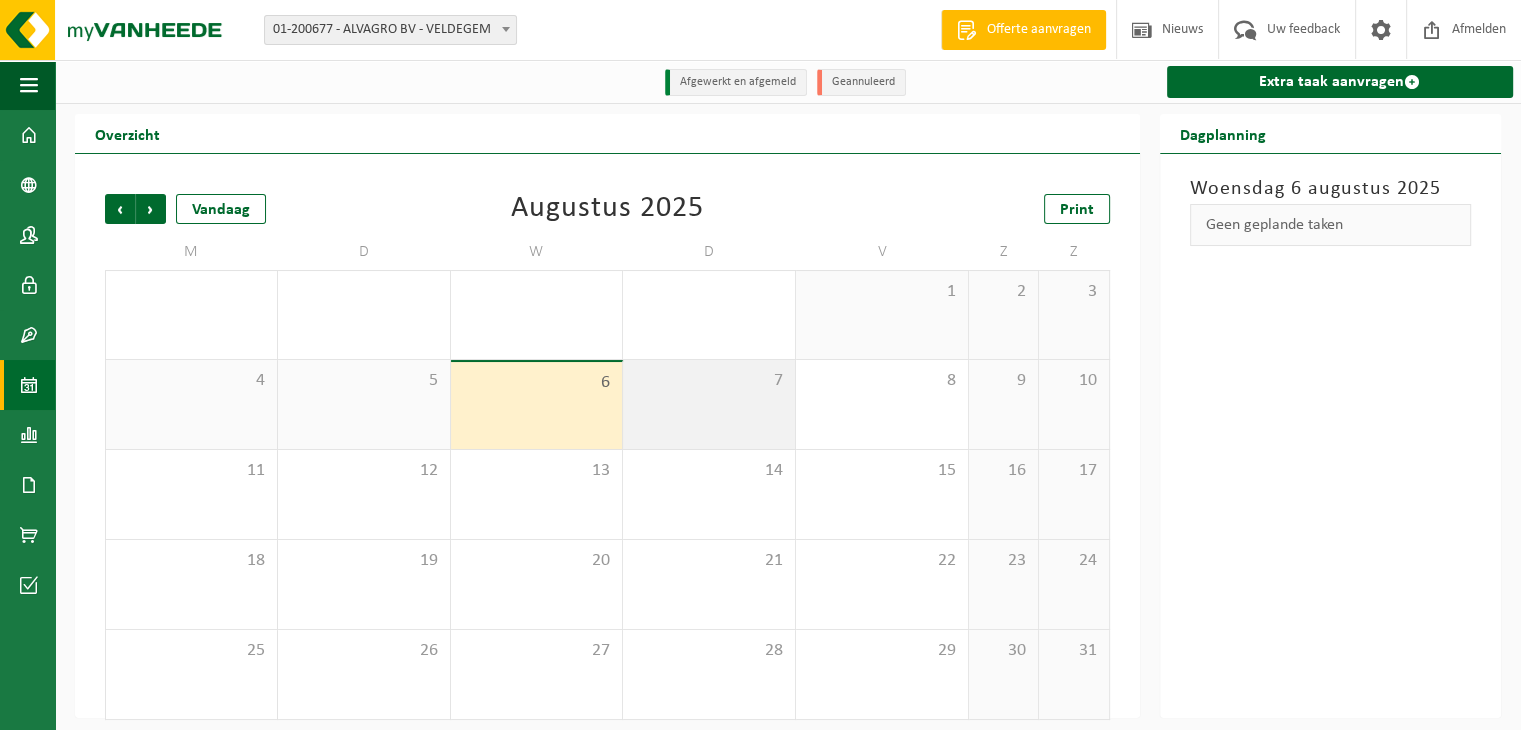 click on "7" at bounding box center [709, 404] 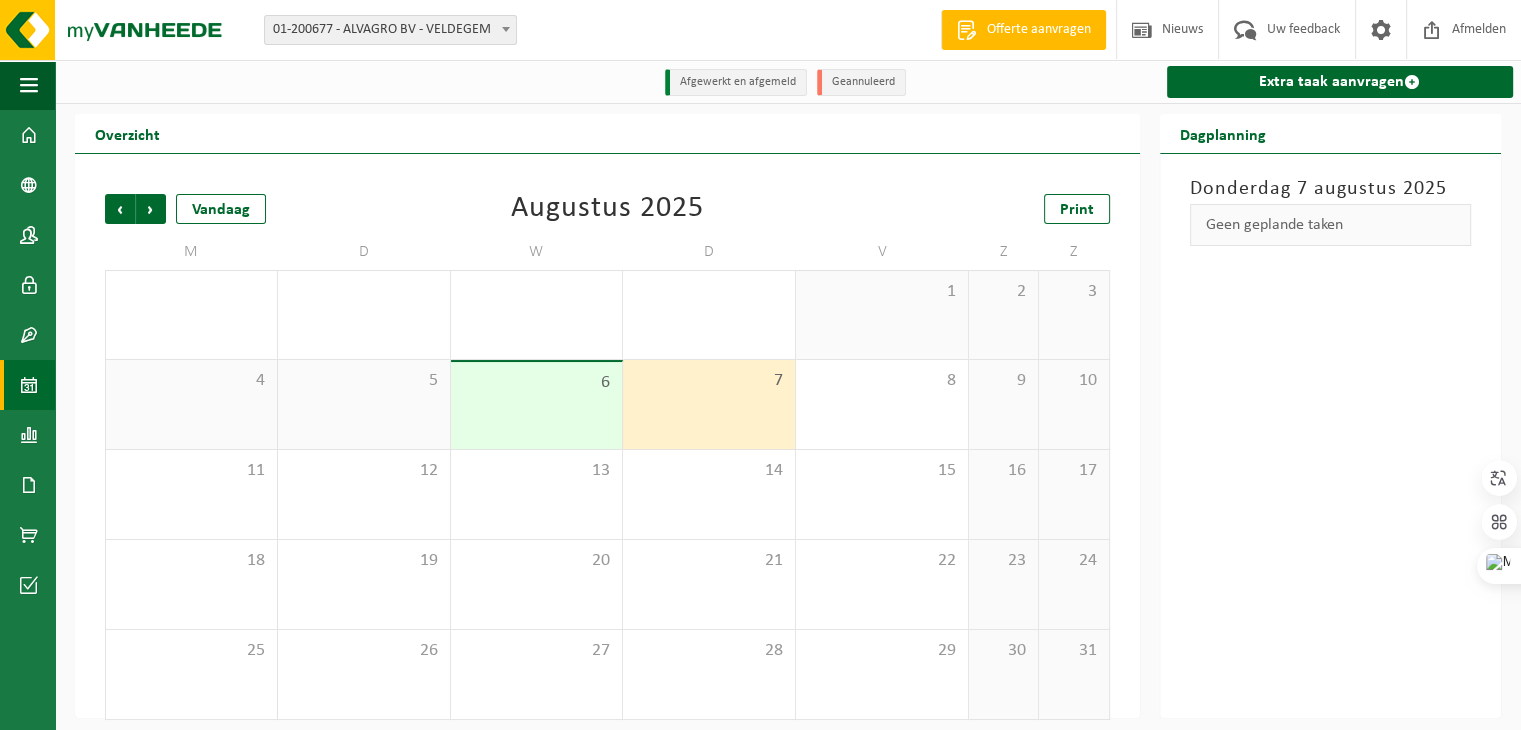 click on "Geen geplande taken" at bounding box center [1331, 225] 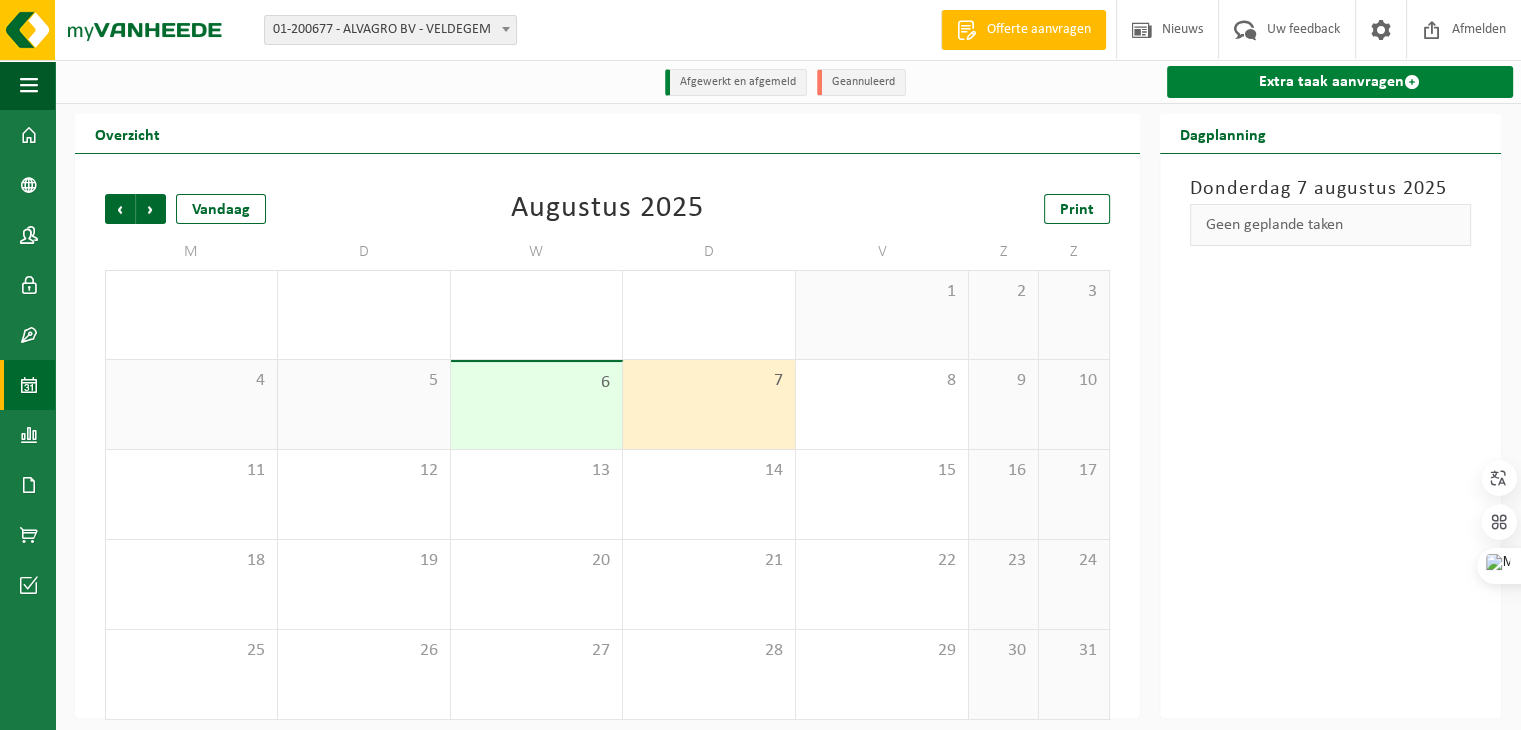 click on "Extra taak aanvragen" at bounding box center [1340, 82] 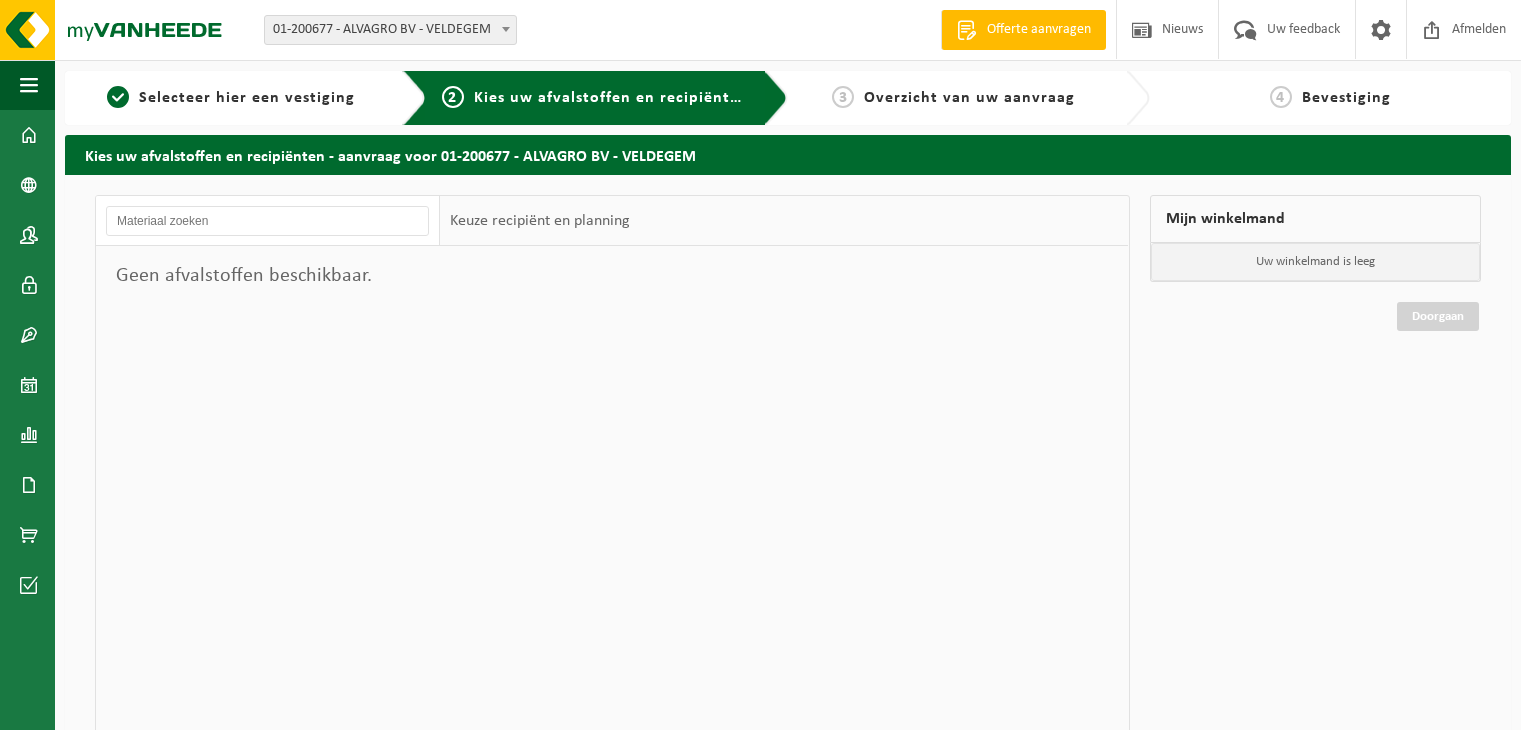 scroll, scrollTop: 0, scrollLeft: 0, axis: both 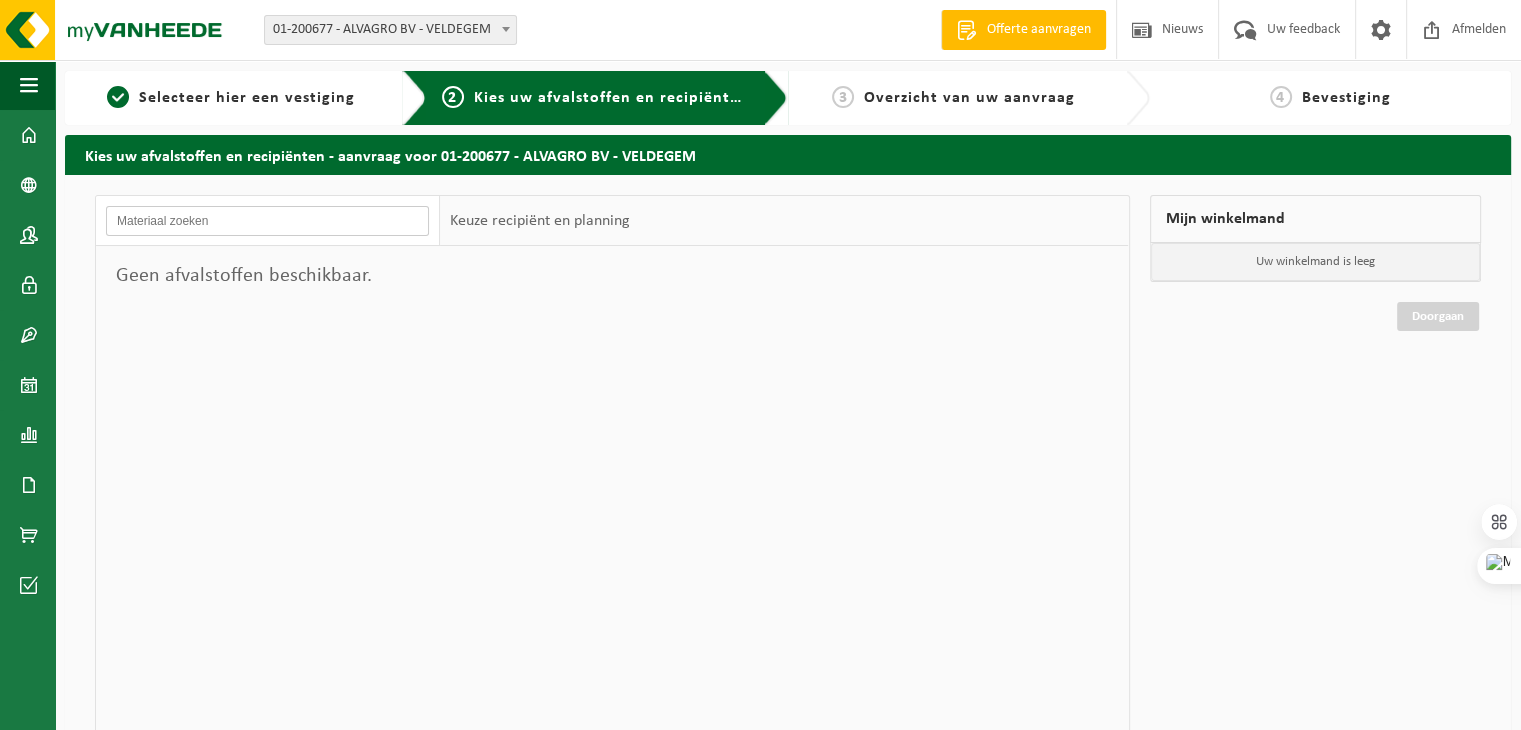 click at bounding box center (267, 221) 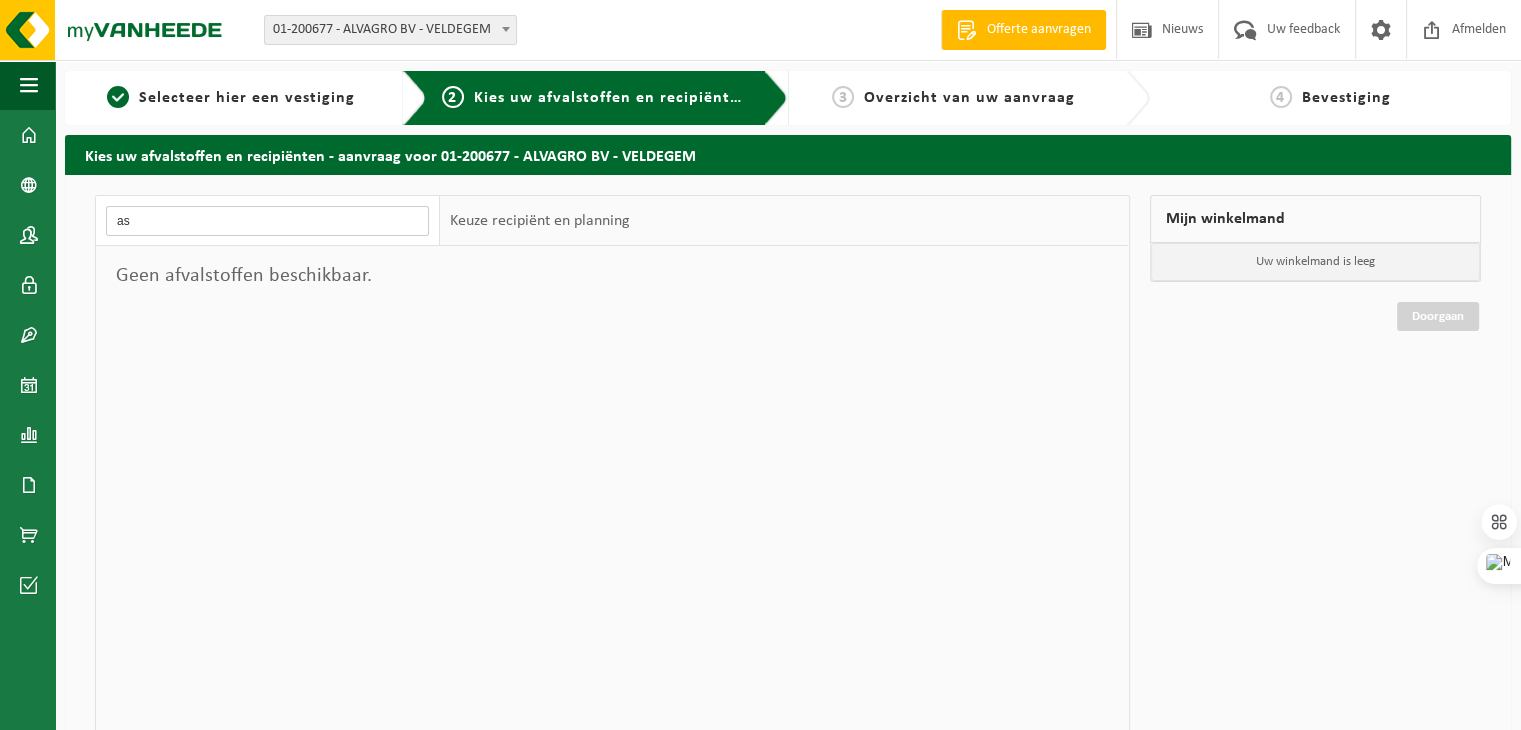 type on "a" 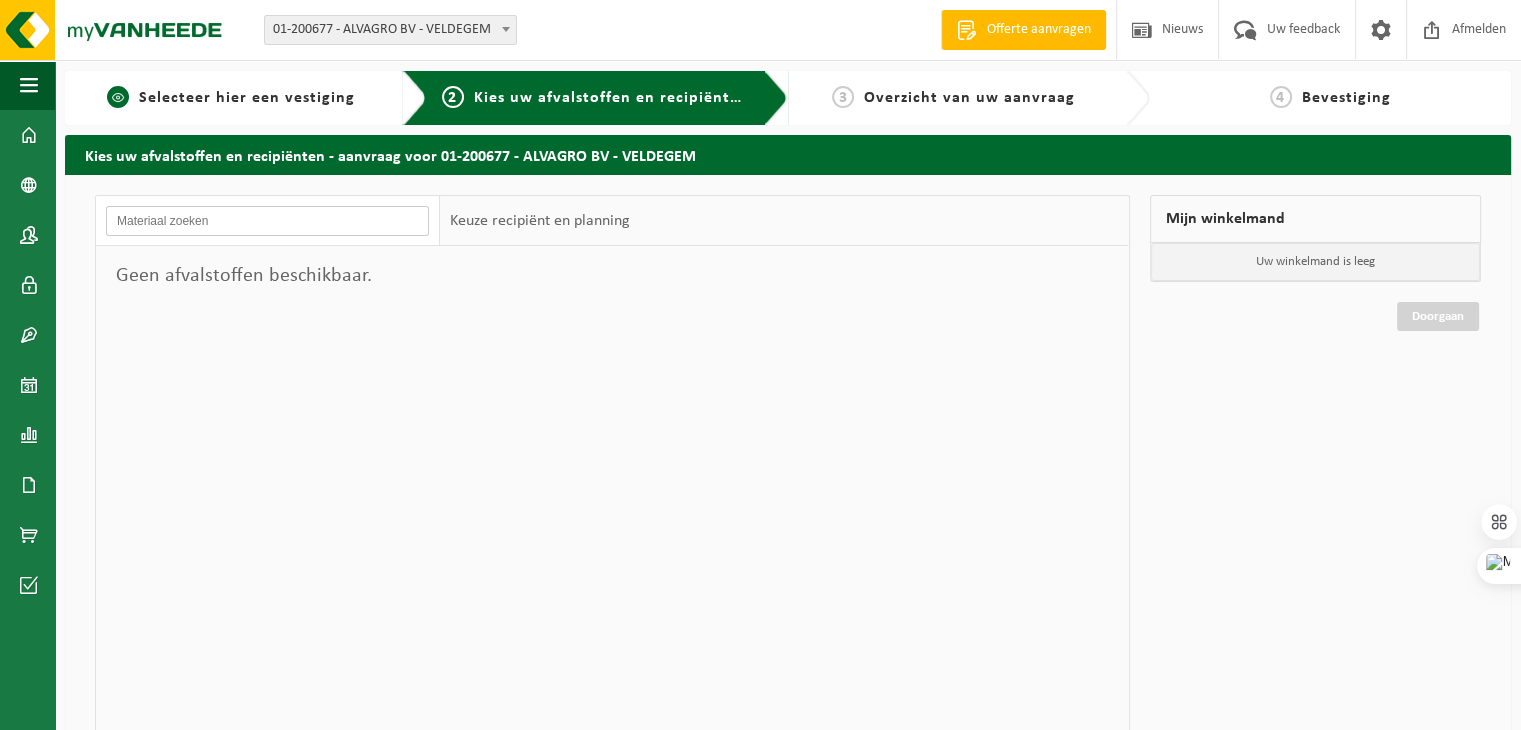 type 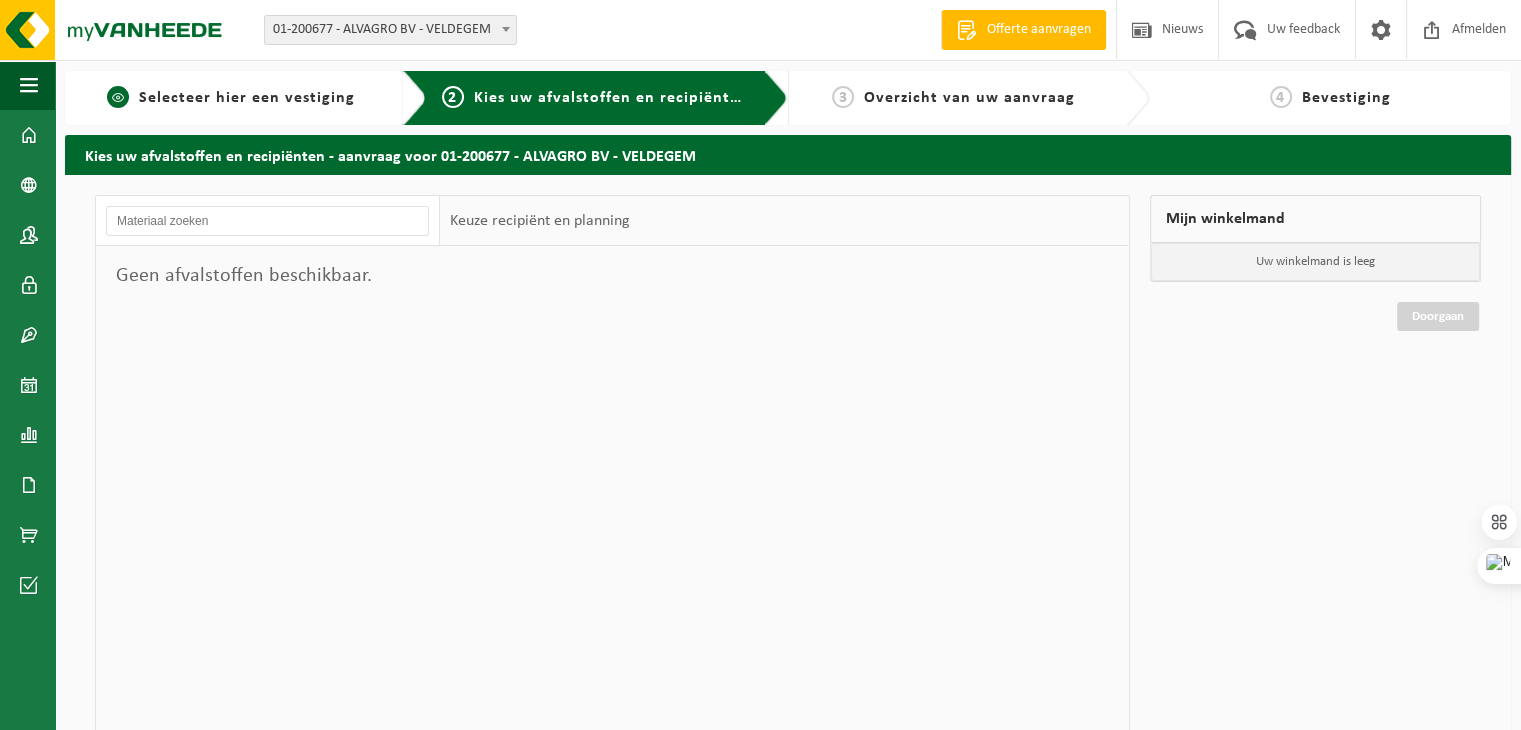 click on "Selecteer hier een vestiging" at bounding box center (247, 98) 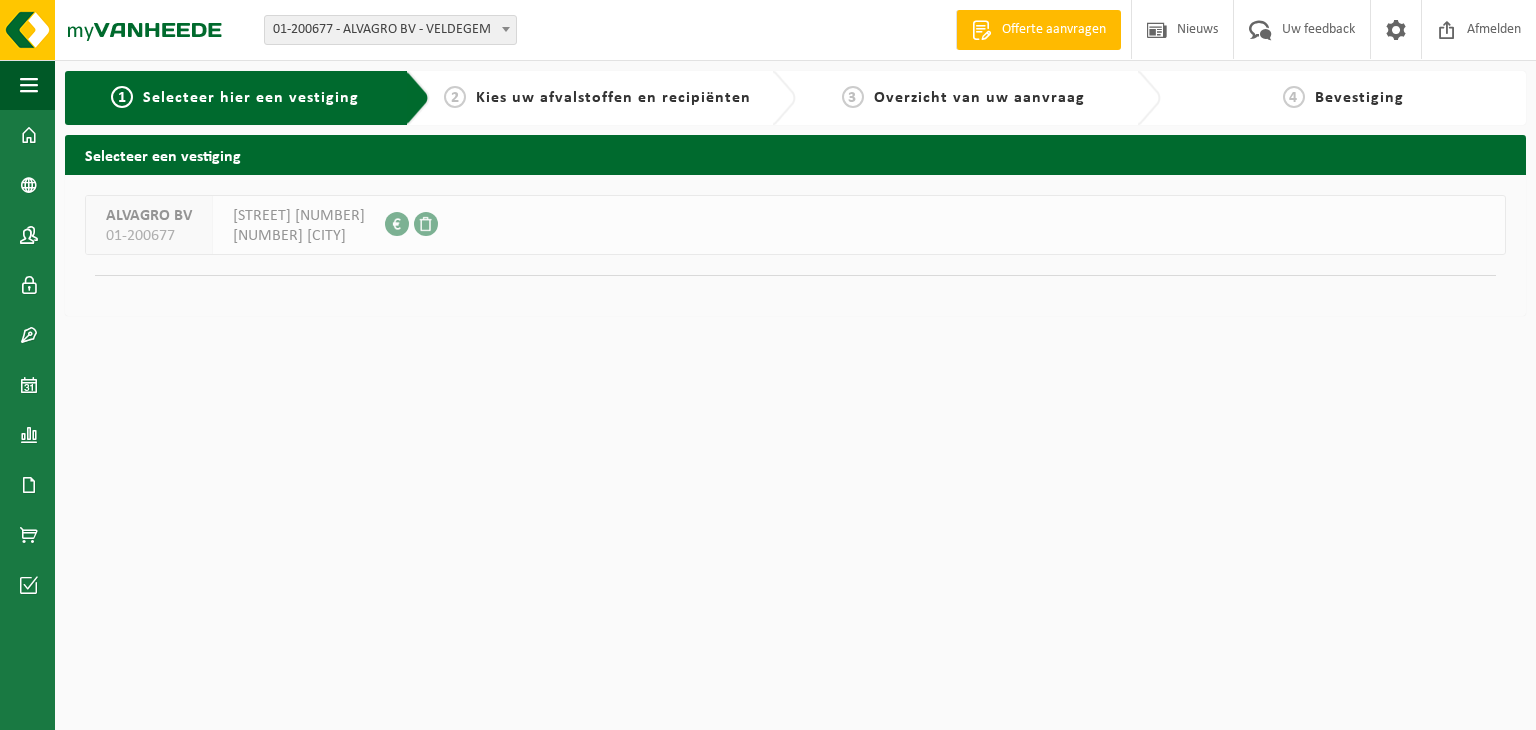 scroll, scrollTop: 0, scrollLeft: 0, axis: both 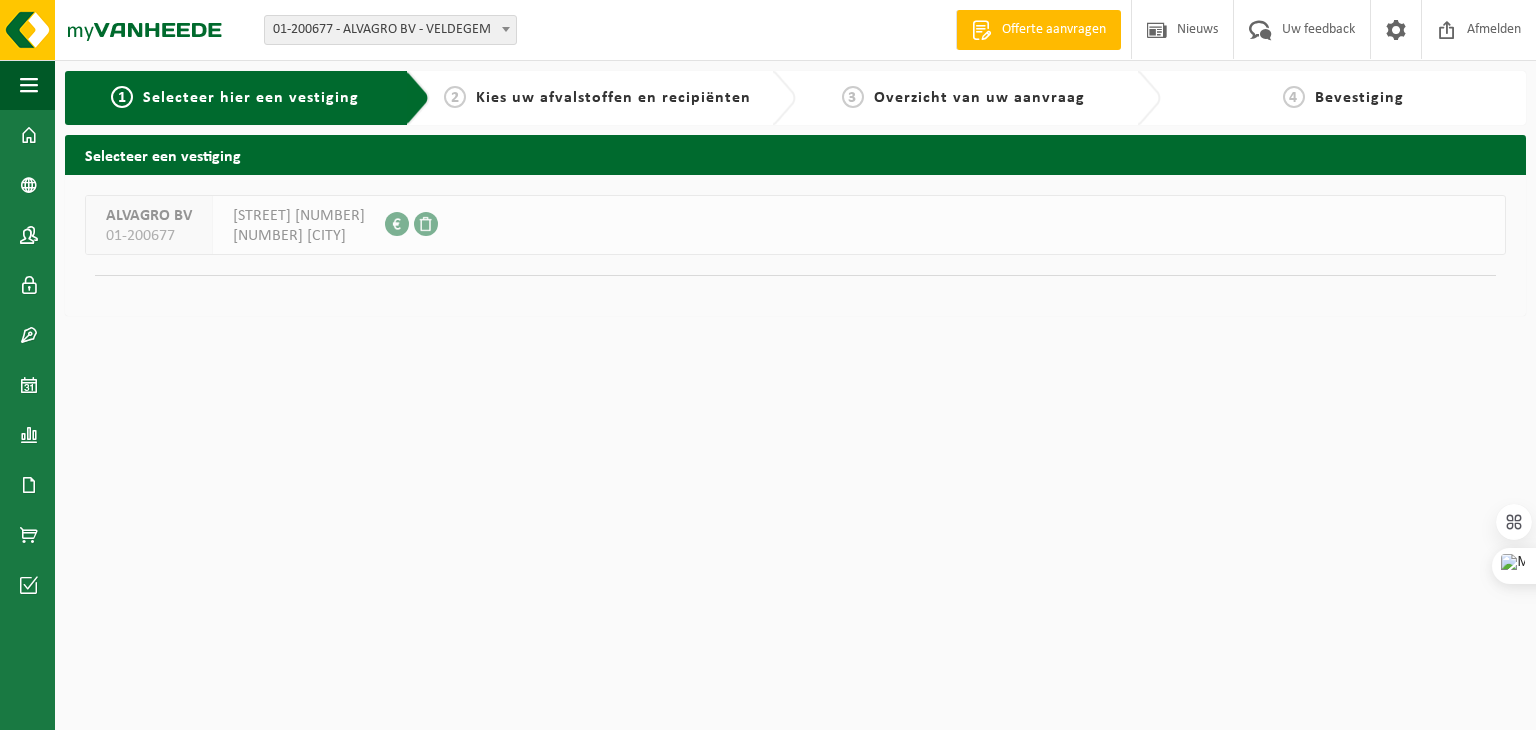 click on "Kies uw afvalstoffen en recipiënten" at bounding box center [613, 98] 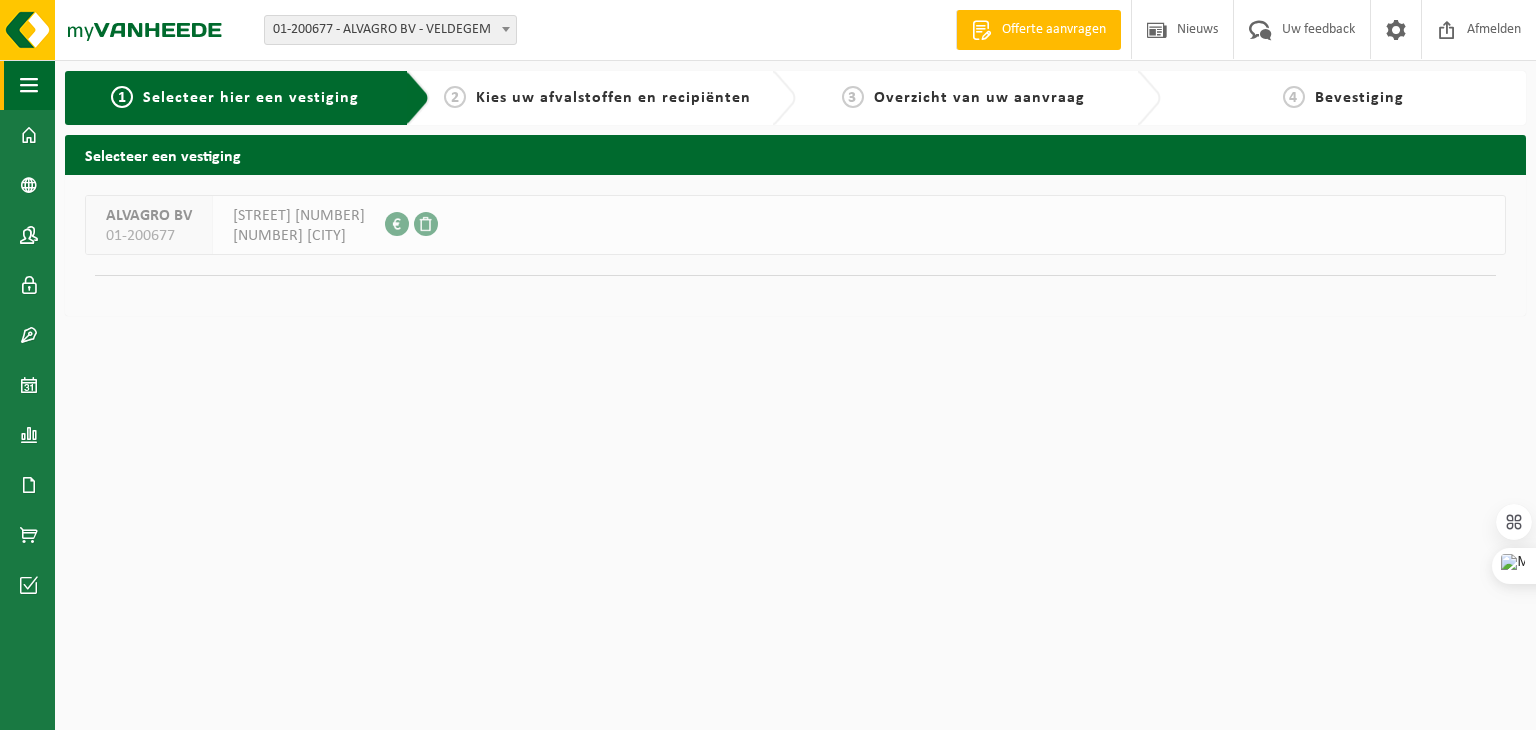 click at bounding box center [29, 85] 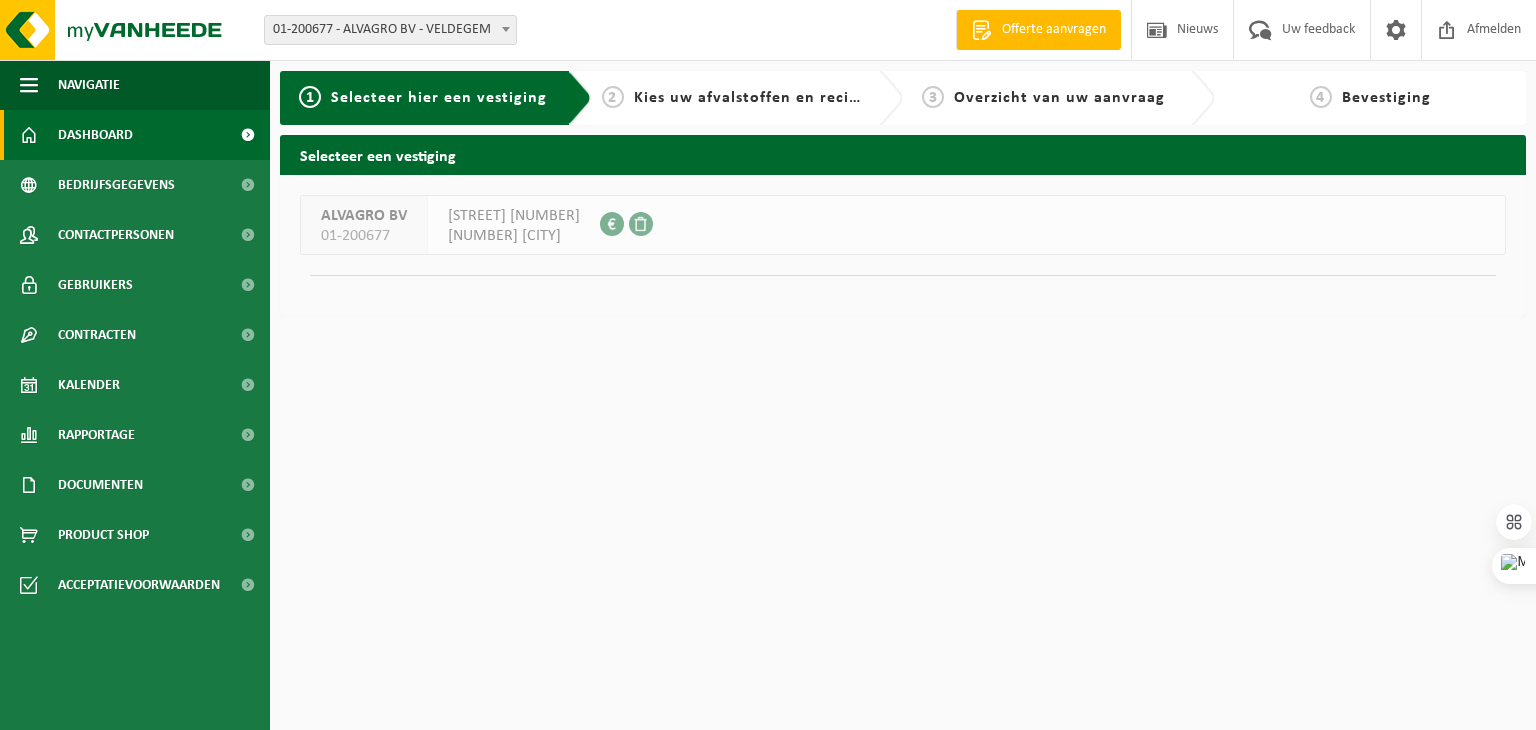 click on "Dashboard" at bounding box center (95, 135) 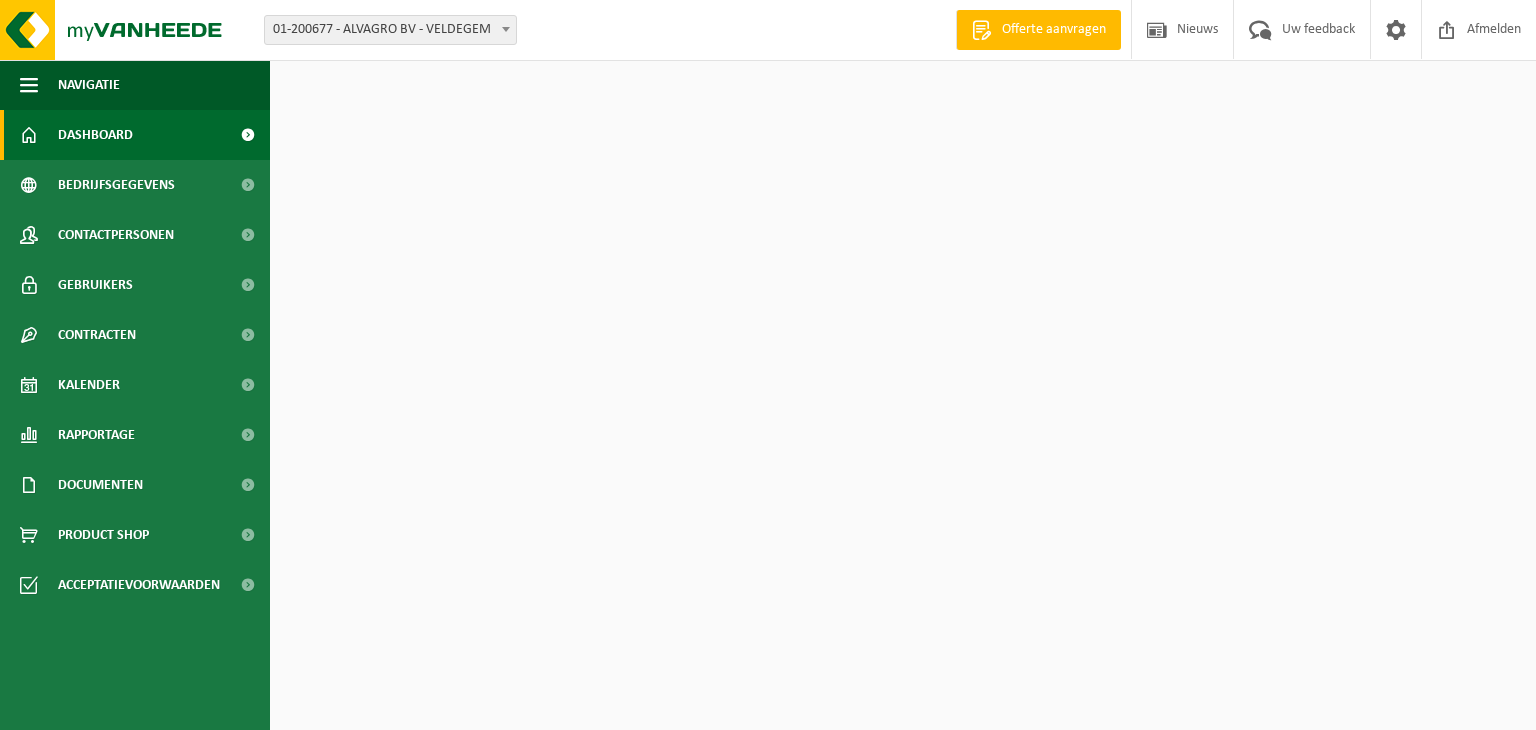scroll, scrollTop: 0, scrollLeft: 0, axis: both 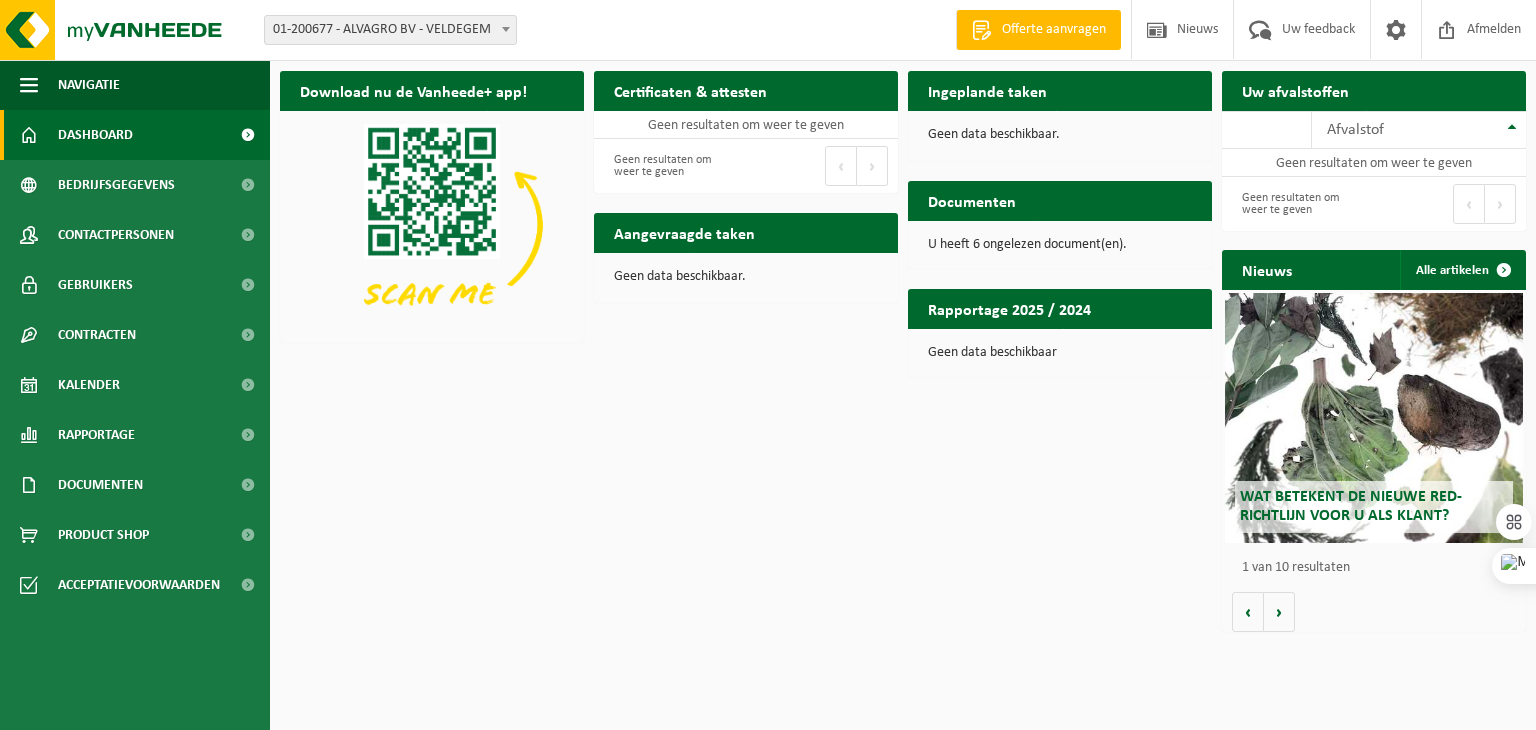 click on "Ingeplande taken" at bounding box center (987, 90) 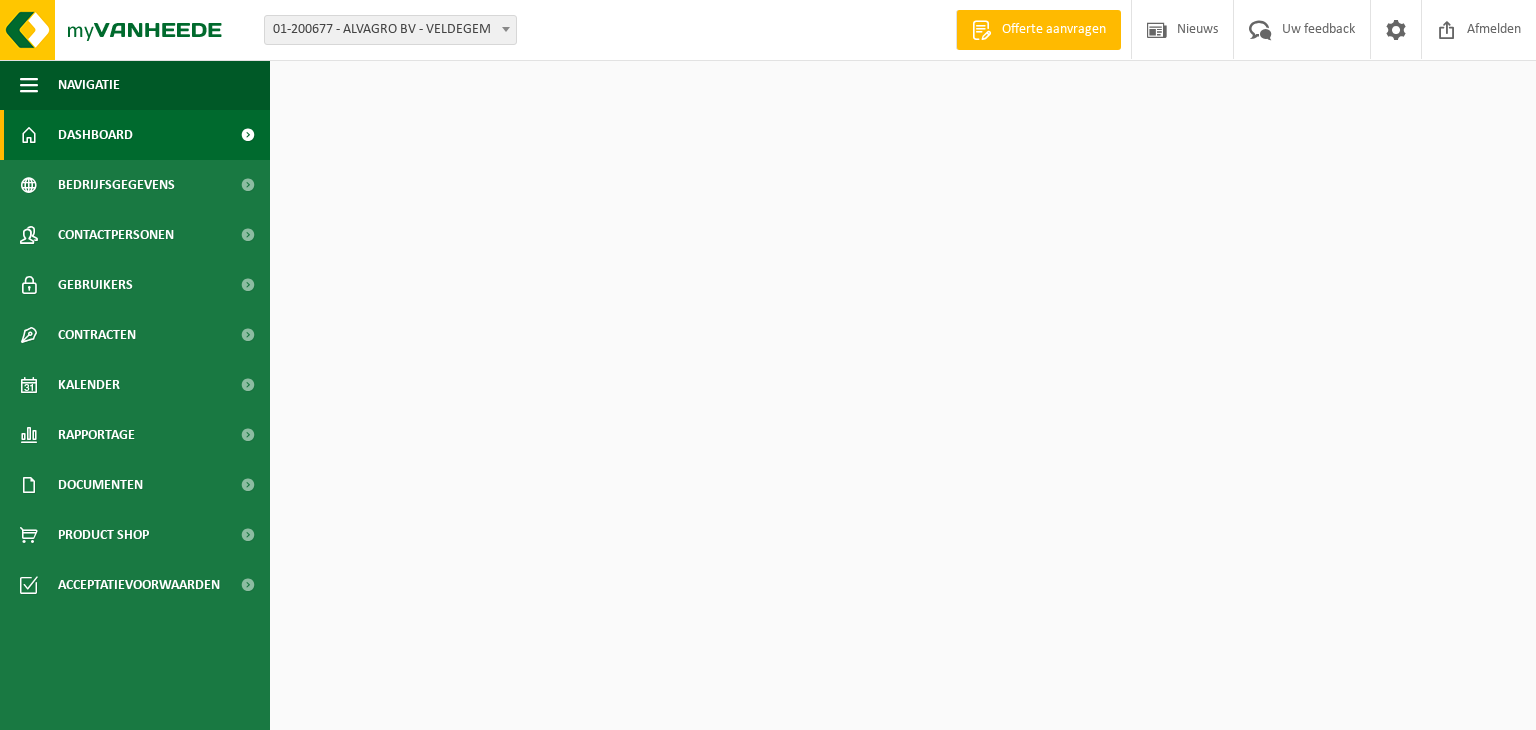 scroll, scrollTop: 0, scrollLeft: 0, axis: both 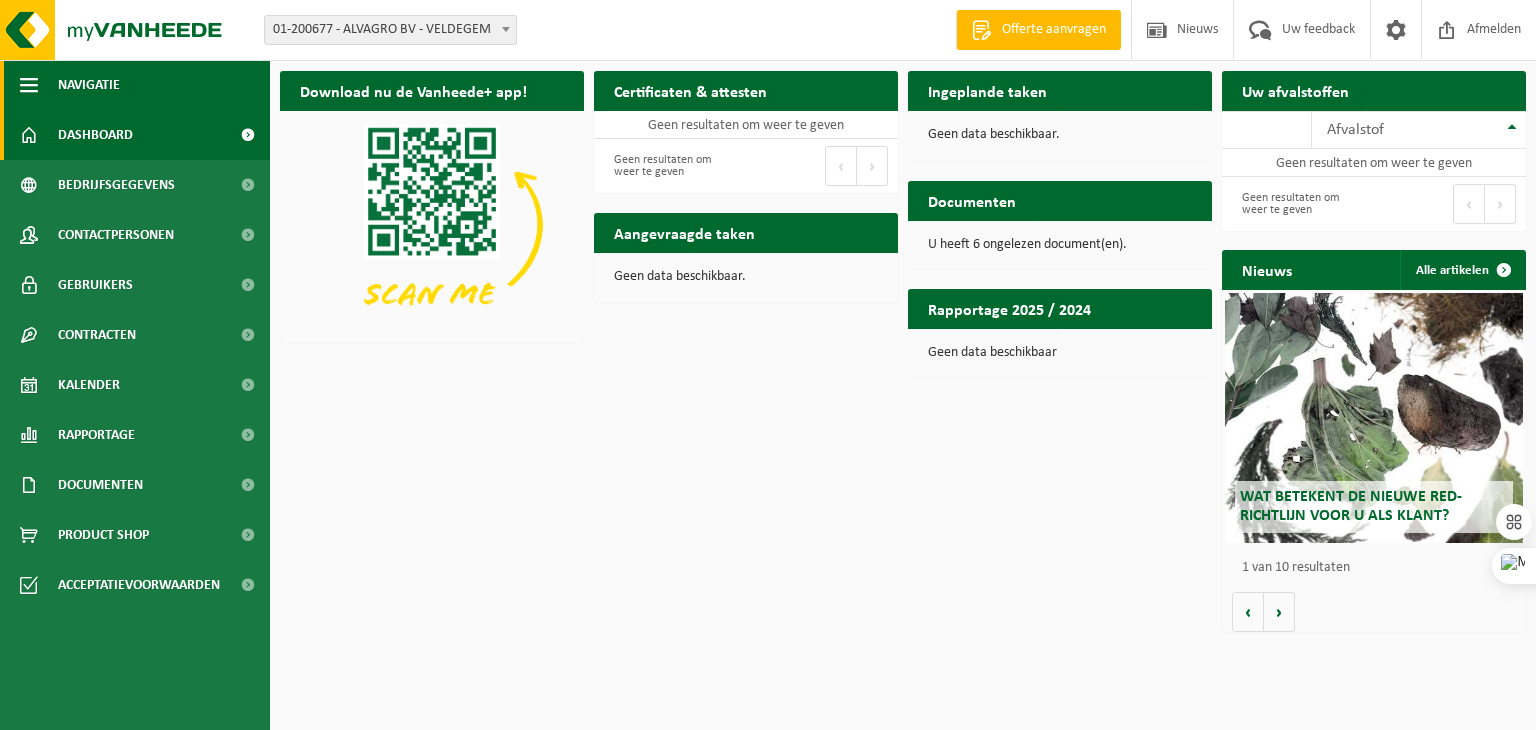 click on "Navigatie" at bounding box center [135, 85] 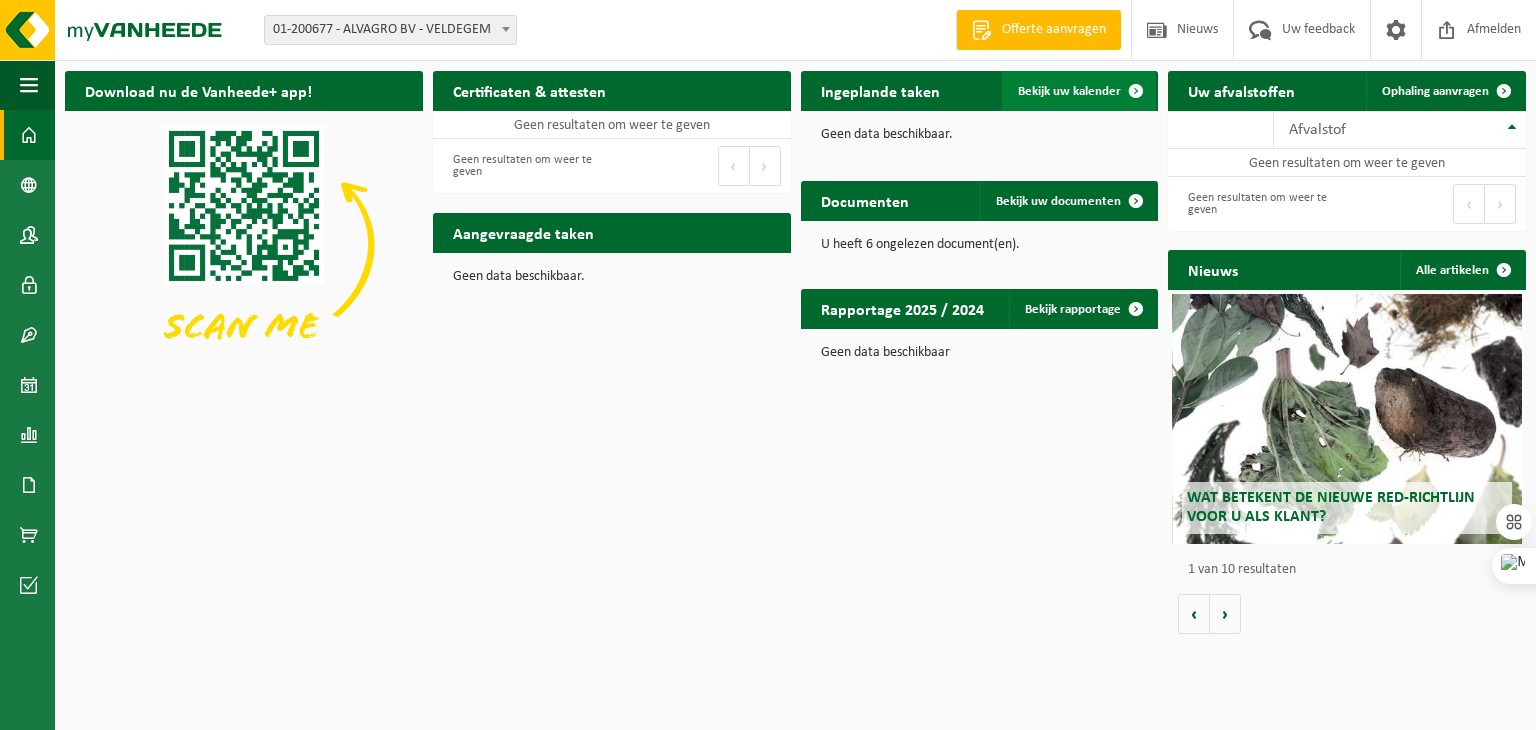 click on "Bekijk uw kalender" at bounding box center (1069, 91) 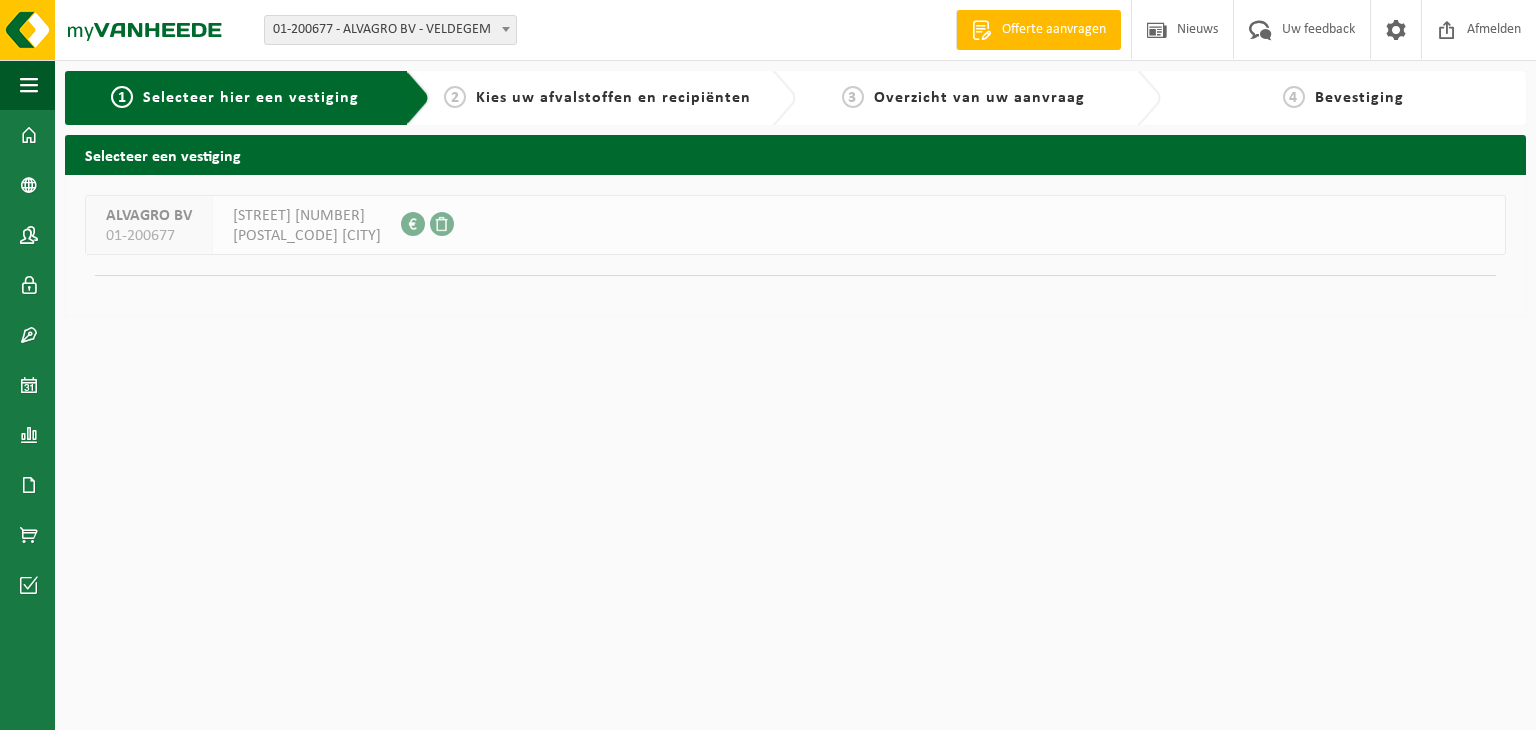 scroll, scrollTop: 0, scrollLeft: 0, axis: both 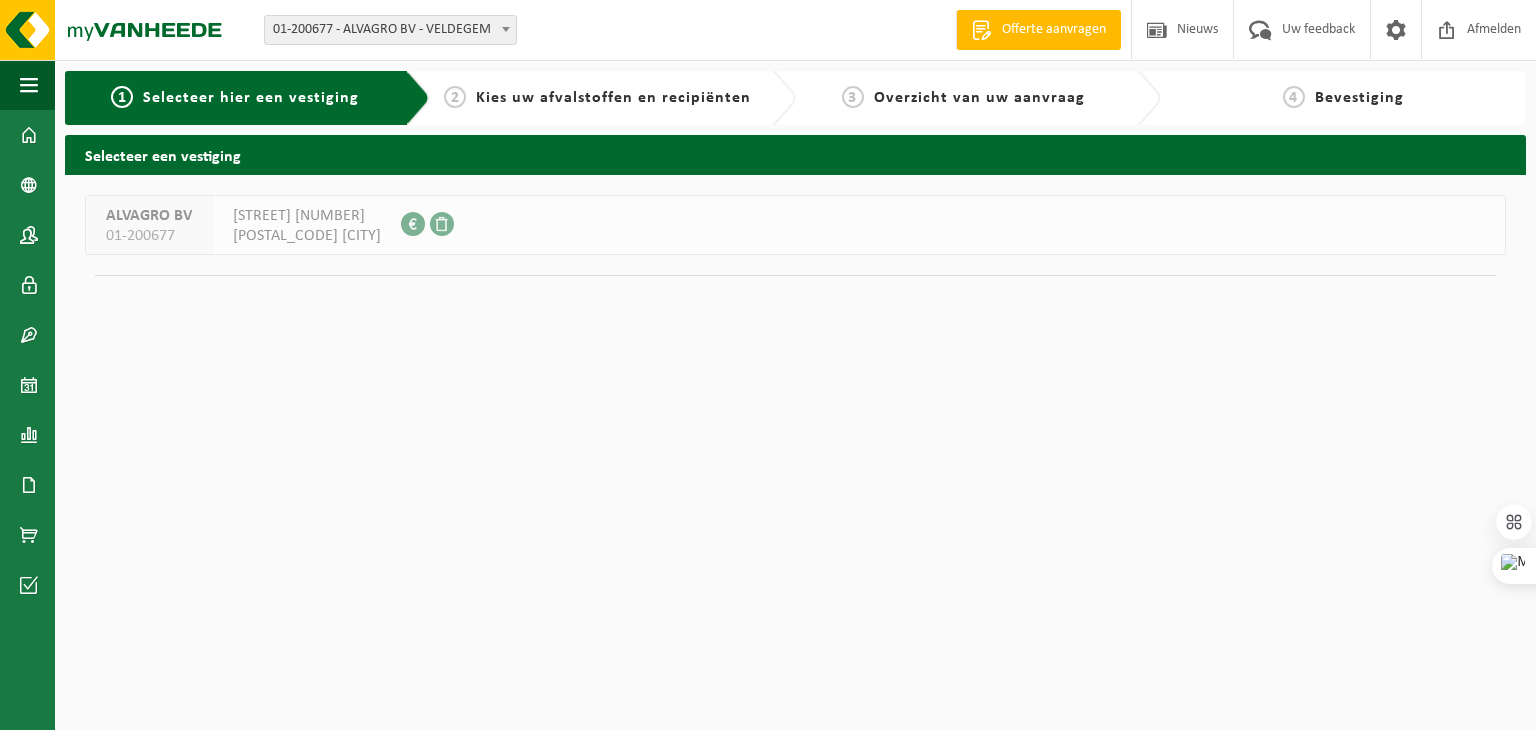 click on "[COMPANY] [ACCOUNT_NUMBER] [STREET] [NUMBER] [POSTAL_CODE] [CITY] [PHONE]" at bounding box center [795, 225] 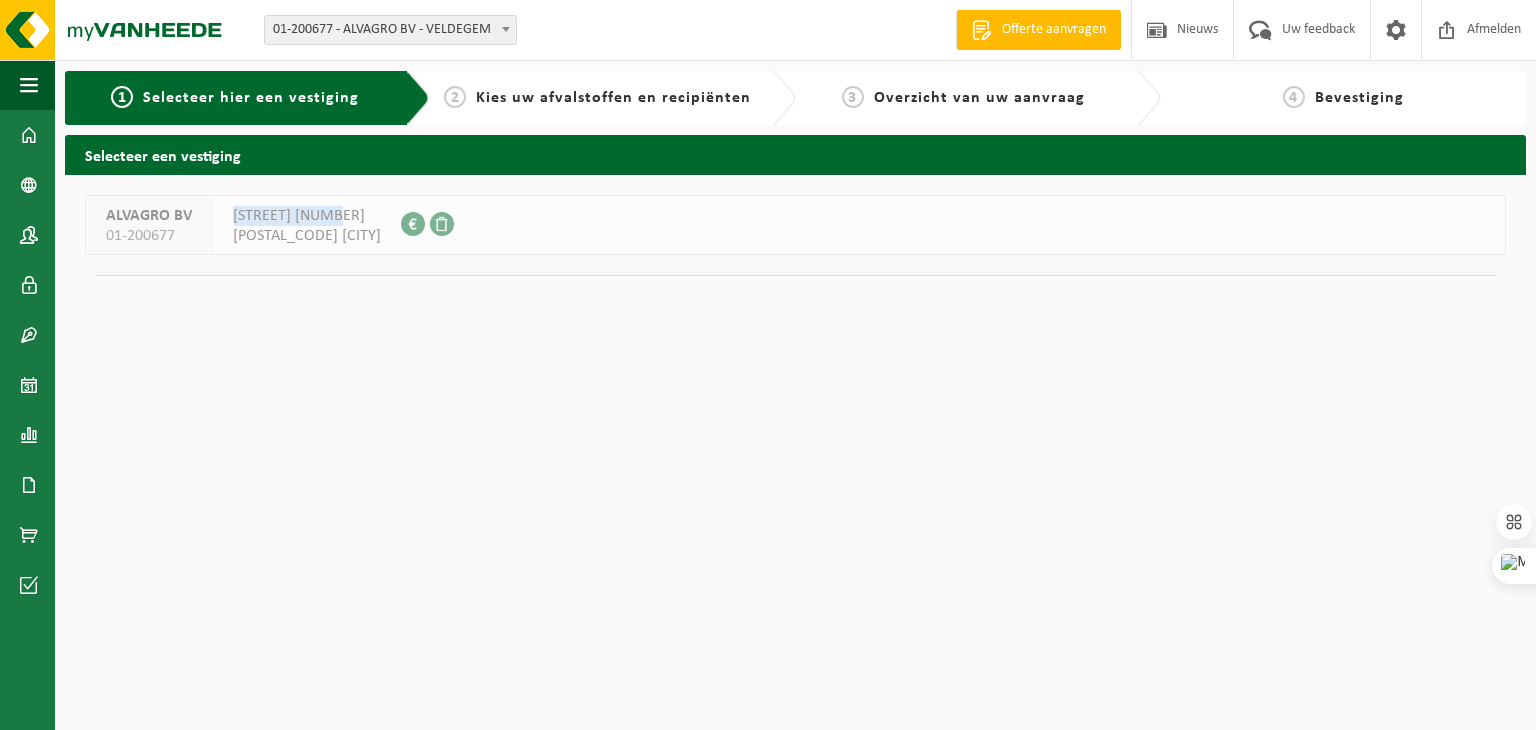 click on "[STREET] [NUMBER]" at bounding box center [307, 216] 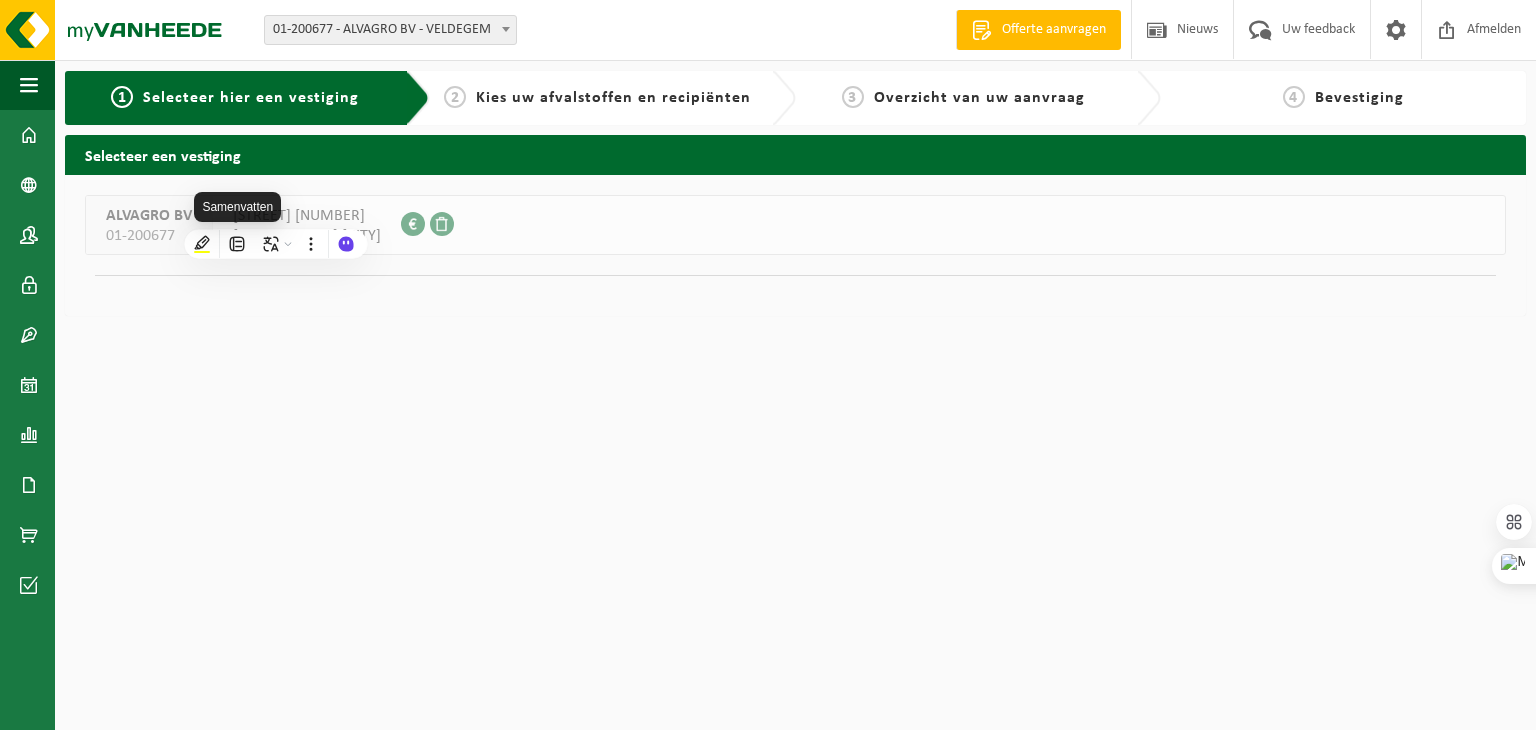click on "Navigatie                 Offerte aanvragen         Nieuws         Uw feedback               Afmelden                 Dashboard               Bedrijfsgegevens               Contactpersonen               Gebruikers               Contracten               Actieve contracten             Historiek contracten                 Kalender               Rapportage               In grafiekvorm             In lijstvorm                 Documenten               Facturen             Documenten                 Product Shop               Acceptatievoorwaarden                                             1 Selecteer hier een vestiging               2 Kies uw afvalstoffen en recipiënten               3 Overzicht van uw aanvraag               4 Bevestiging                 Selecteer een vestiging                  ALVAGRO BV   01-200677       REMBERTSTRAAT 136 8210 VELDEGEM   0460.431.878" at bounding box center [768, 168] 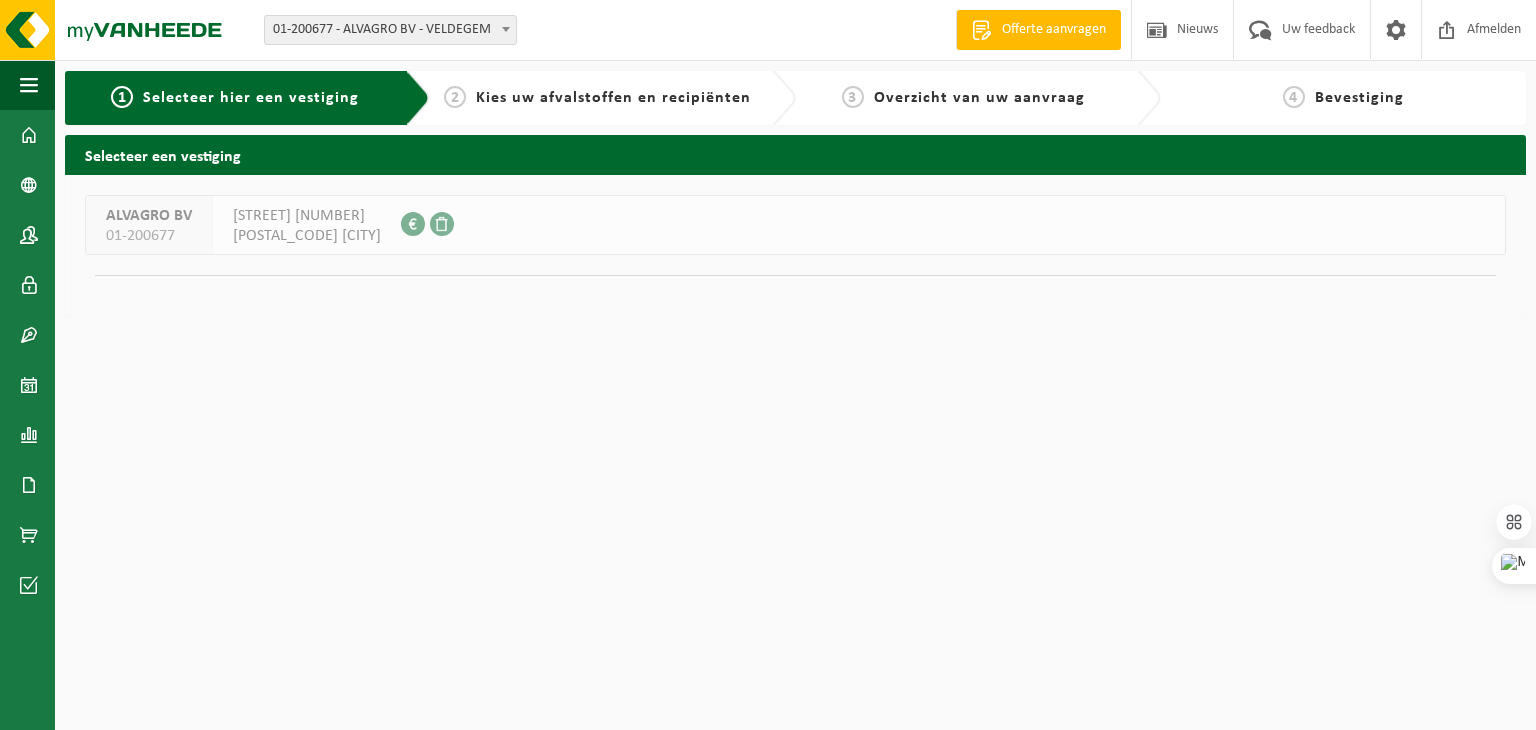 click on "2" at bounding box center [455, 97] 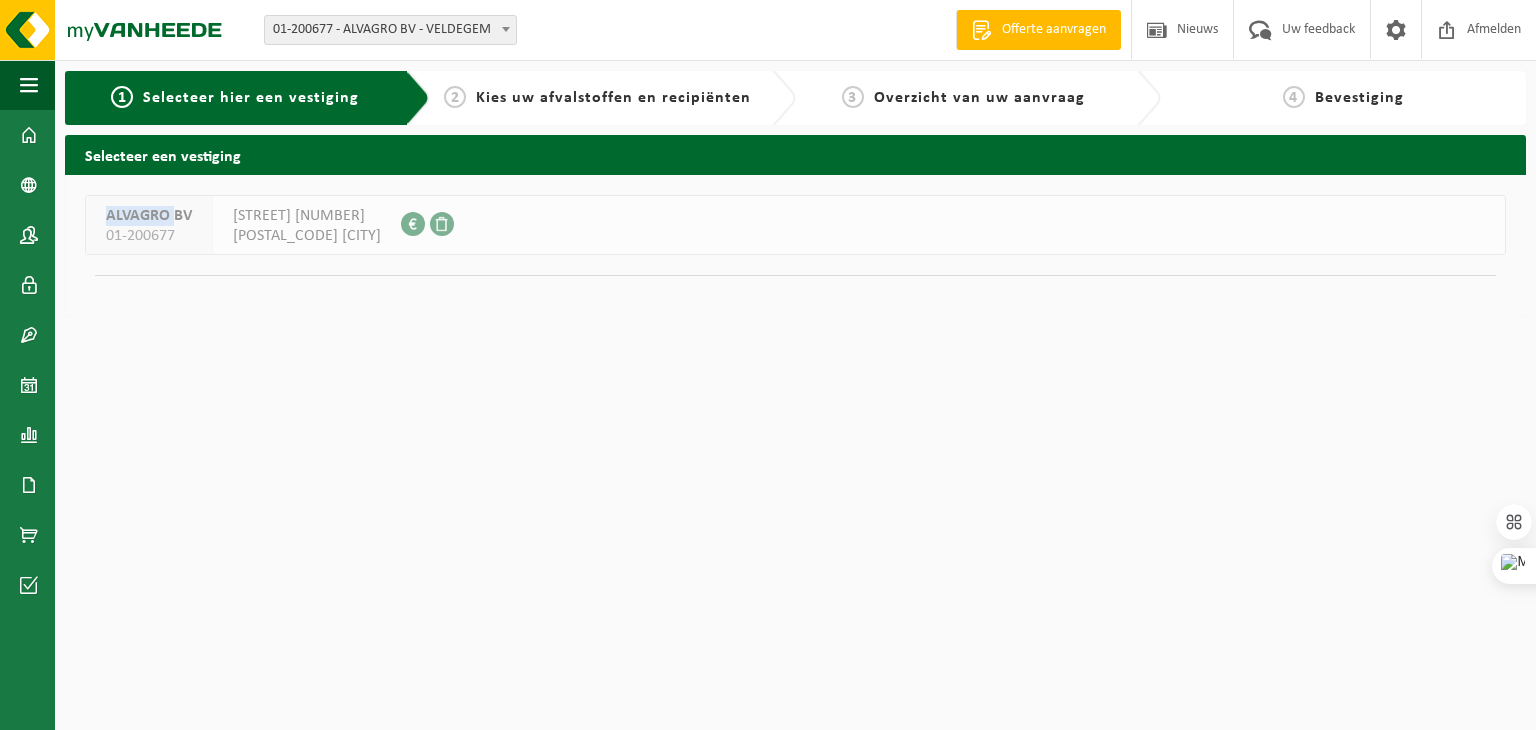 click on "ALVAGRO BV" at bounding box center [149, 216] 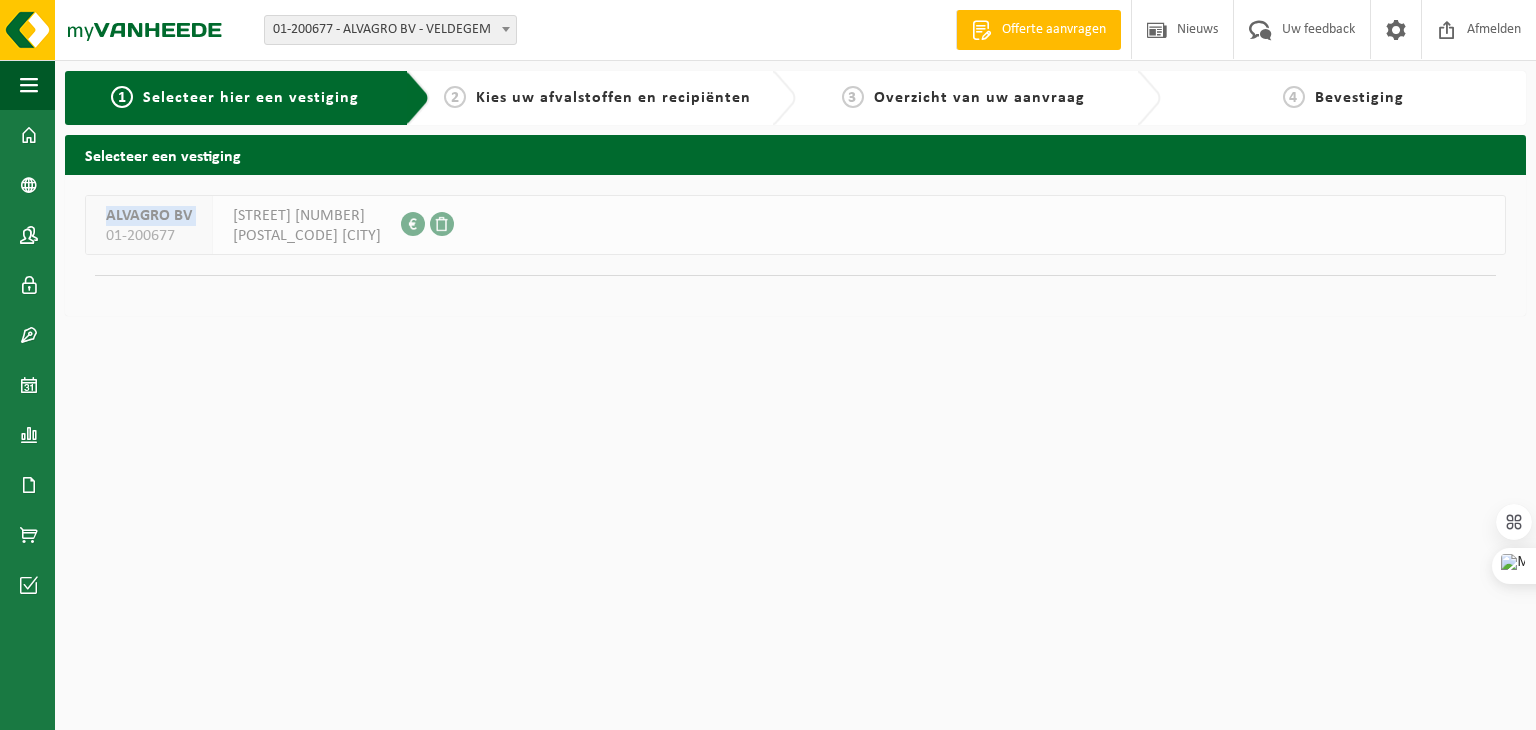 click on "ALVAGRO BV" at bounding box center [149, 216] 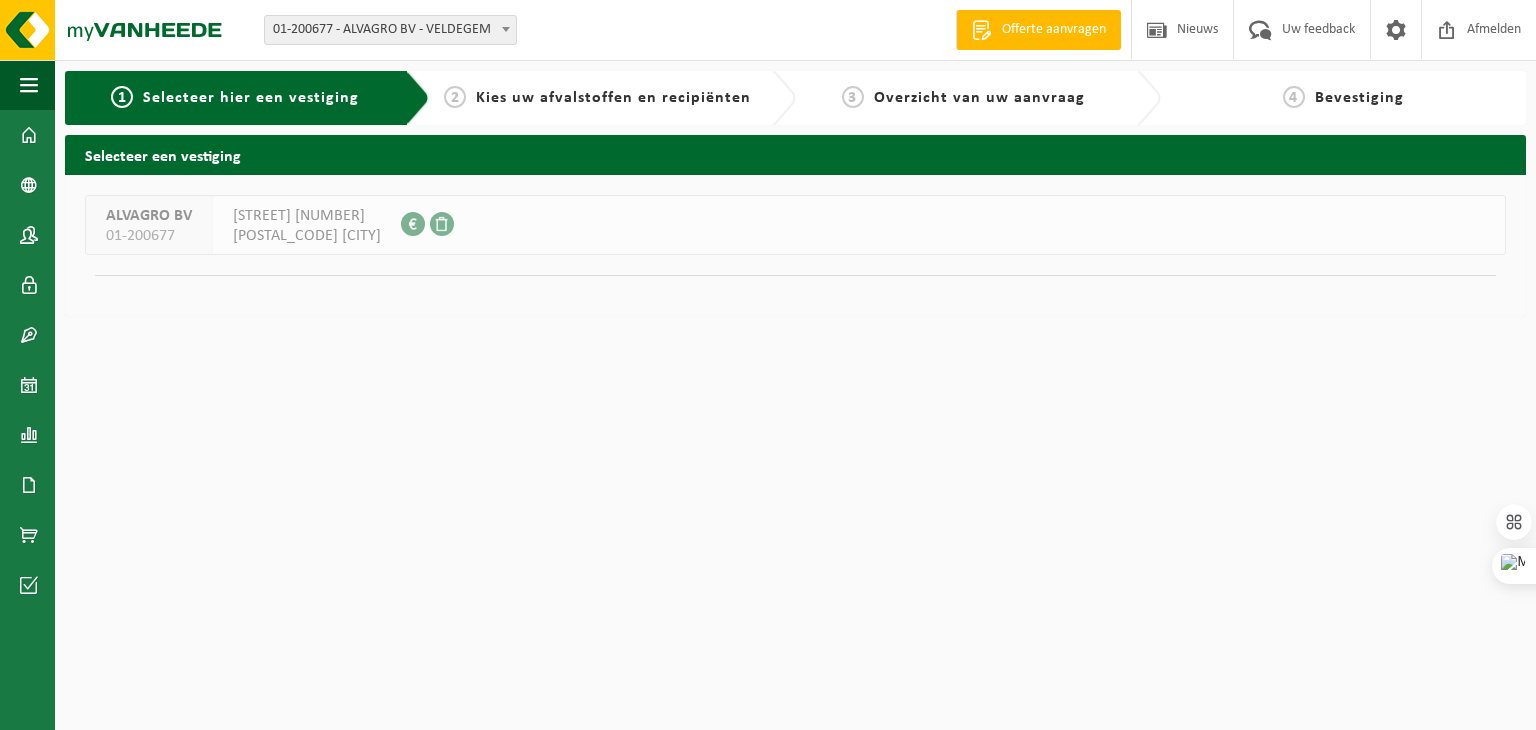 click on "01-200677 - ALVAGRO BV - VELDEGEM" at bounding box center [390, 30] 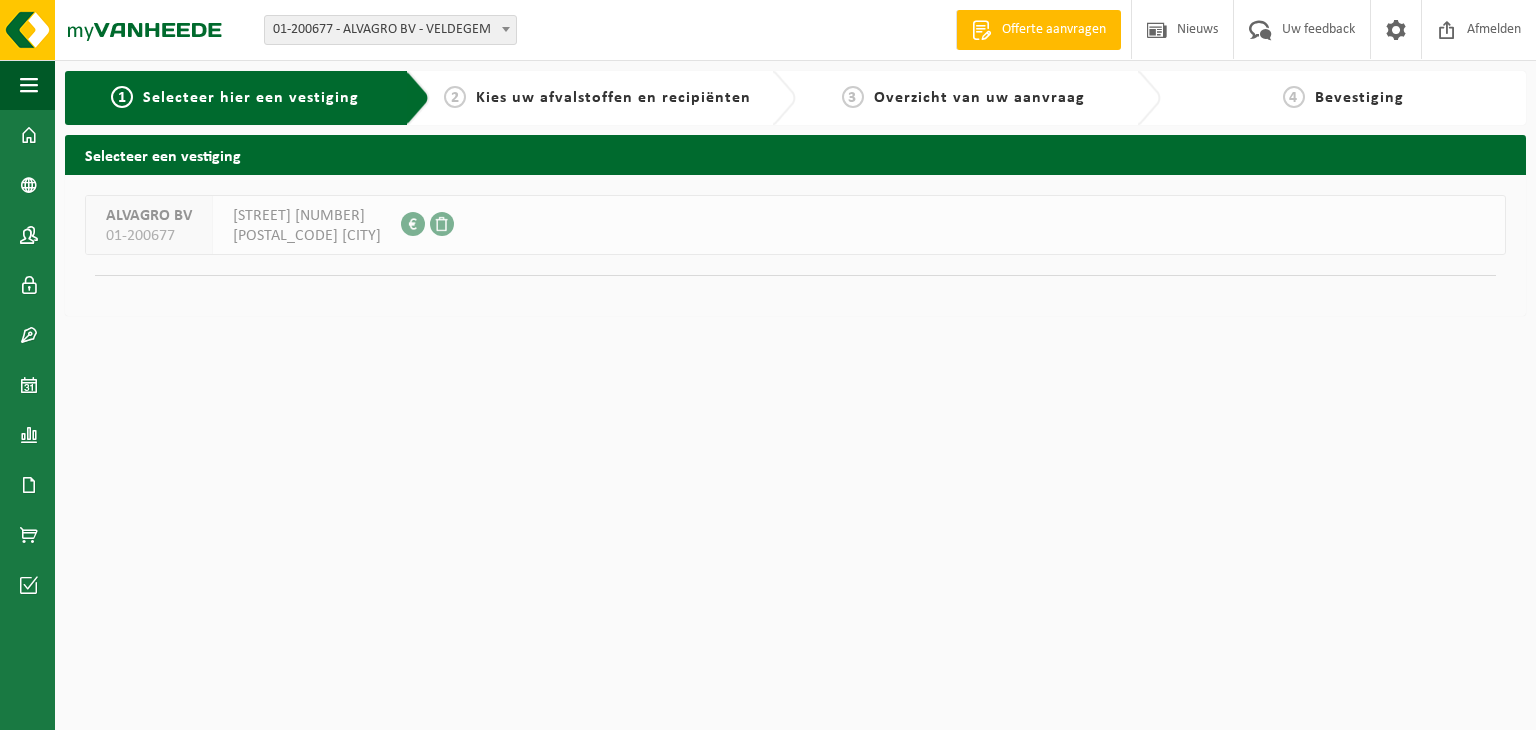 scroll, scrollTop: 0, scrollLeft: 0, axis: both 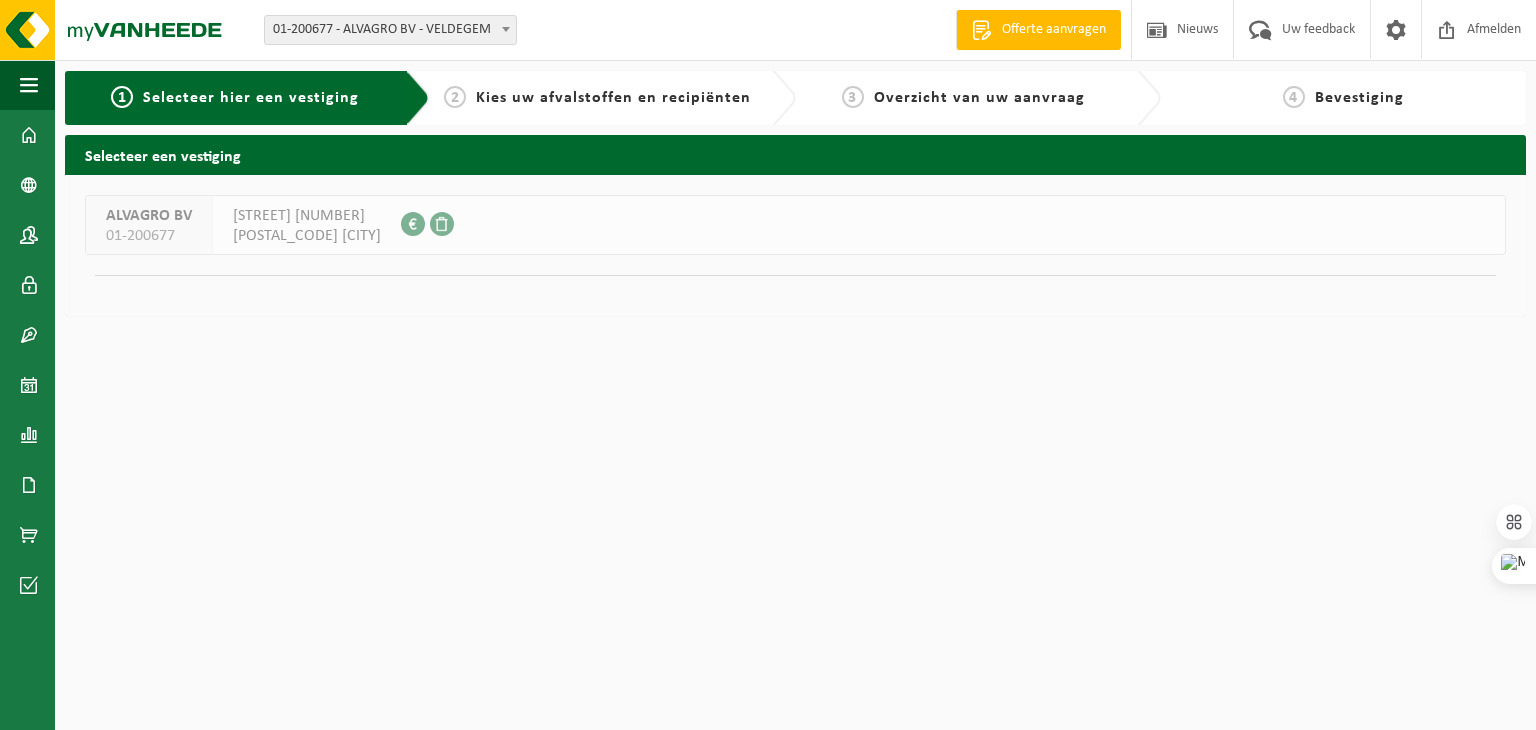 click at bounding box center [442, 224] 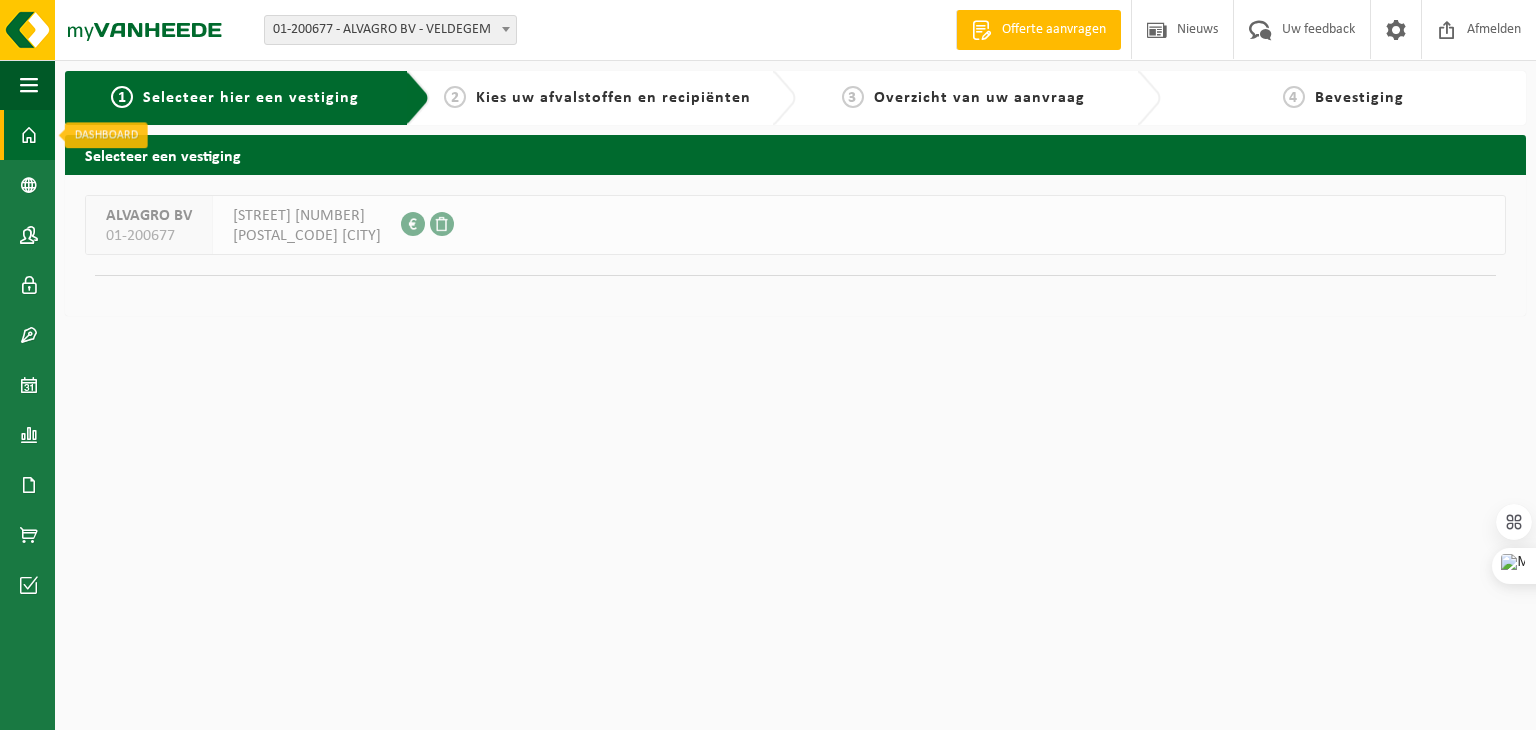 click on "Dashboard" at bounding box center [27, 135] 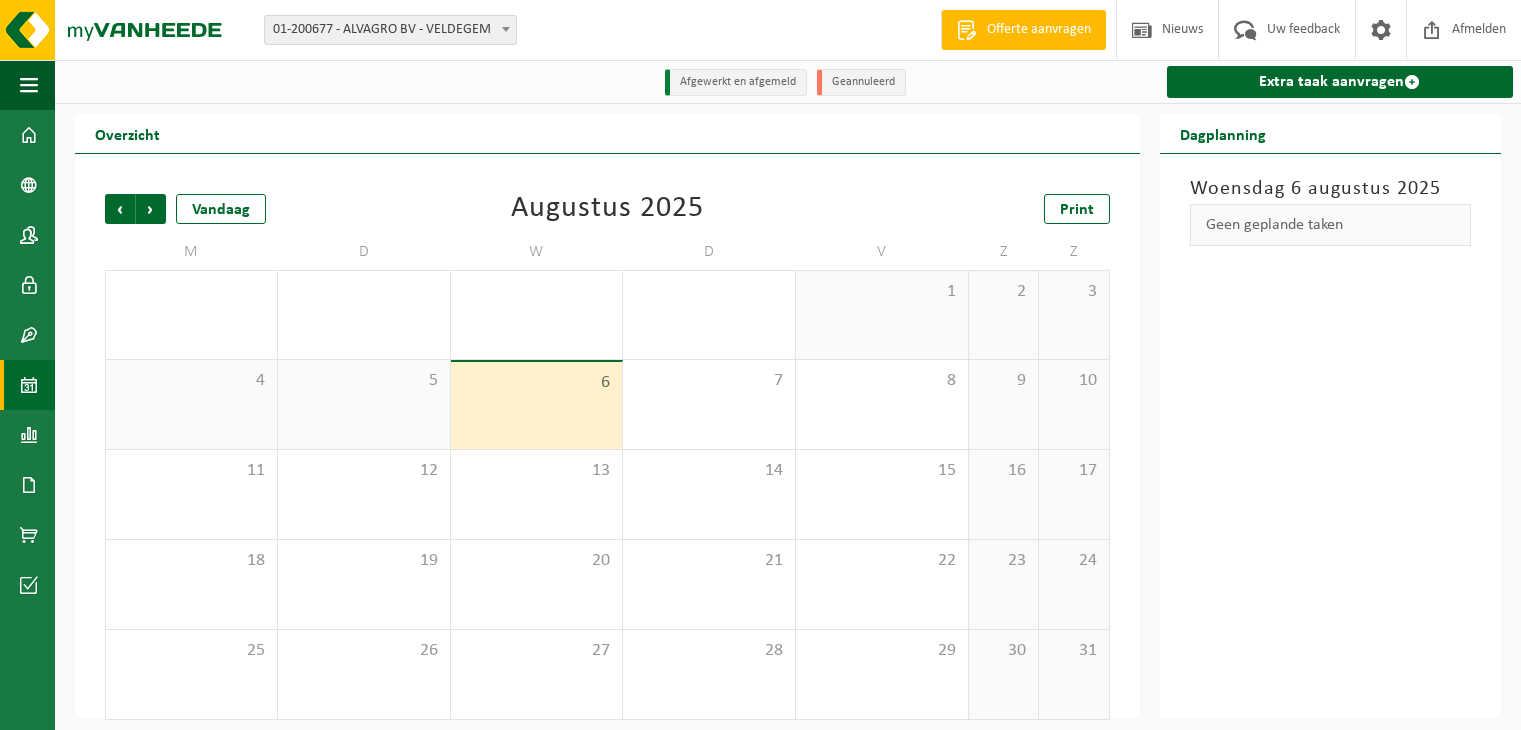 scroll, scrollTop: 0, scrollLeft: 0, axis: both 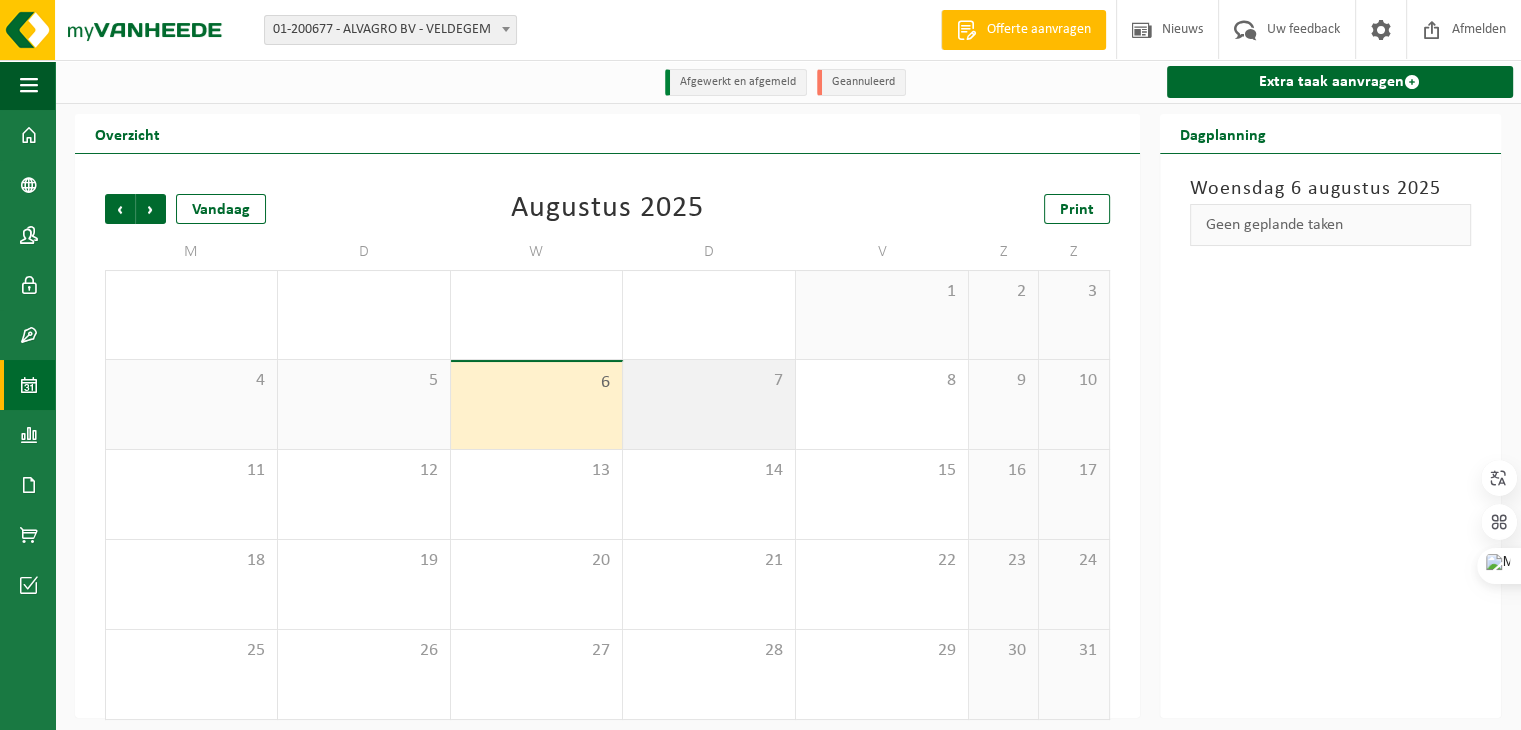 click on "7" at bounding box center [709, 404] 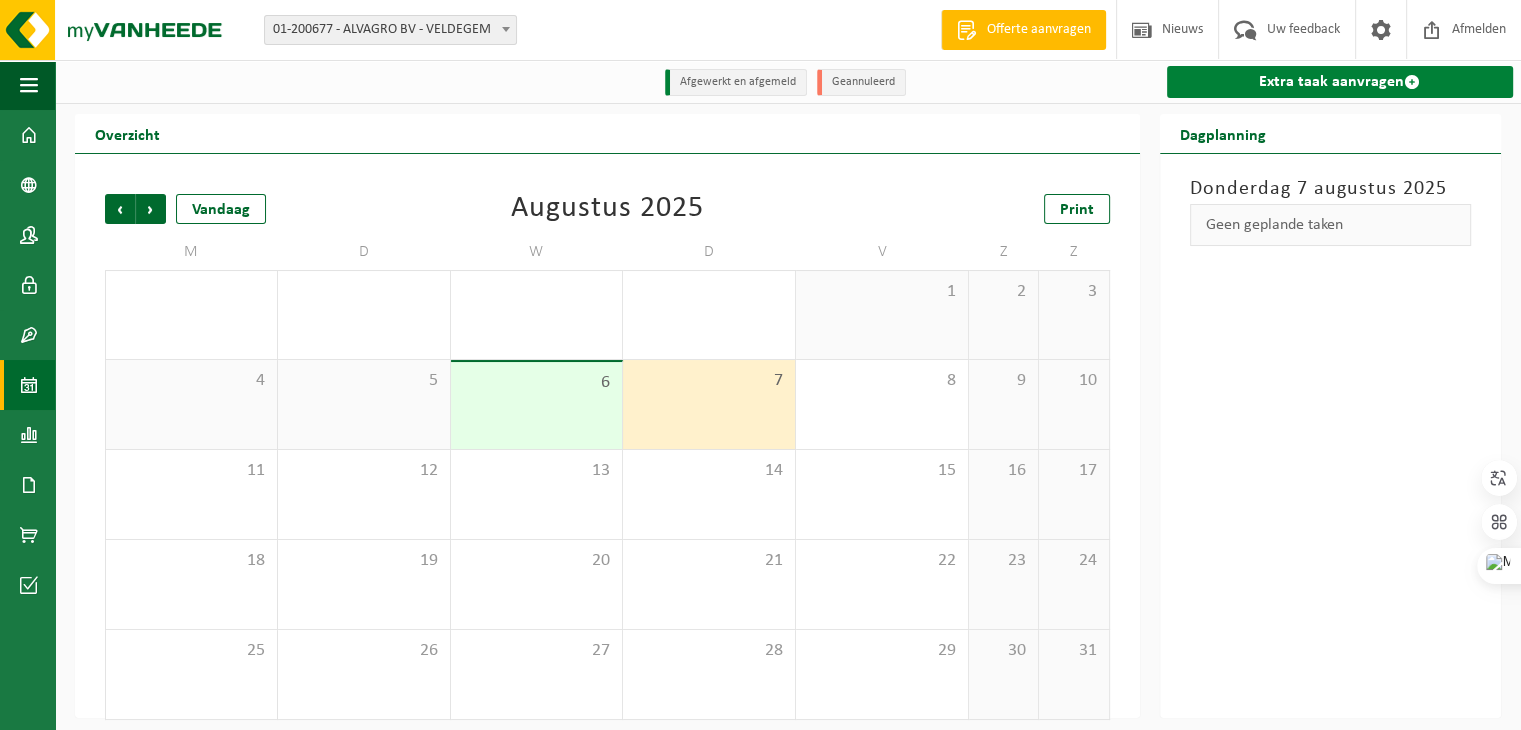 click on "Extra taak aanvragen" at bounding box center (1340, 82) 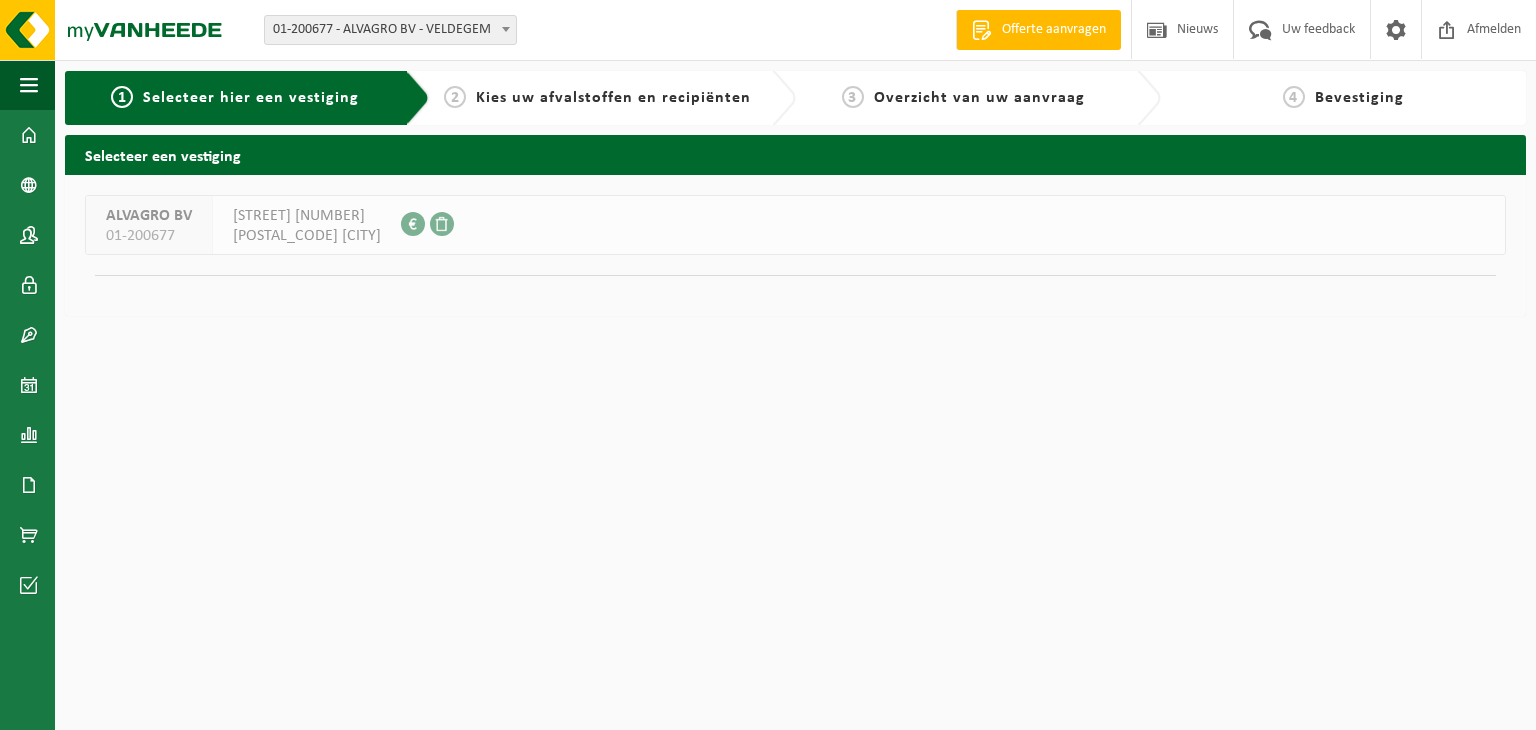 scroll, scrollTop: 0, scrollLeft: 0, axis: both 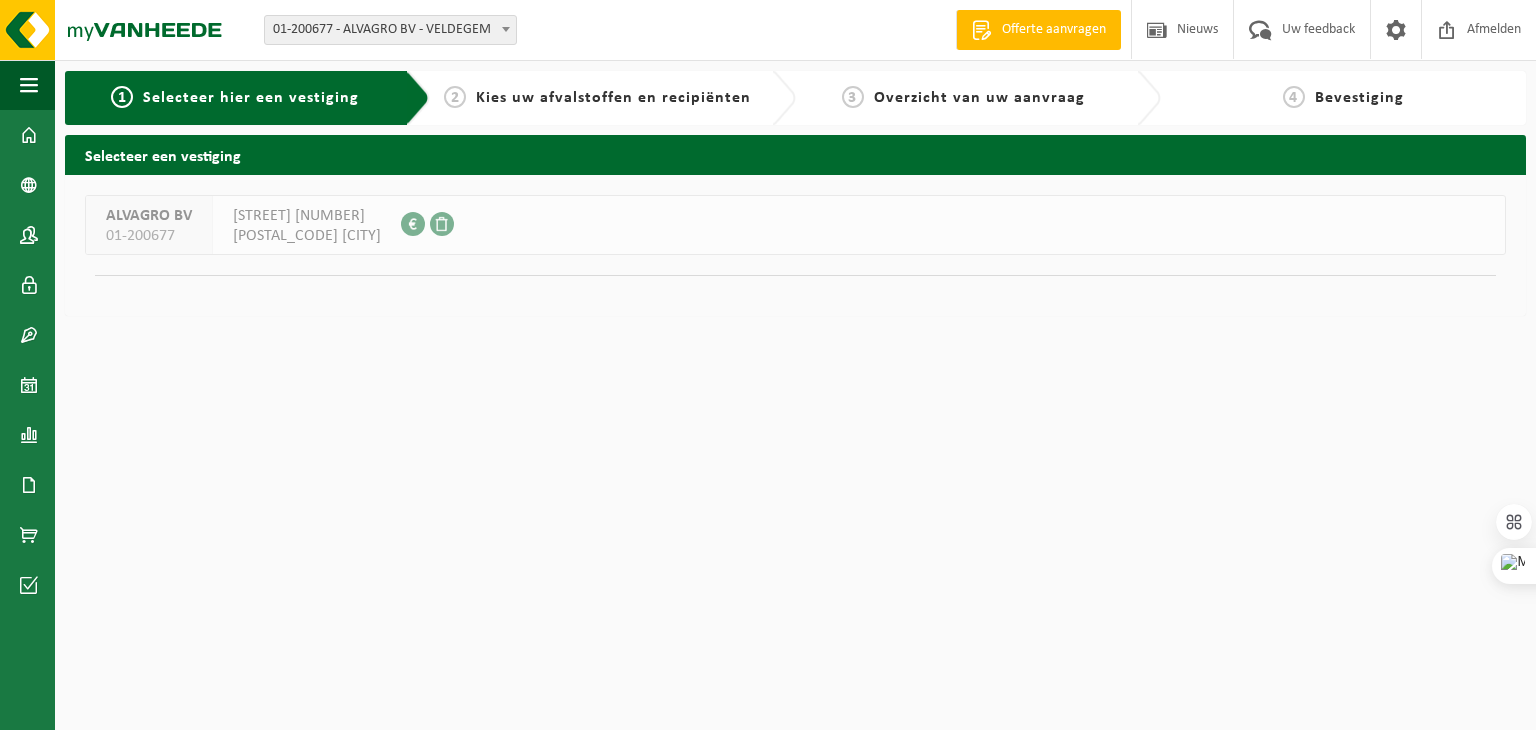 click on "[STREET] [NUMBER]" at bounding box center [307, 216] 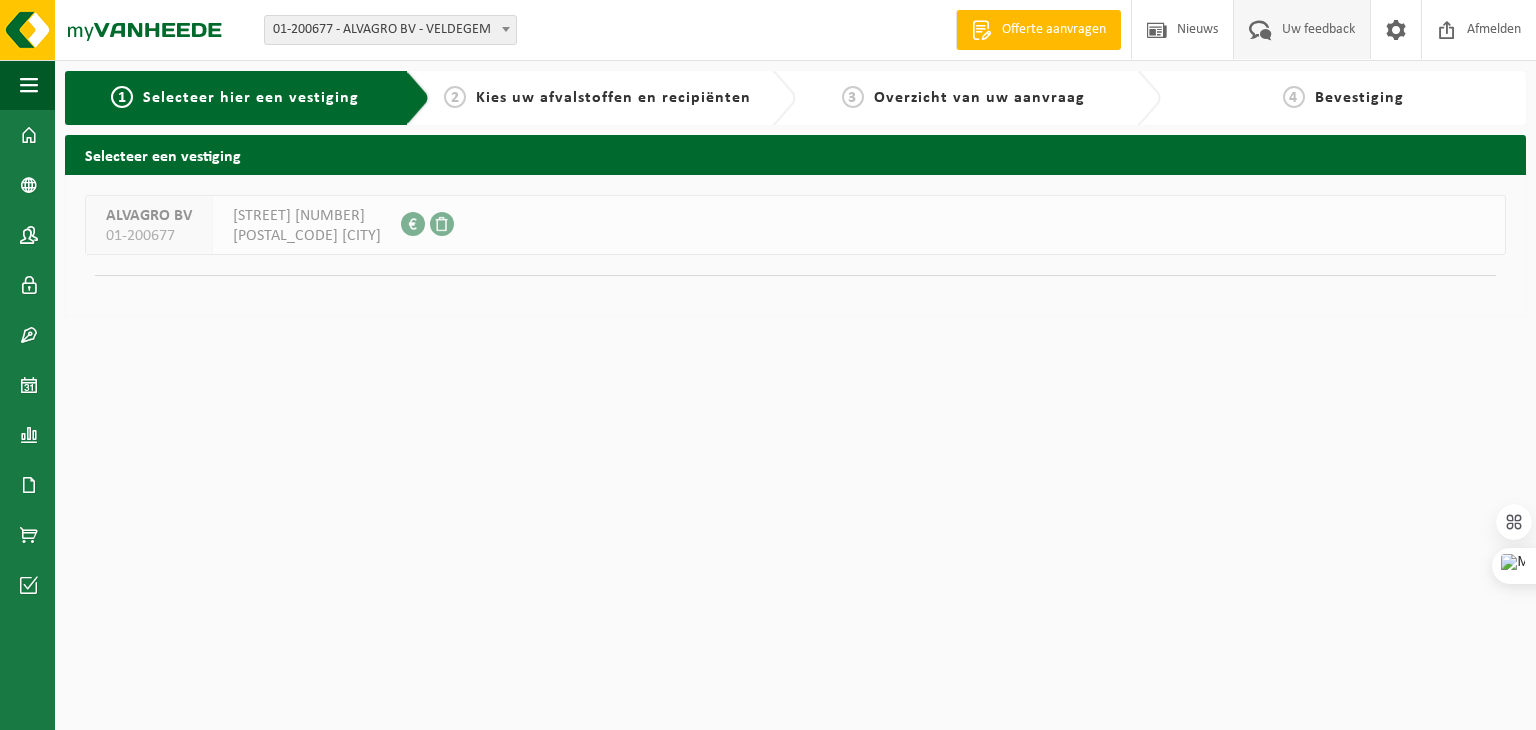 click on "Uw feedback" at bounding box center [1318, 29] 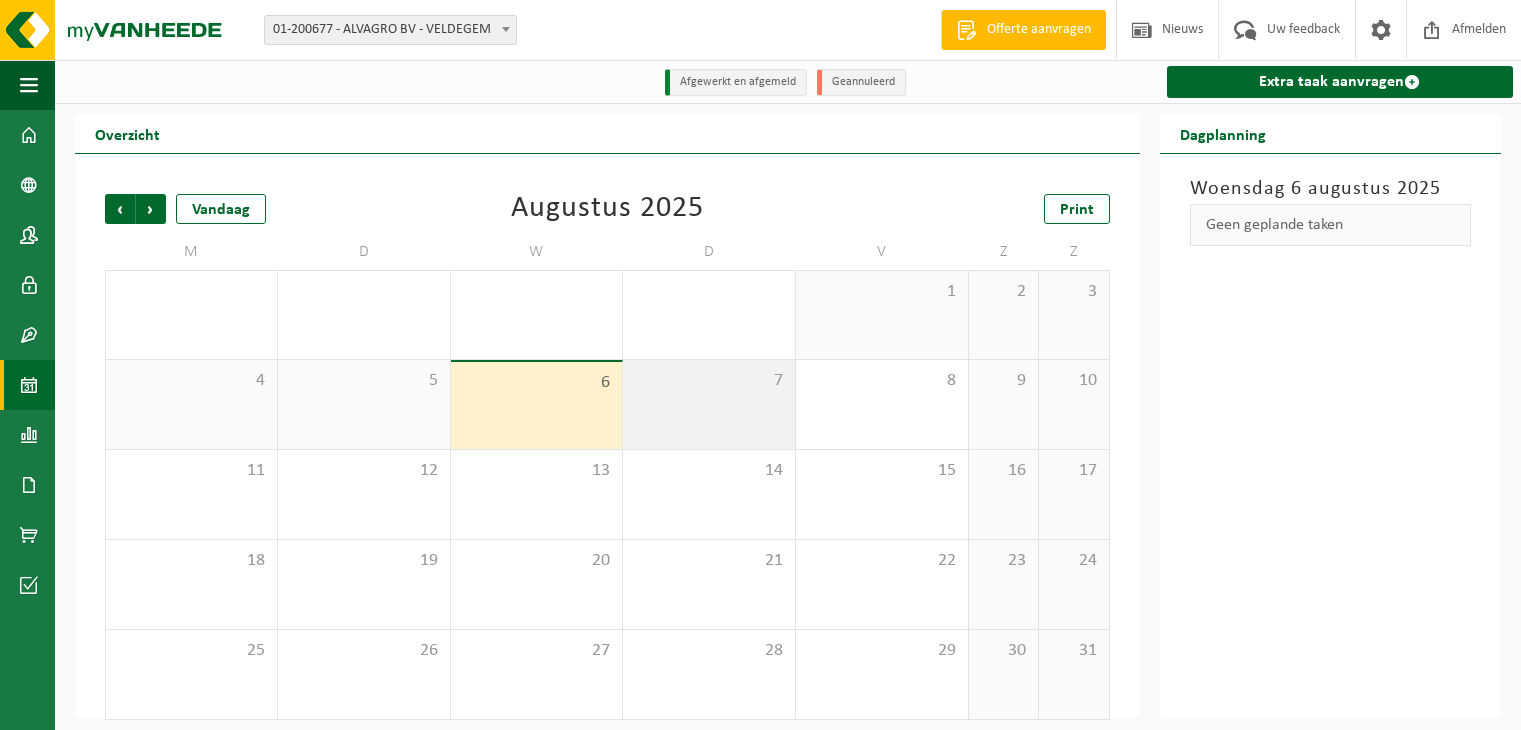 scroll, scrollTop: 0, scrollLeft: 0, axis: both 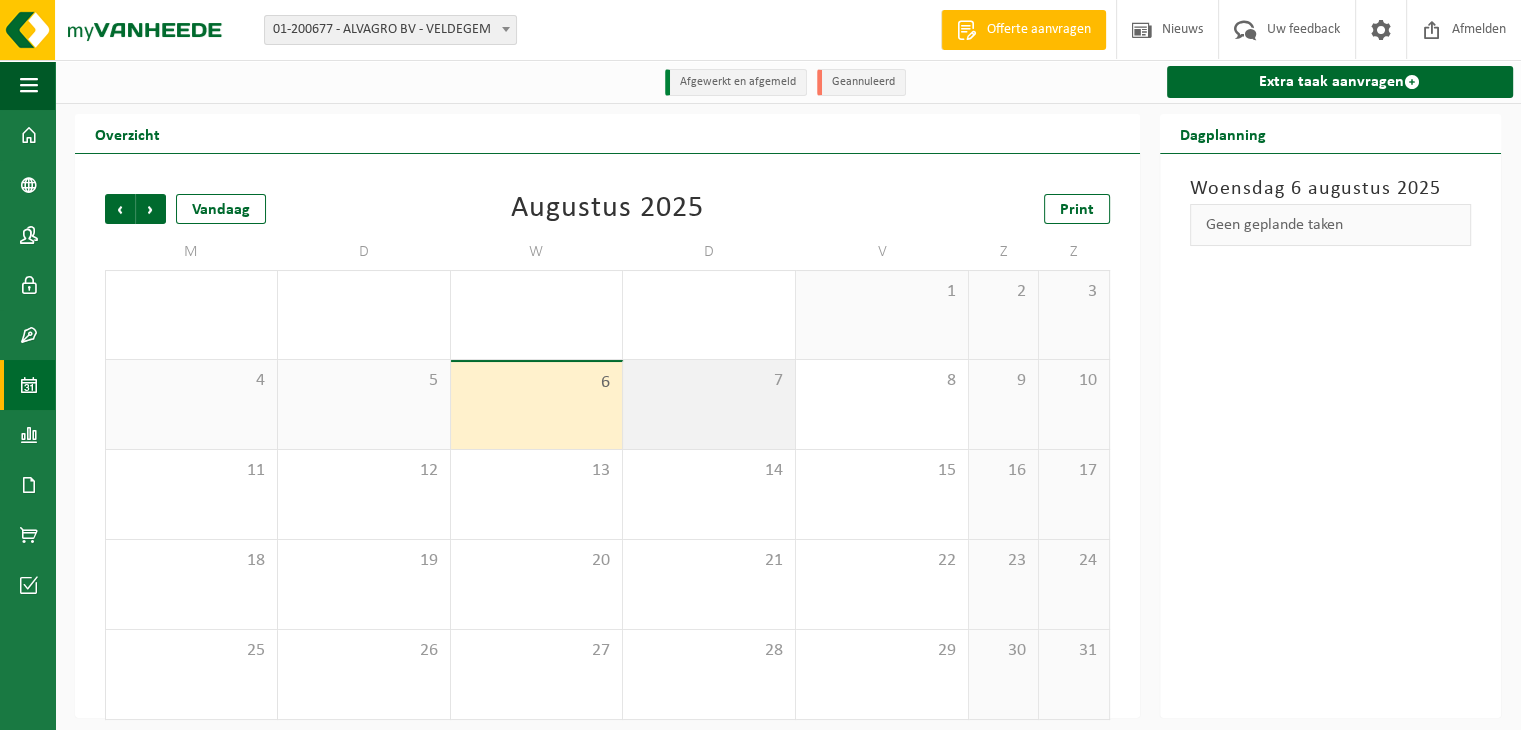 click on "7" at bounding box center (709, 404) 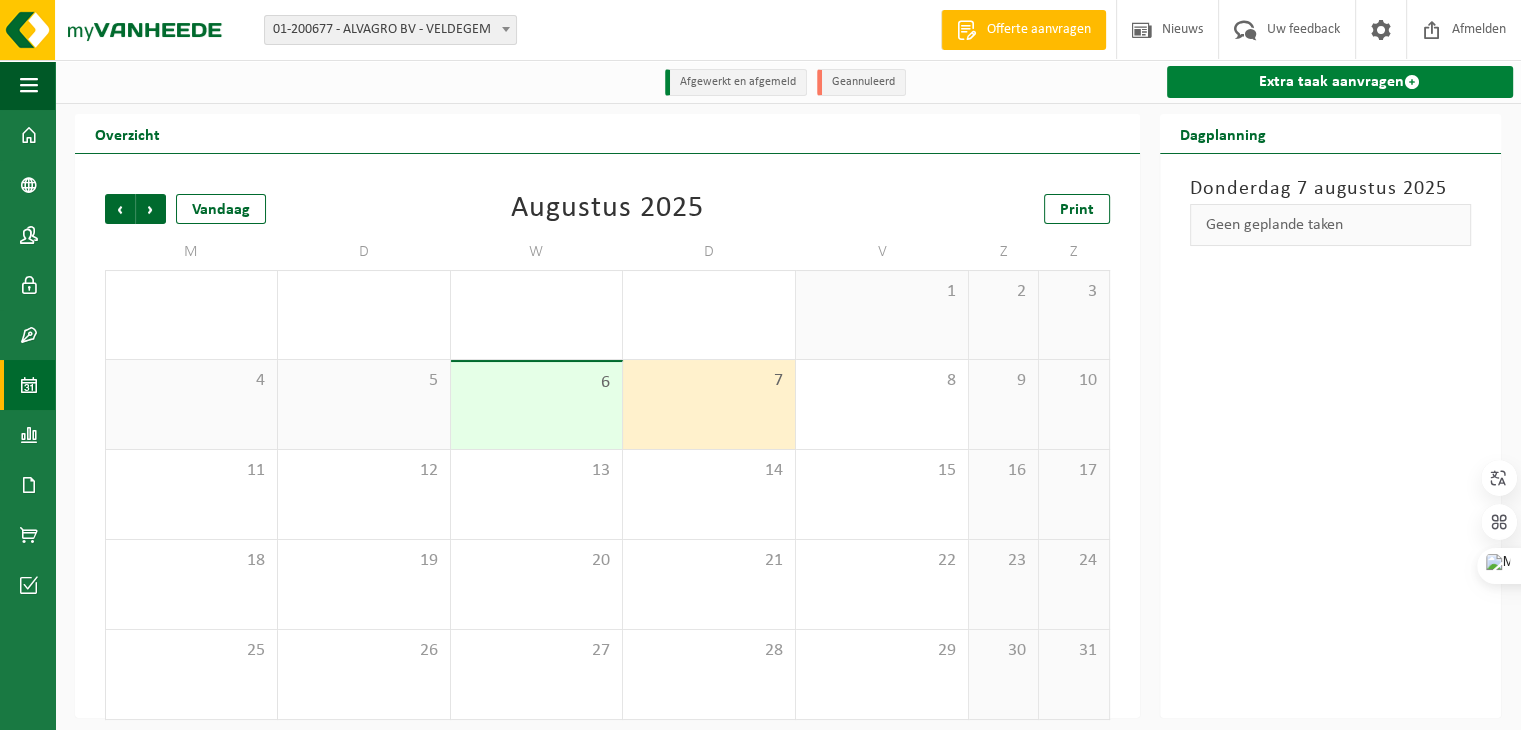 click on "Extra taak aanvragen" at bounding box center [1340, 82] 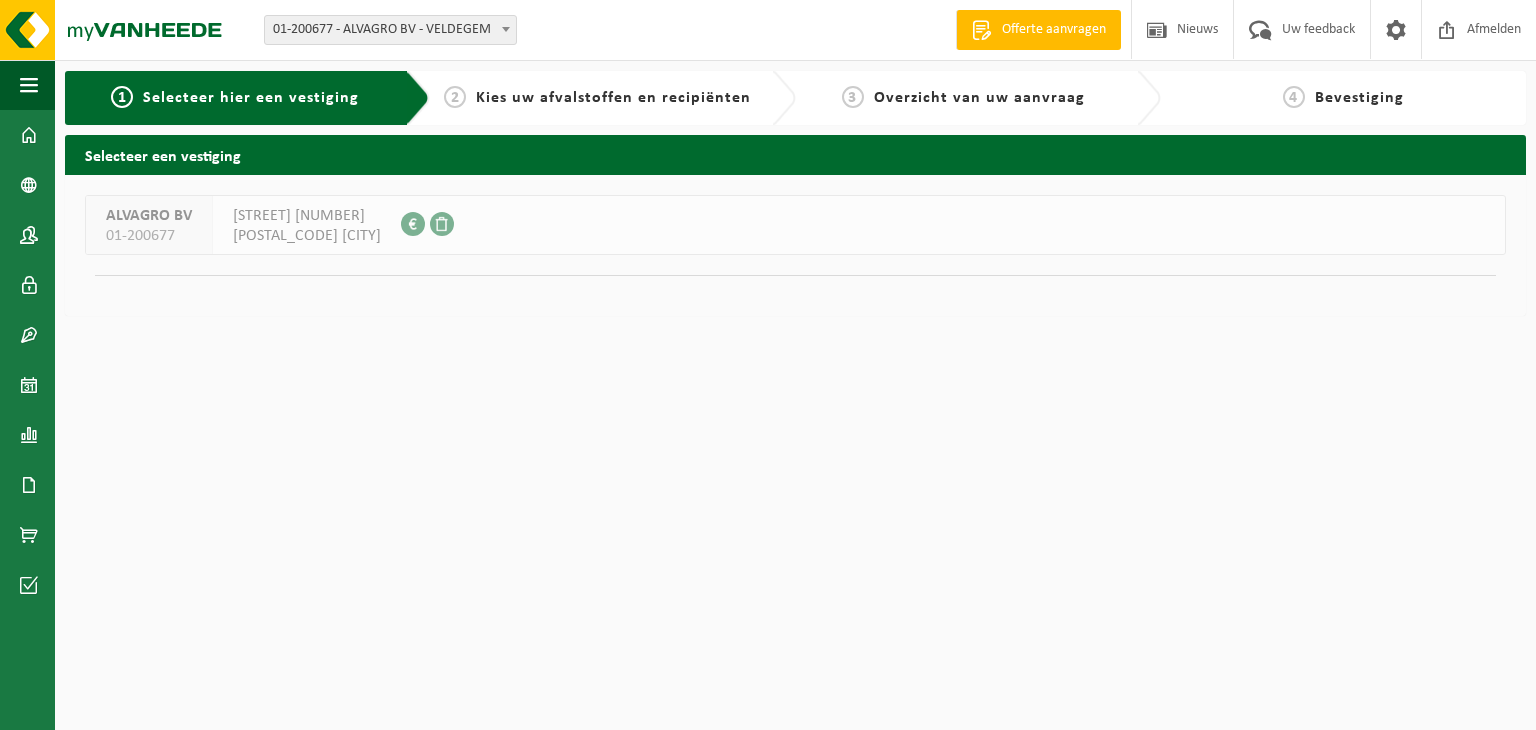 scroll, scrollTop: 0, scrollLeft: 0, axis: both 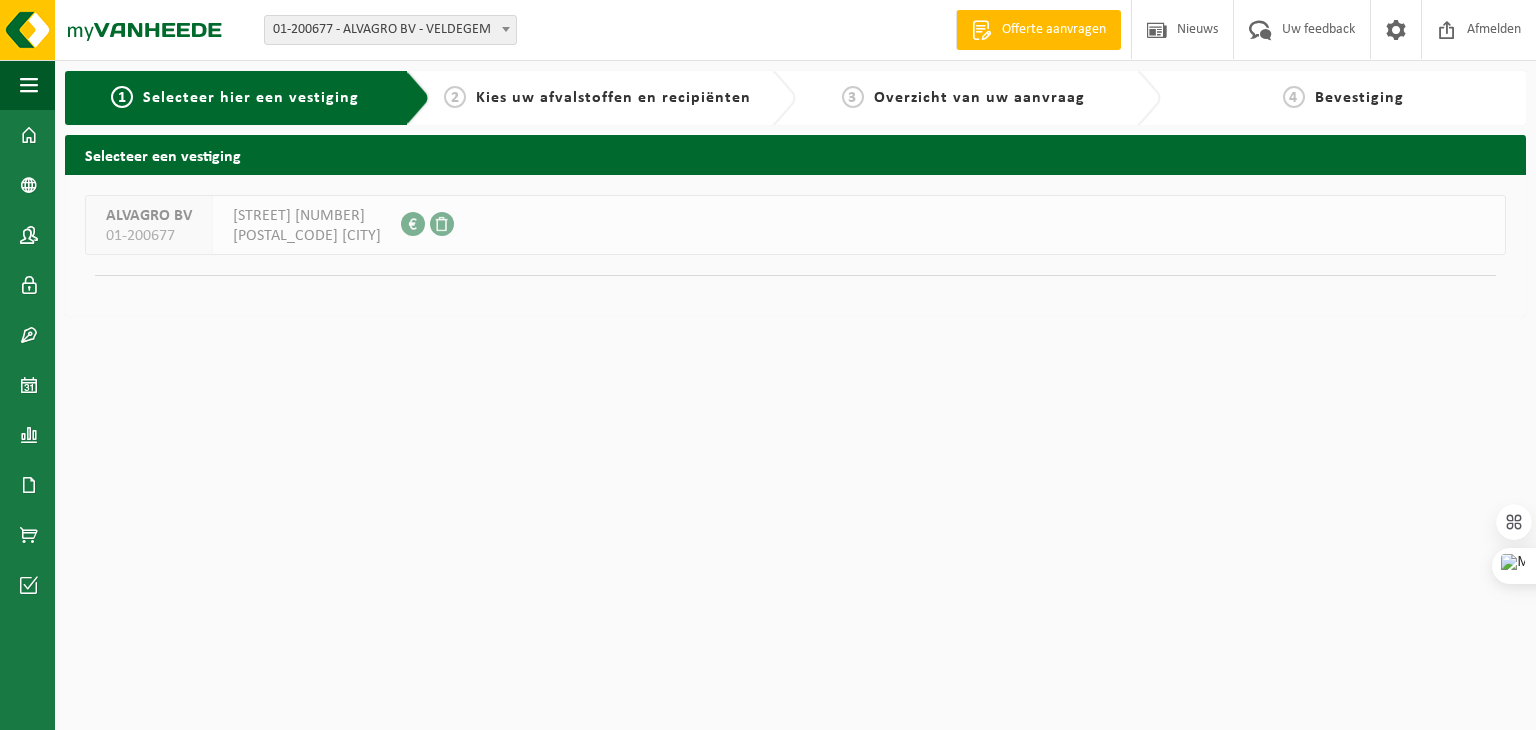 click at bounding box center (413, 224) 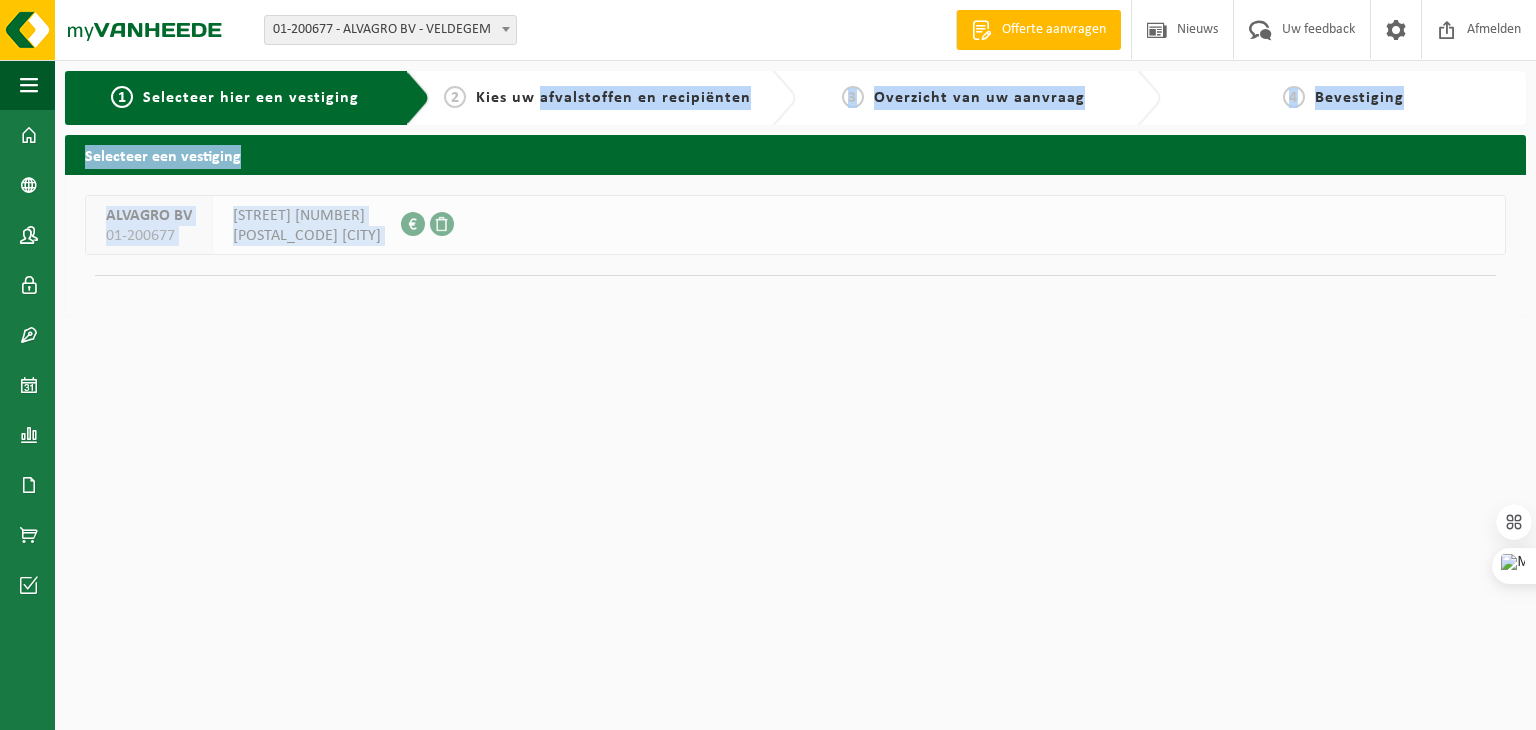 drag, startPoint x: 404, startPoint y: 226, endPoint x: 601, endPoint y: 110, distance: 228.6154 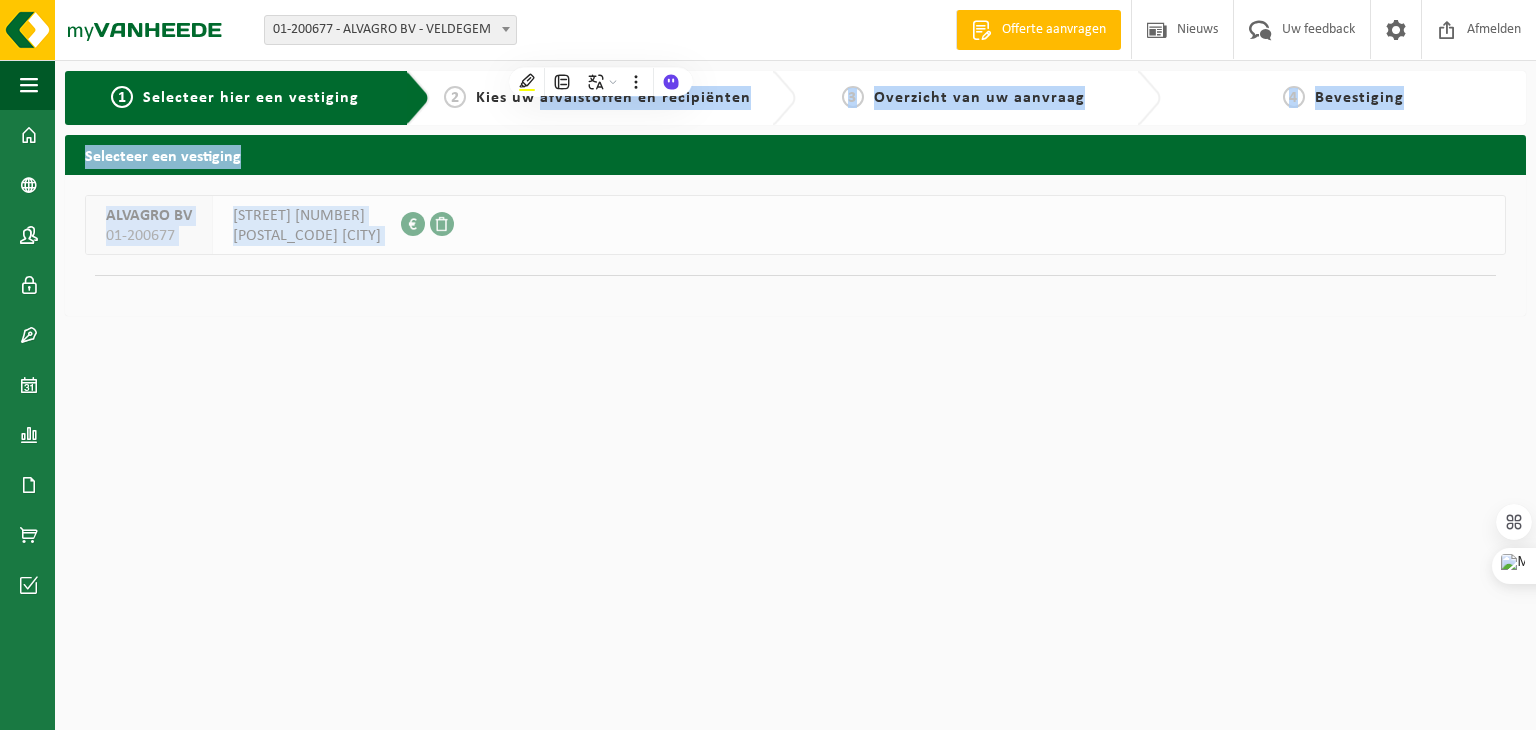 click on "Selecteer een vestiging" at bounding box center [795, 154] 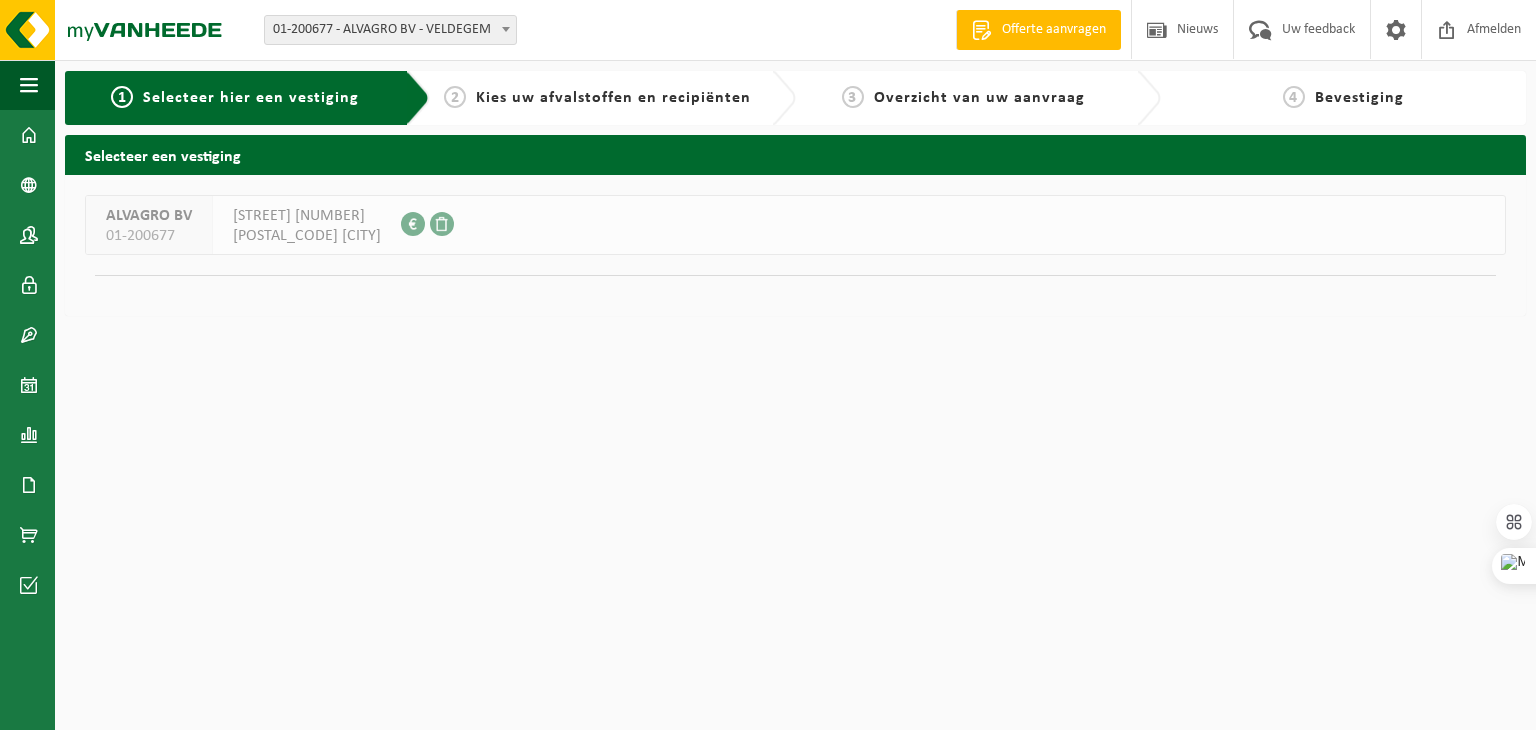 click on "Kies uw afvalstoffen en recipiënten" at bounding box center (613, 98) 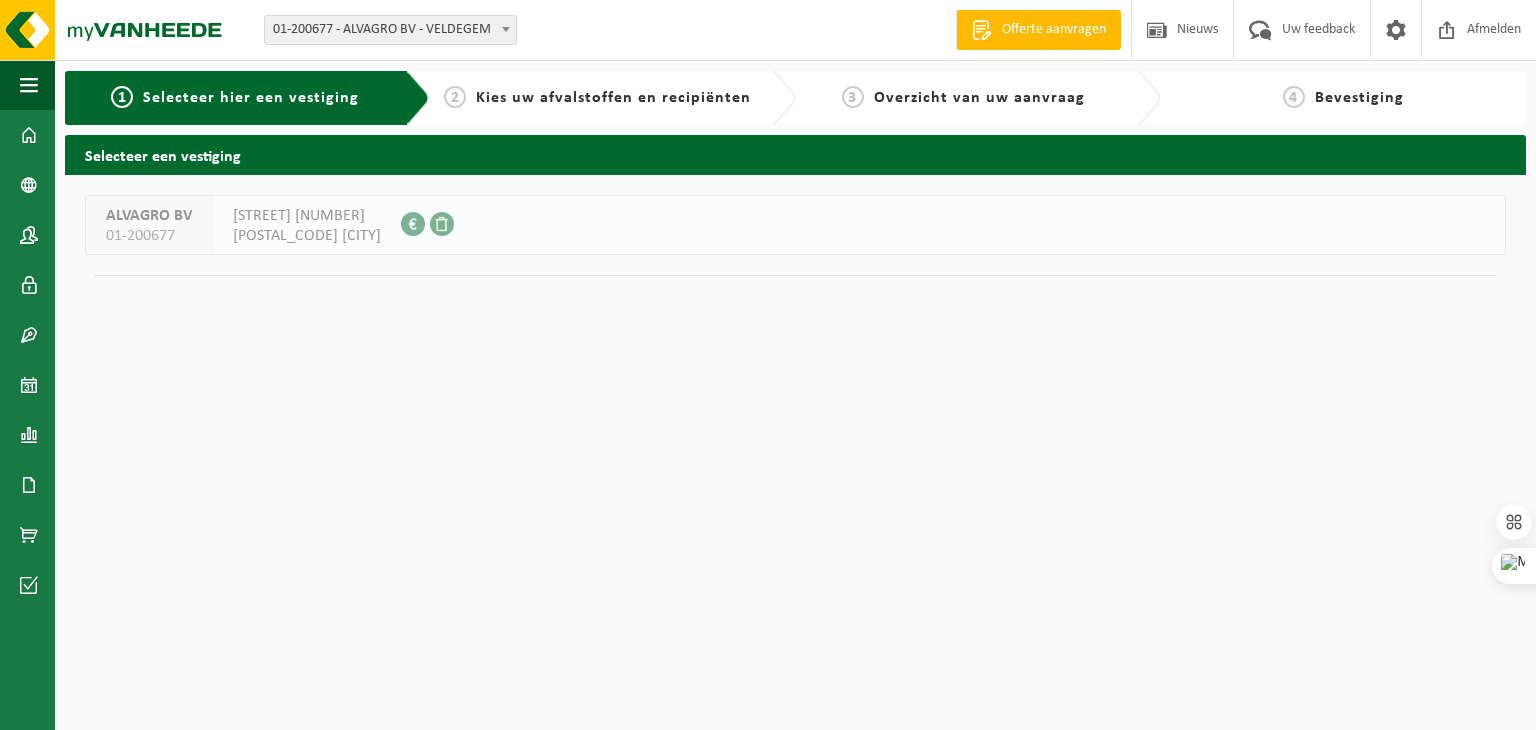 click on "2" at bounding box center [455, 97] 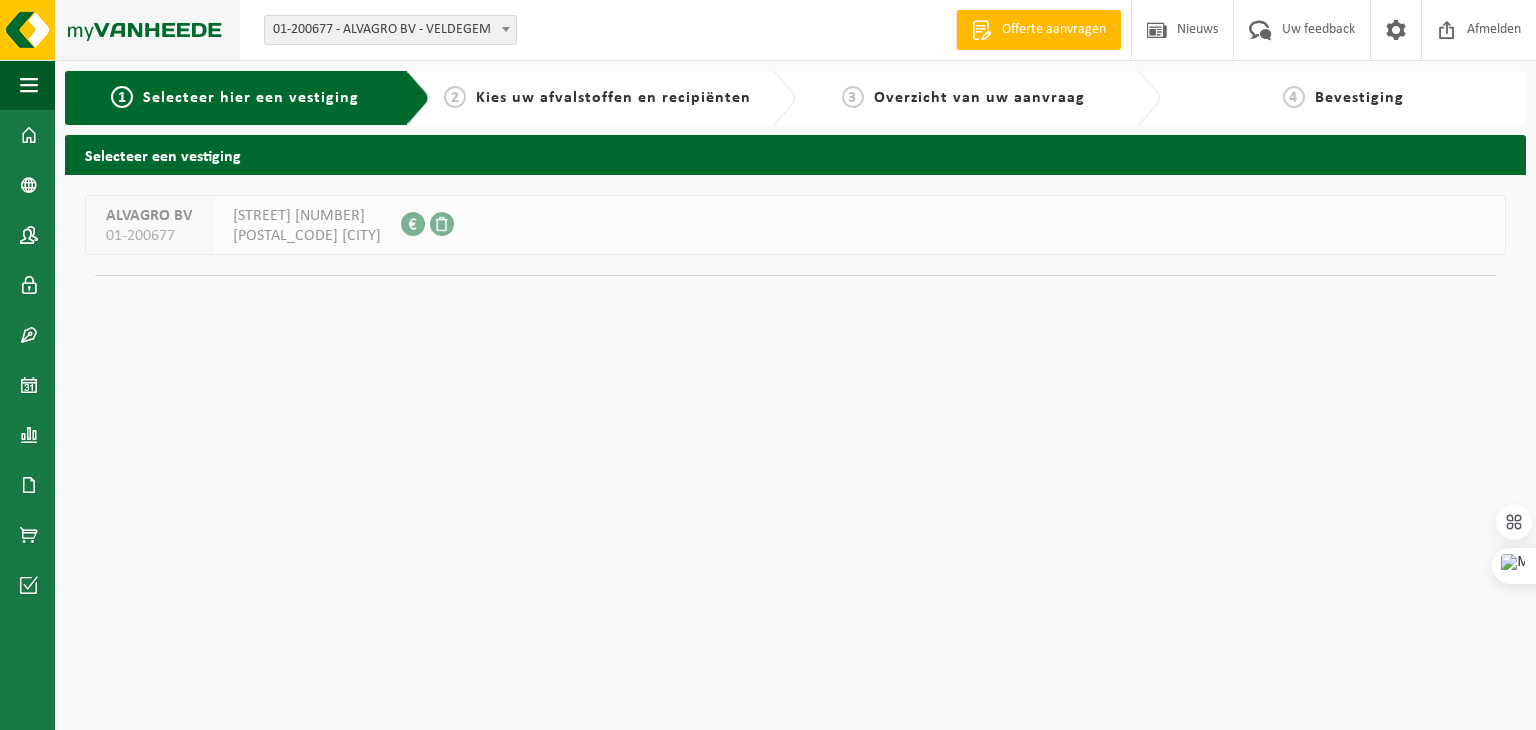 click at bounding box center [120, 30] 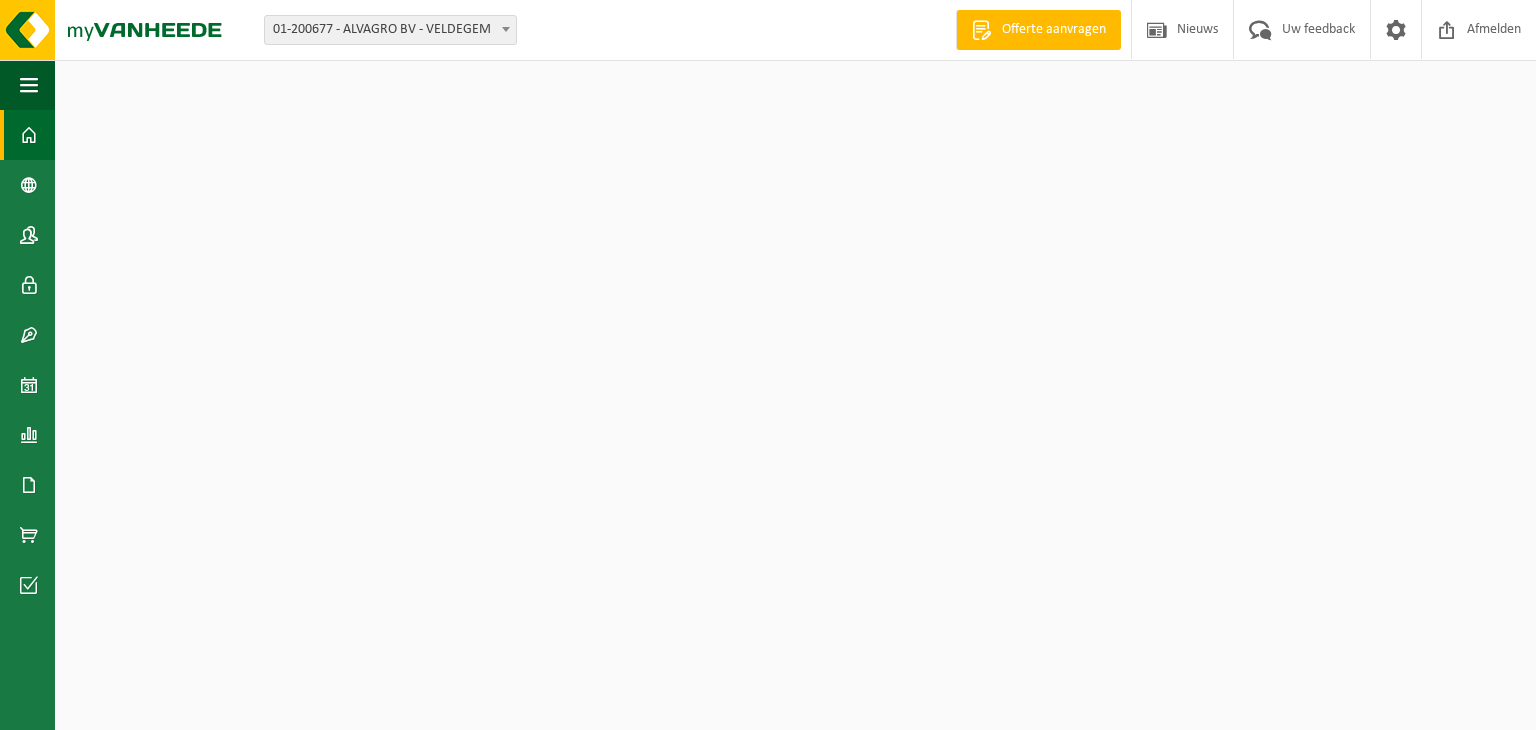 scroll, scrollTop: 0, scrollLeft: 0, axis: both 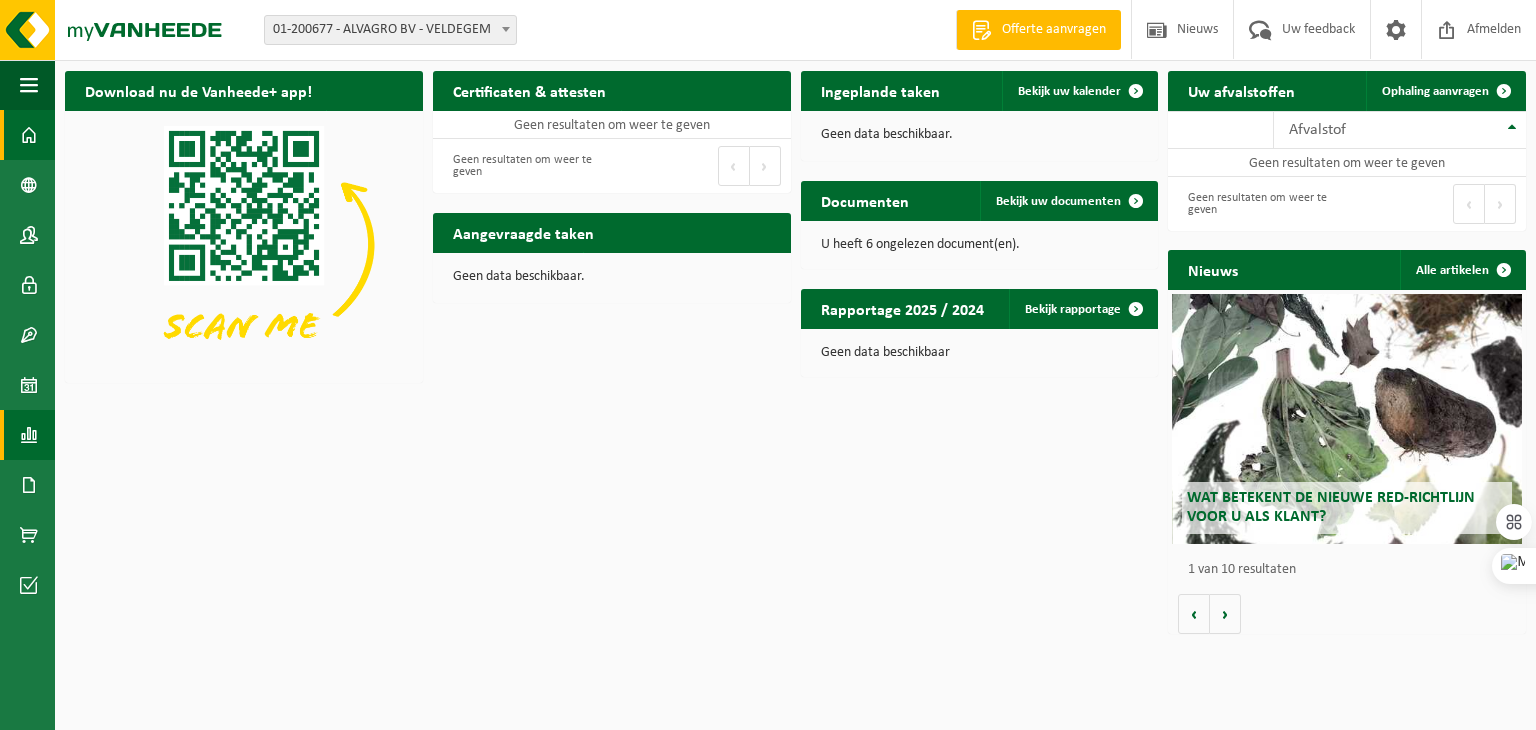click at bounding box center [29, 435] 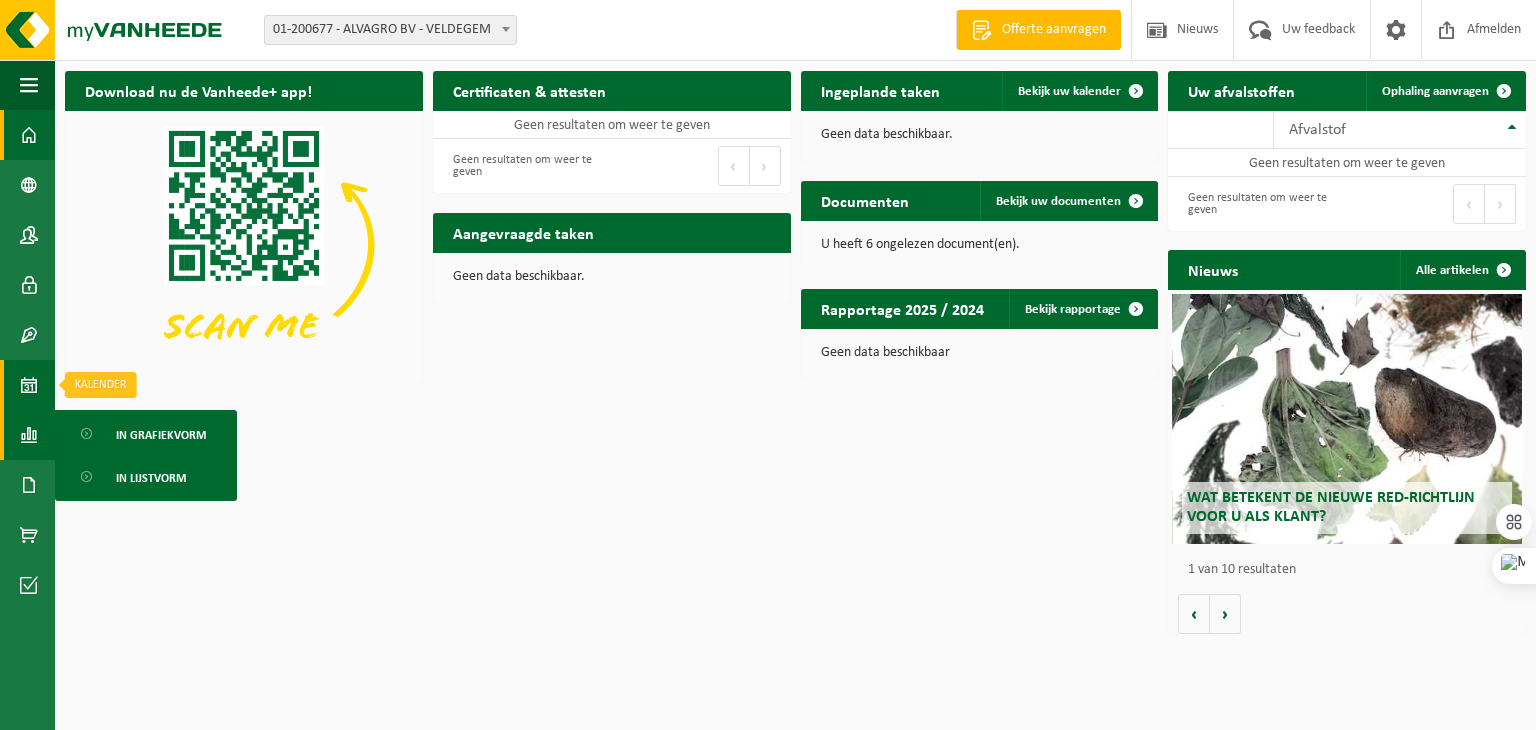 click at bounding box center [29, 385] 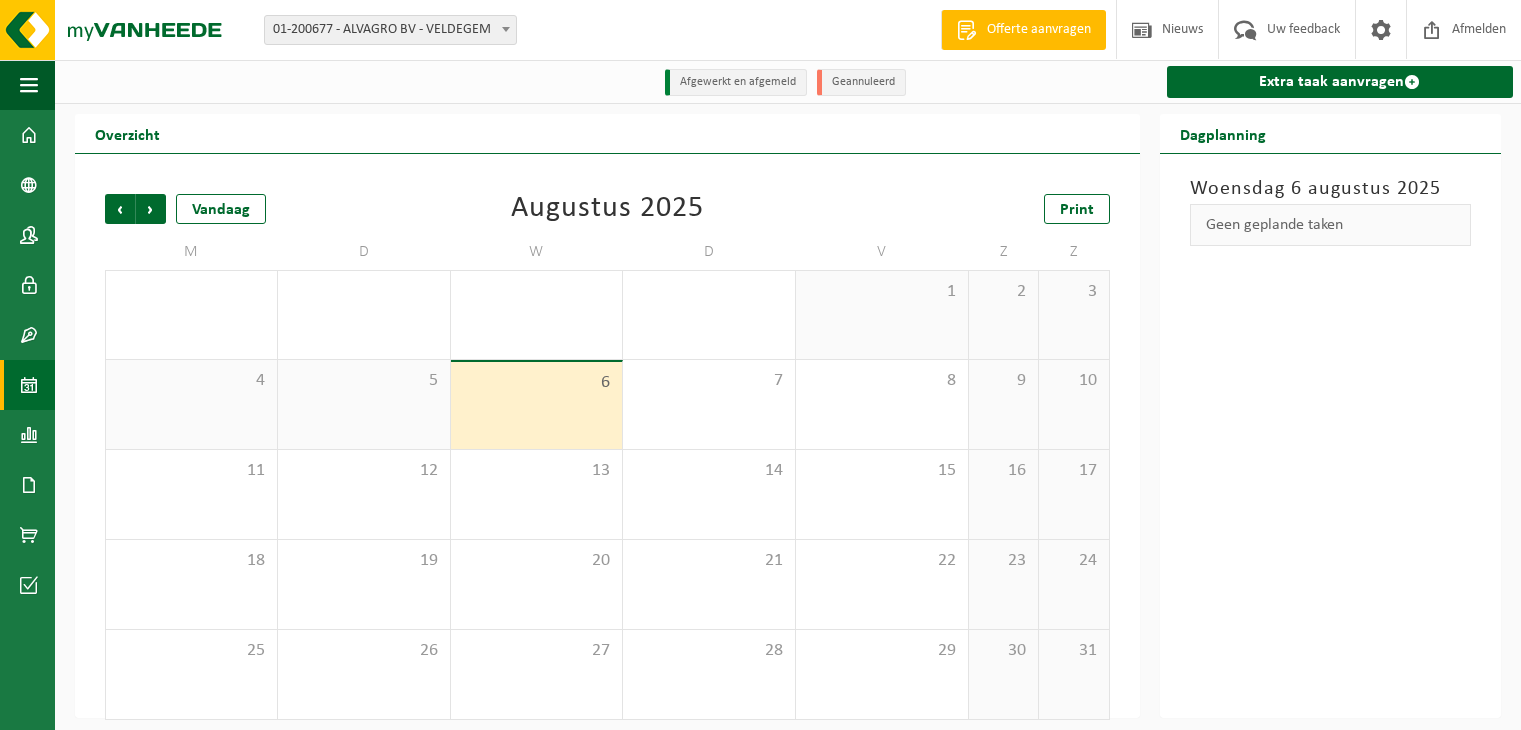 scroll, scrollTop: 0, scrollLeft: 0, axis: both 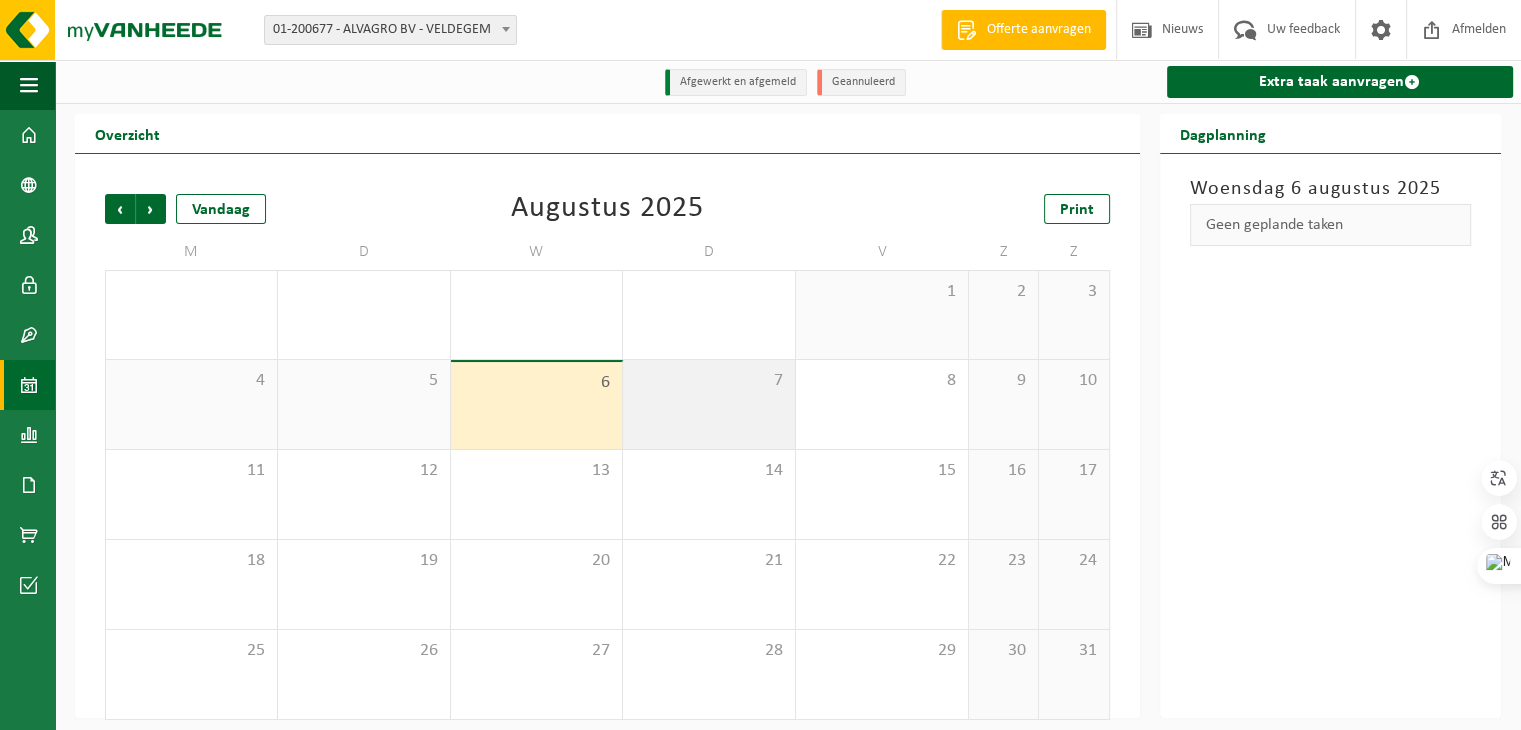 click on "7" at bounding box center [709, 404] 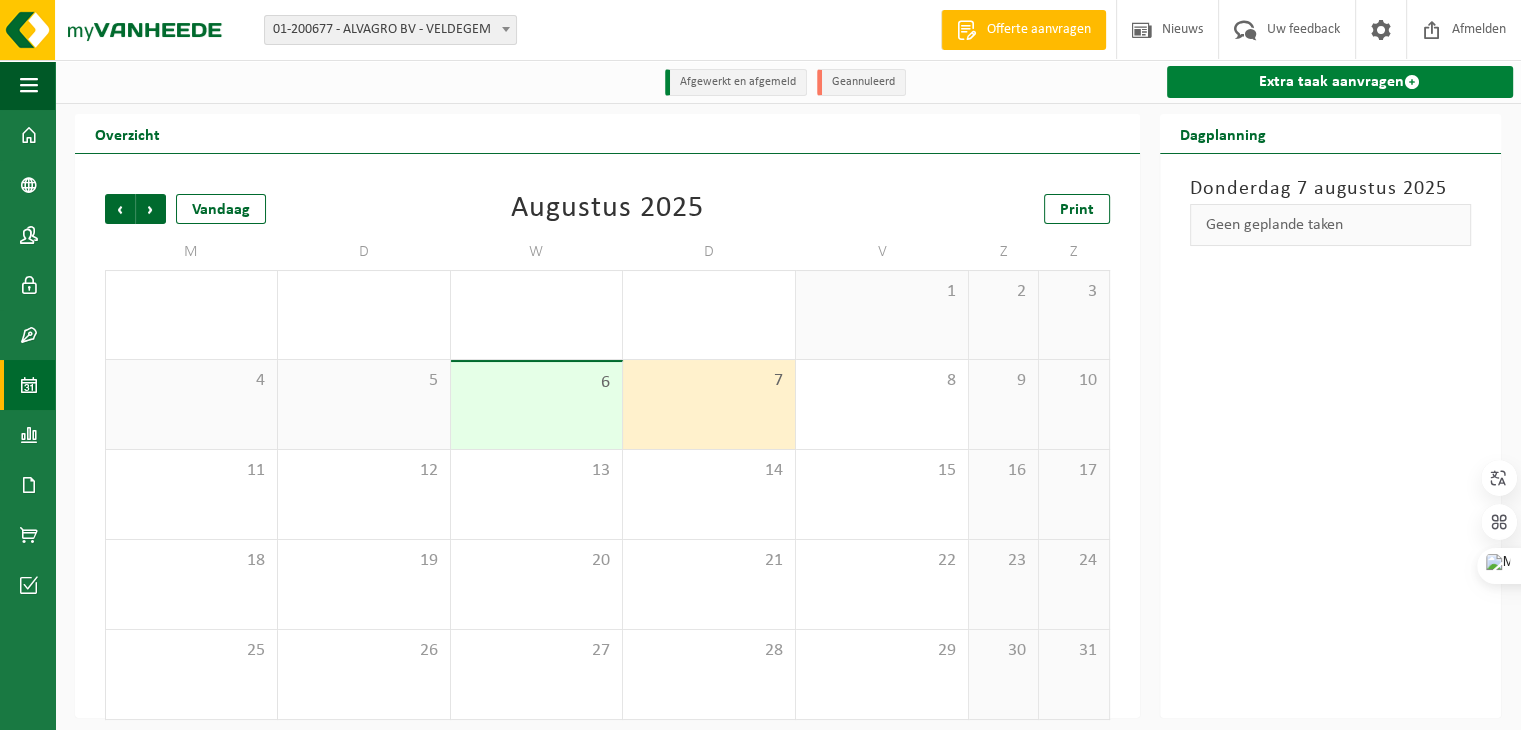 click on "Extra taak aanvragen" at bounding box center (1340, 82) 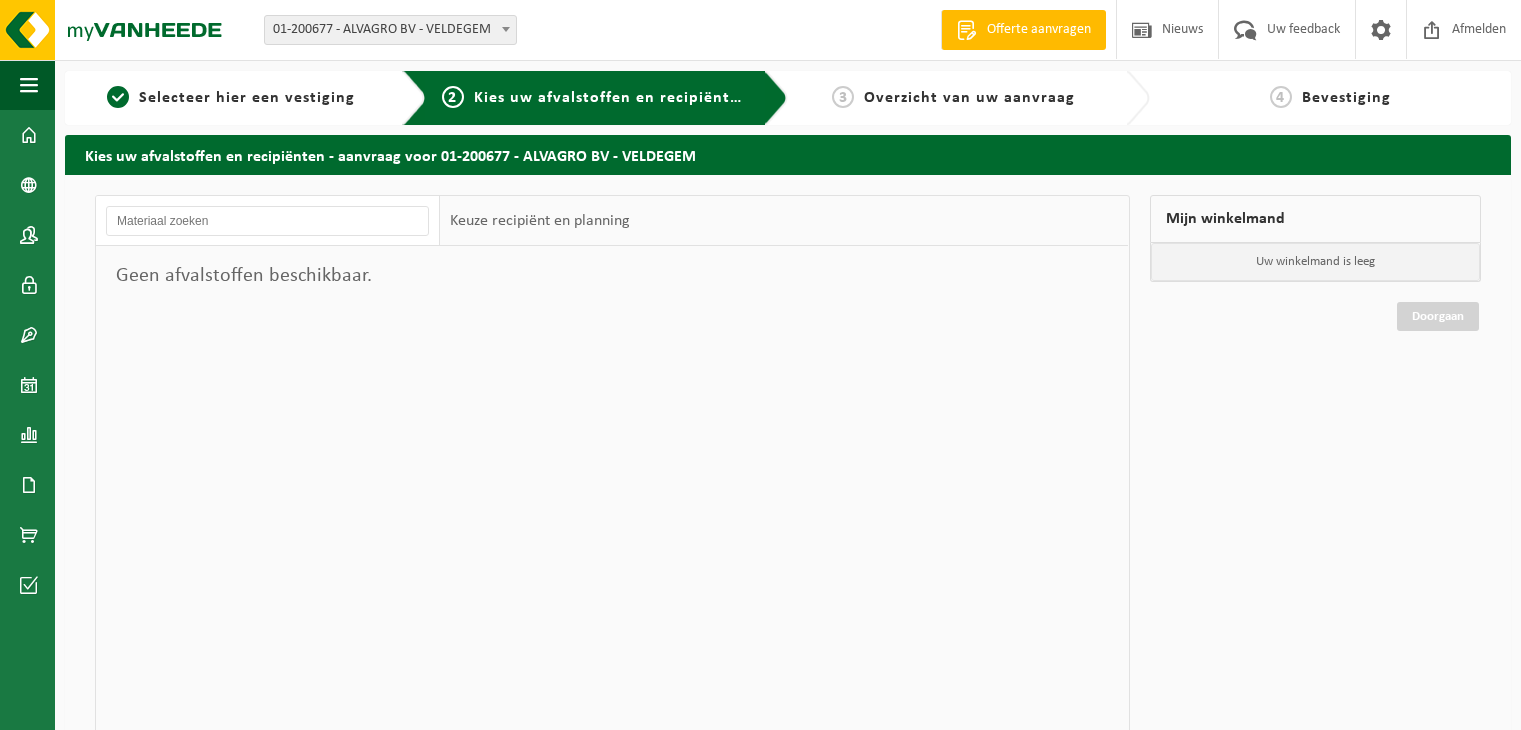scroll, scrollTop: 0, scrollLeft: 0, axis: both 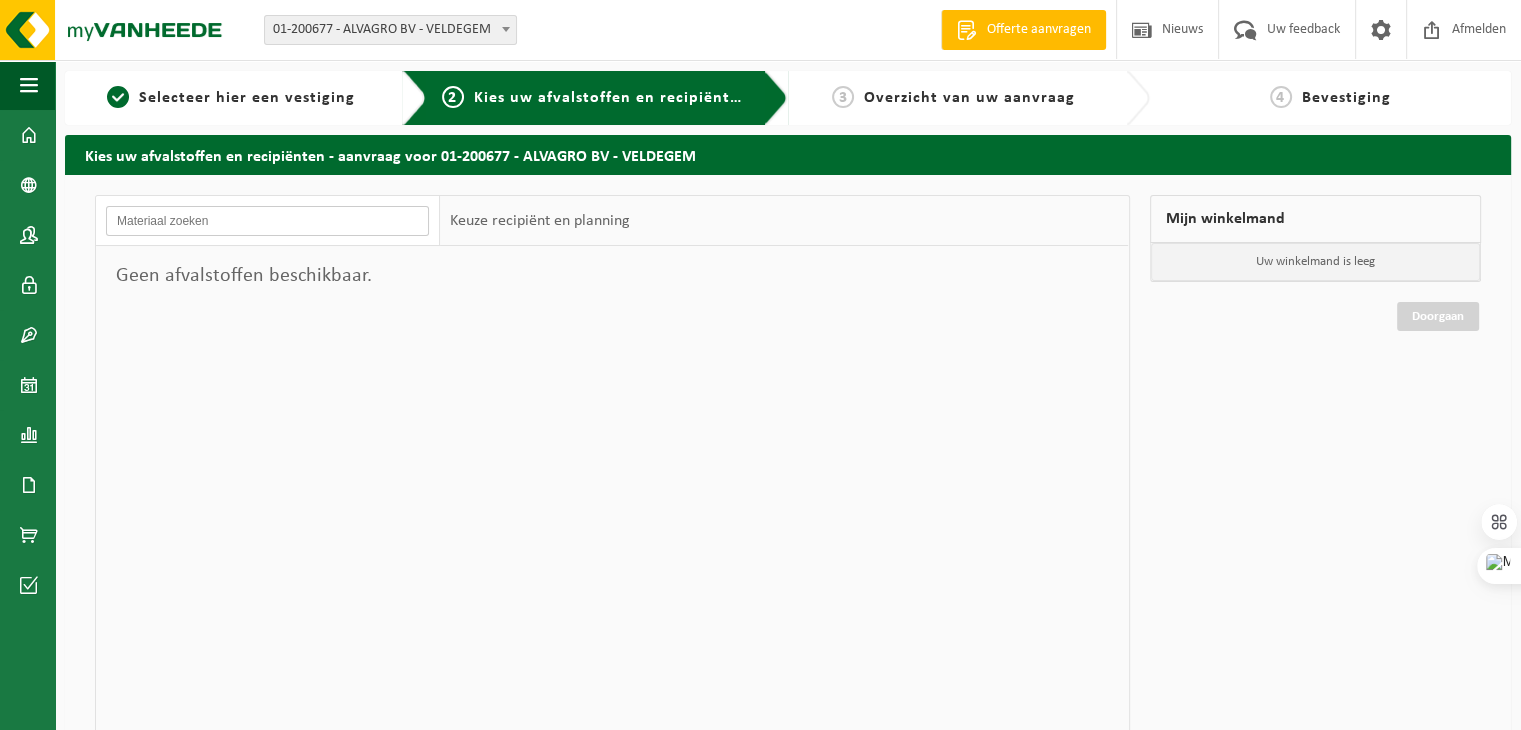 click at bounding box center [267, 221] 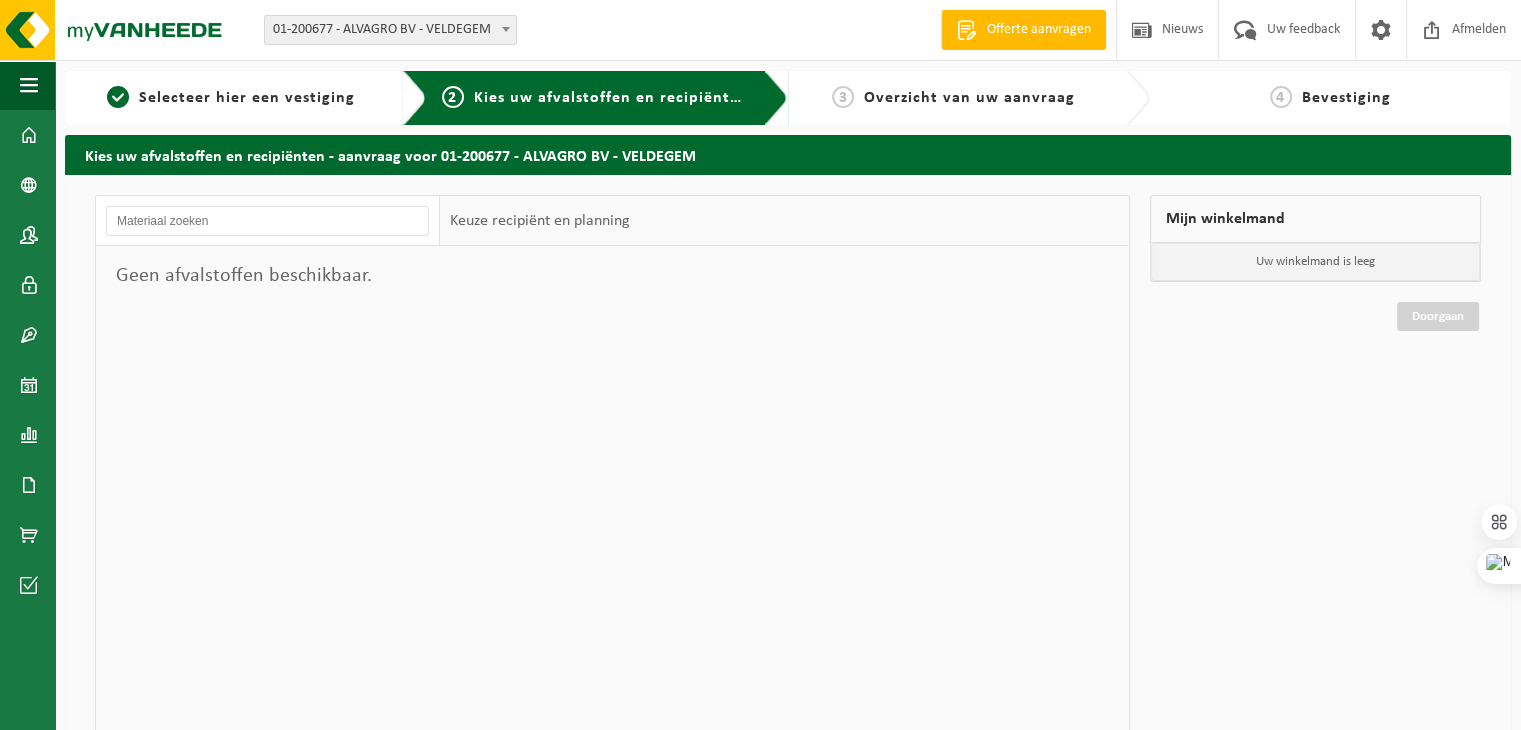 click on "Geen afvalstoffen beschikbaar." at bounding box center [268, 276] 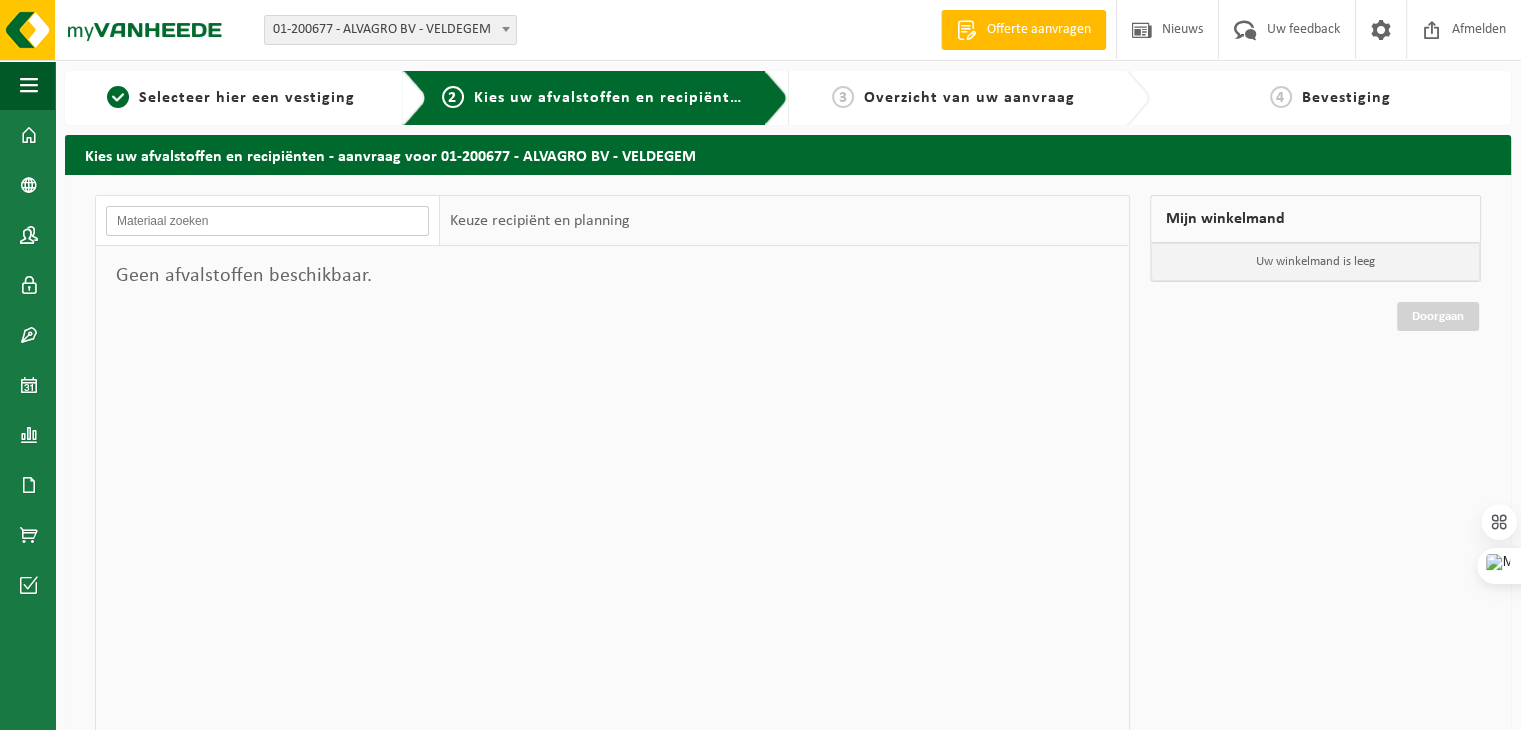 click at bounding box center (267, 221) 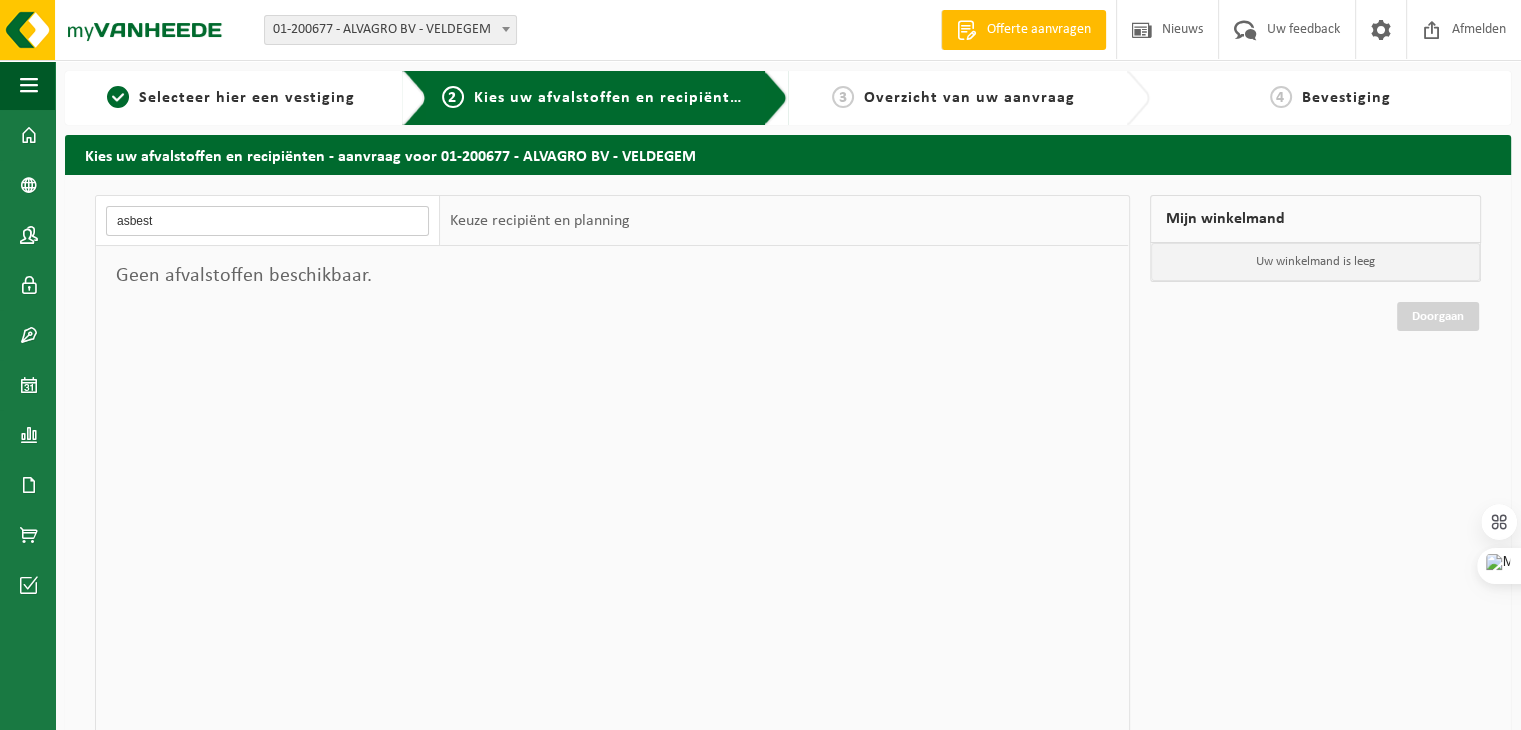 type on "asbest" 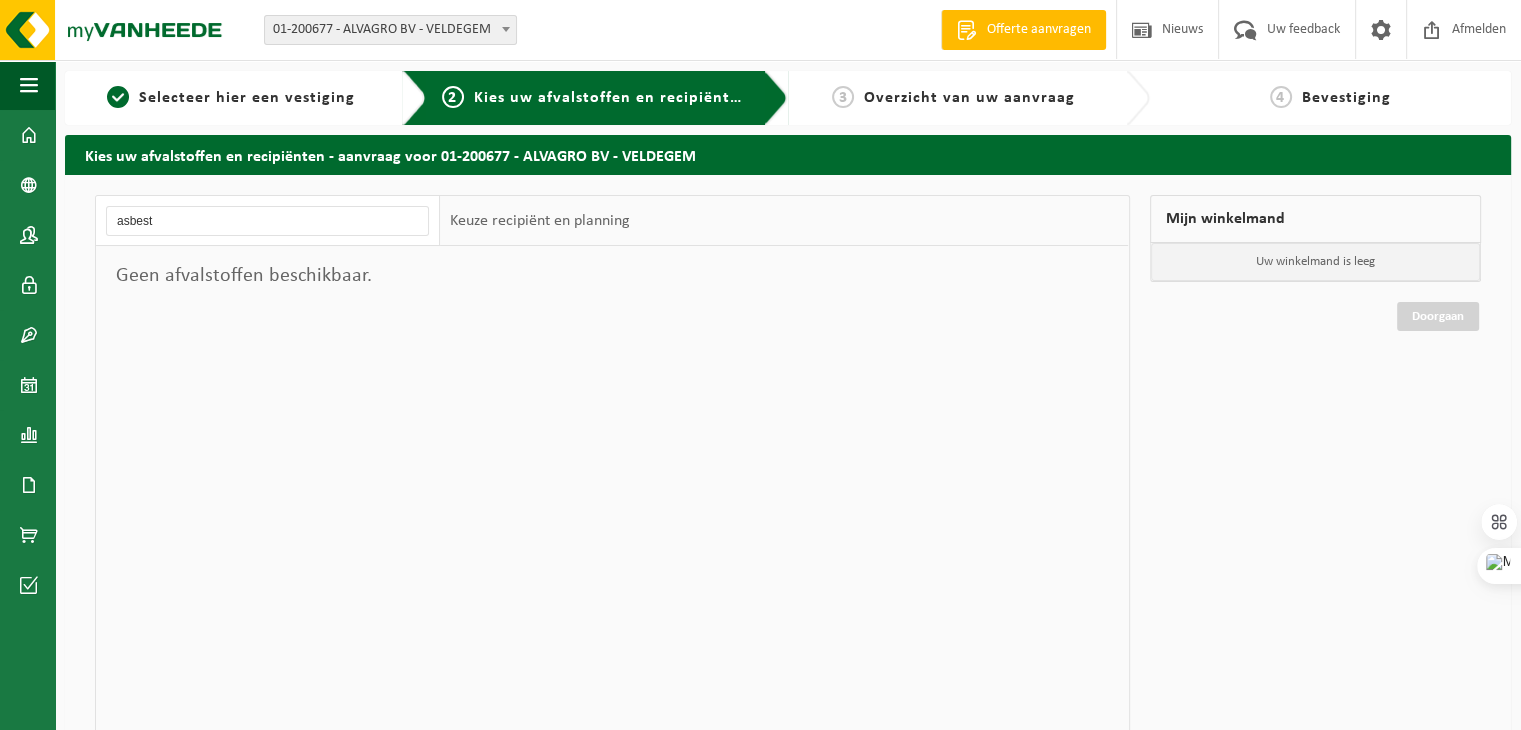 click on "Geen afvalstoffen beschikbaar." at bounding box center [268, 276] 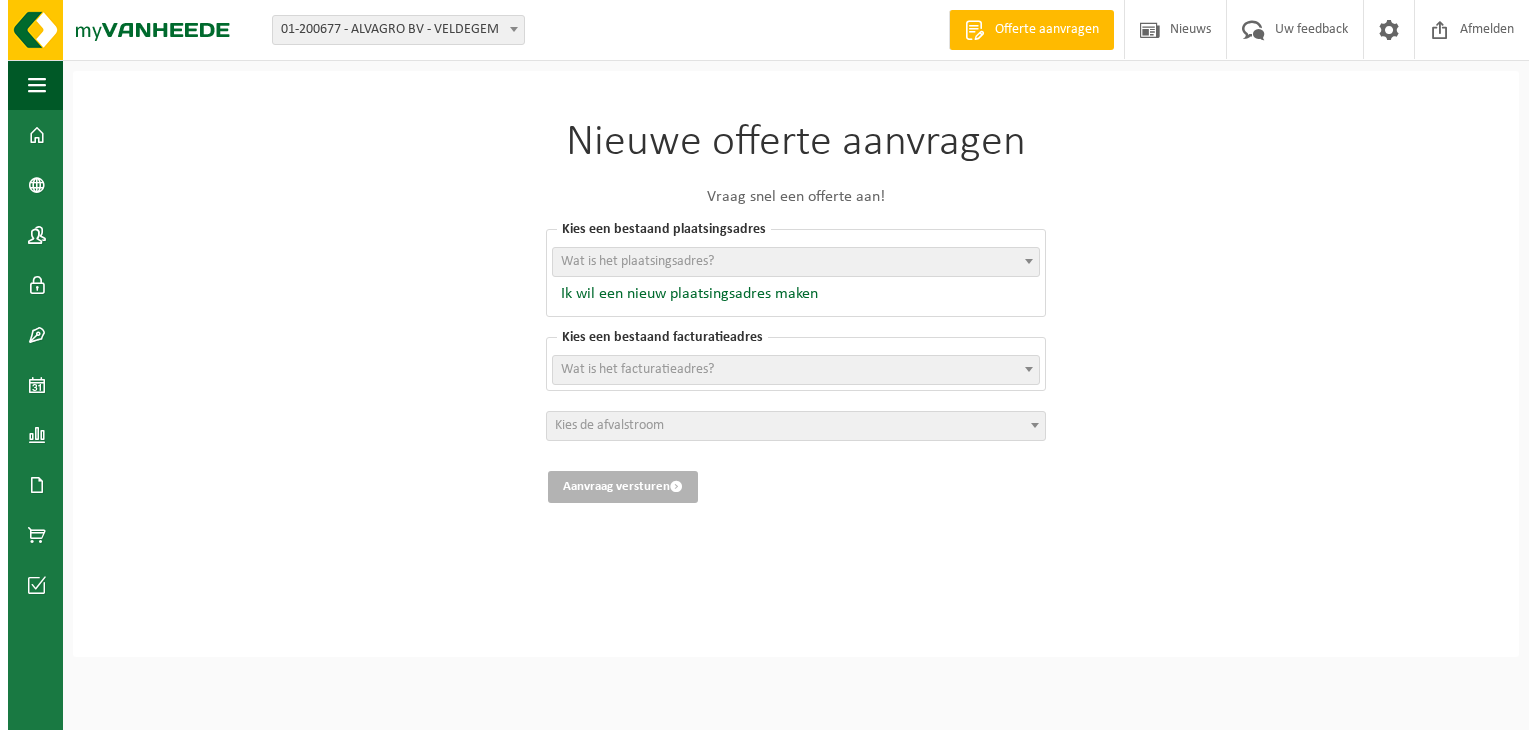 scroll, scrollTop: 0, scrollLeft: 0, axis: both 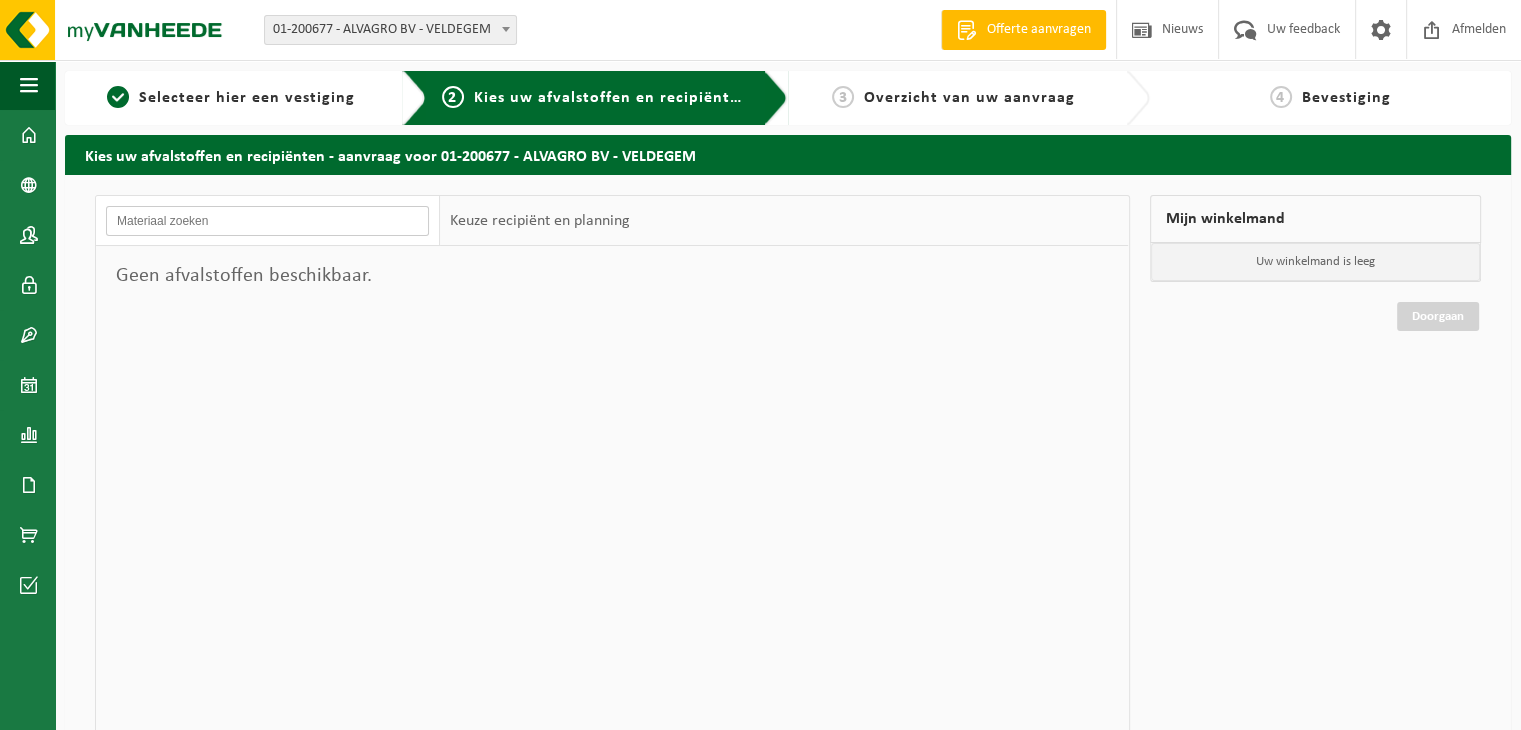 click at bounding box center [267, 221] 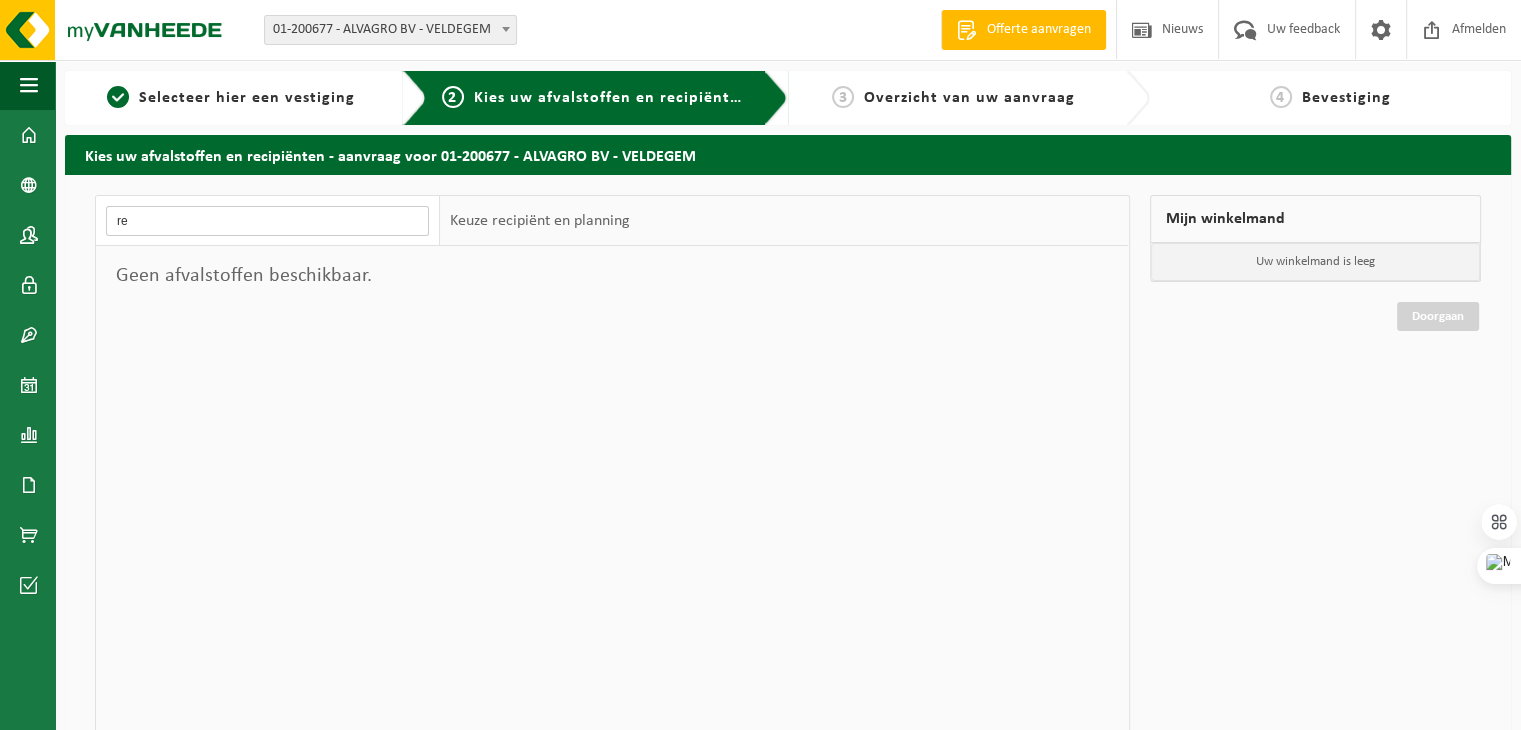 type on "r" 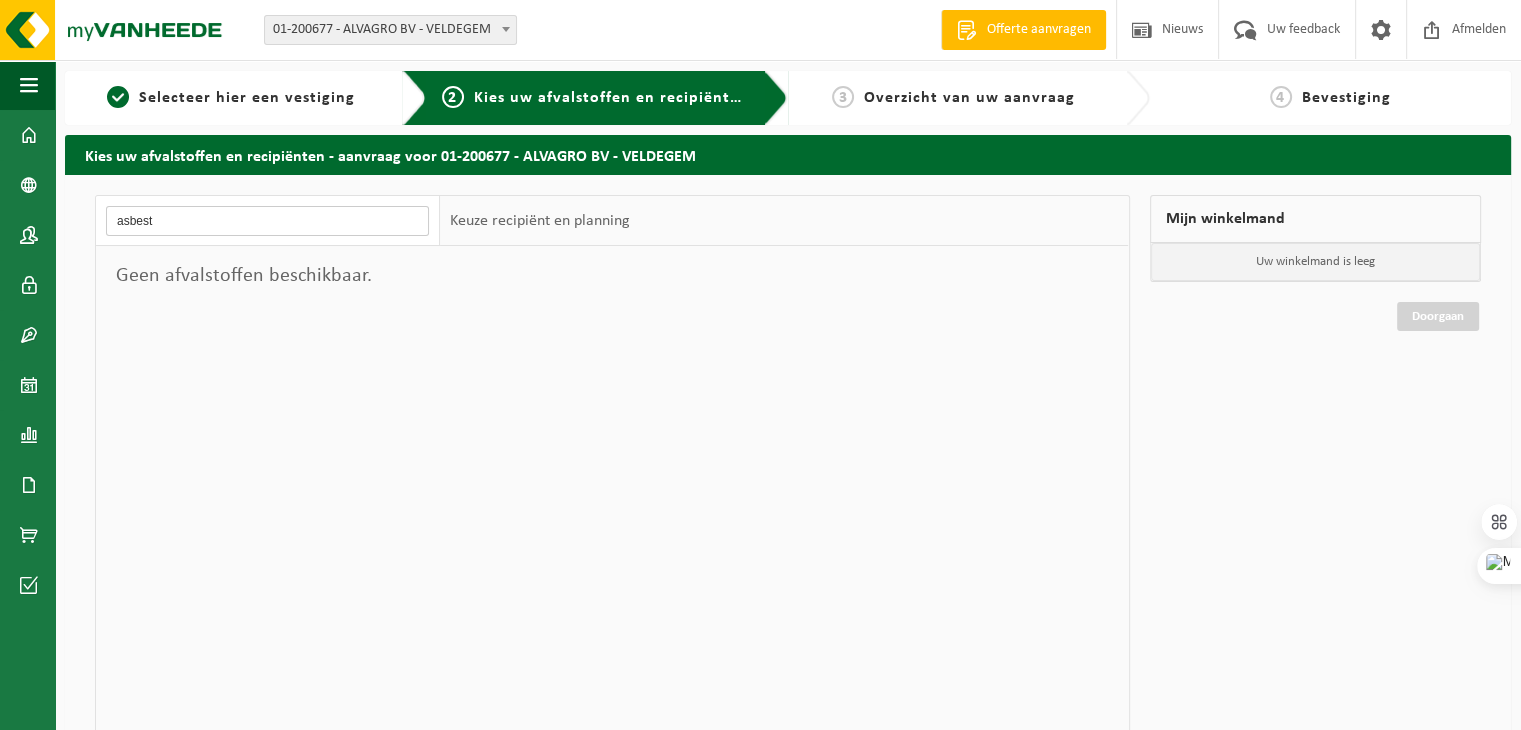 type on "asbest" 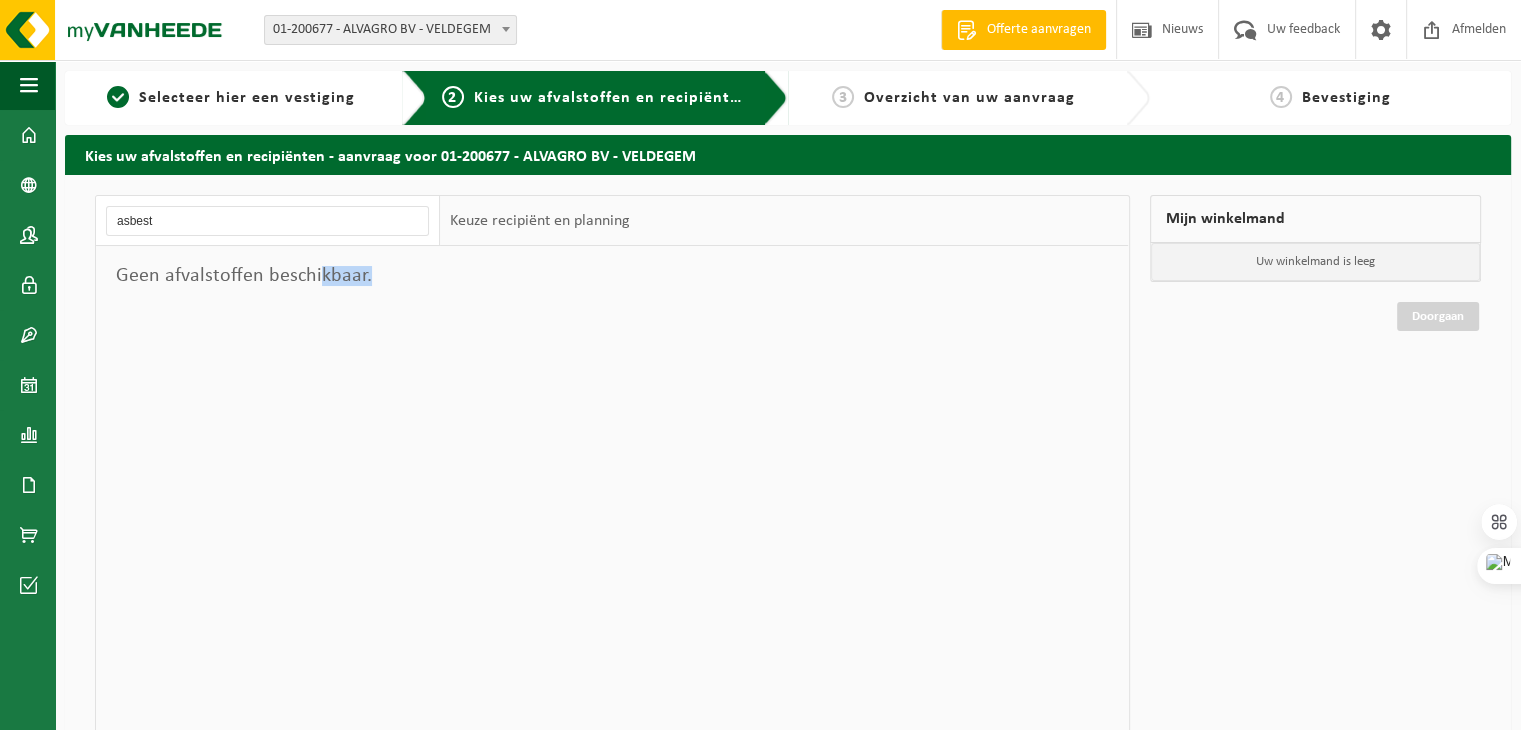 drag, startPoint x: 360, startPoint y: 280, endPoint x: 309, endPoint y: 277, distance: 51.088158 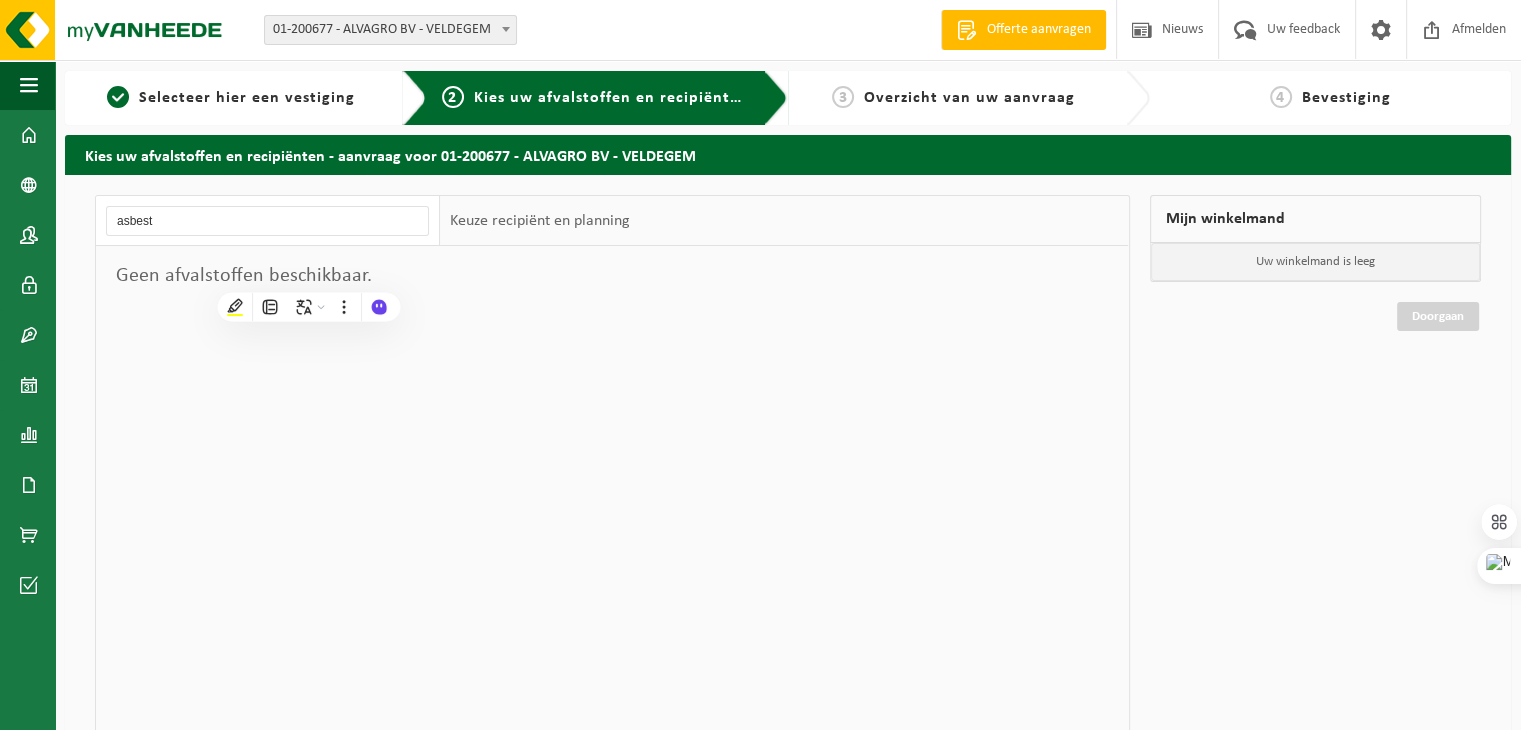 click on "Geen afvalstoffen beschikbaar." at bounding box center (268, 276) 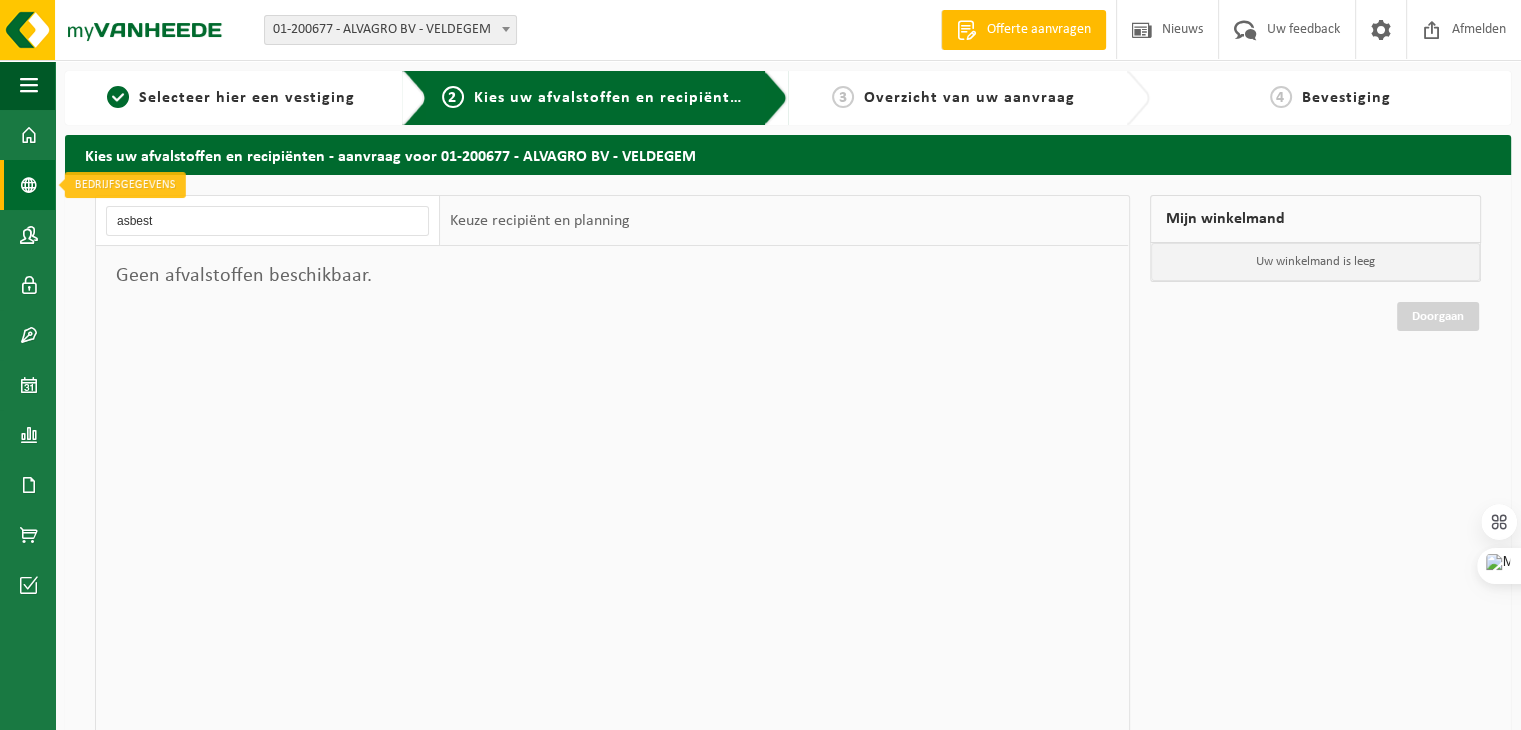 click on "Bedrijfsgegevens" at bounding box center (27, 185) 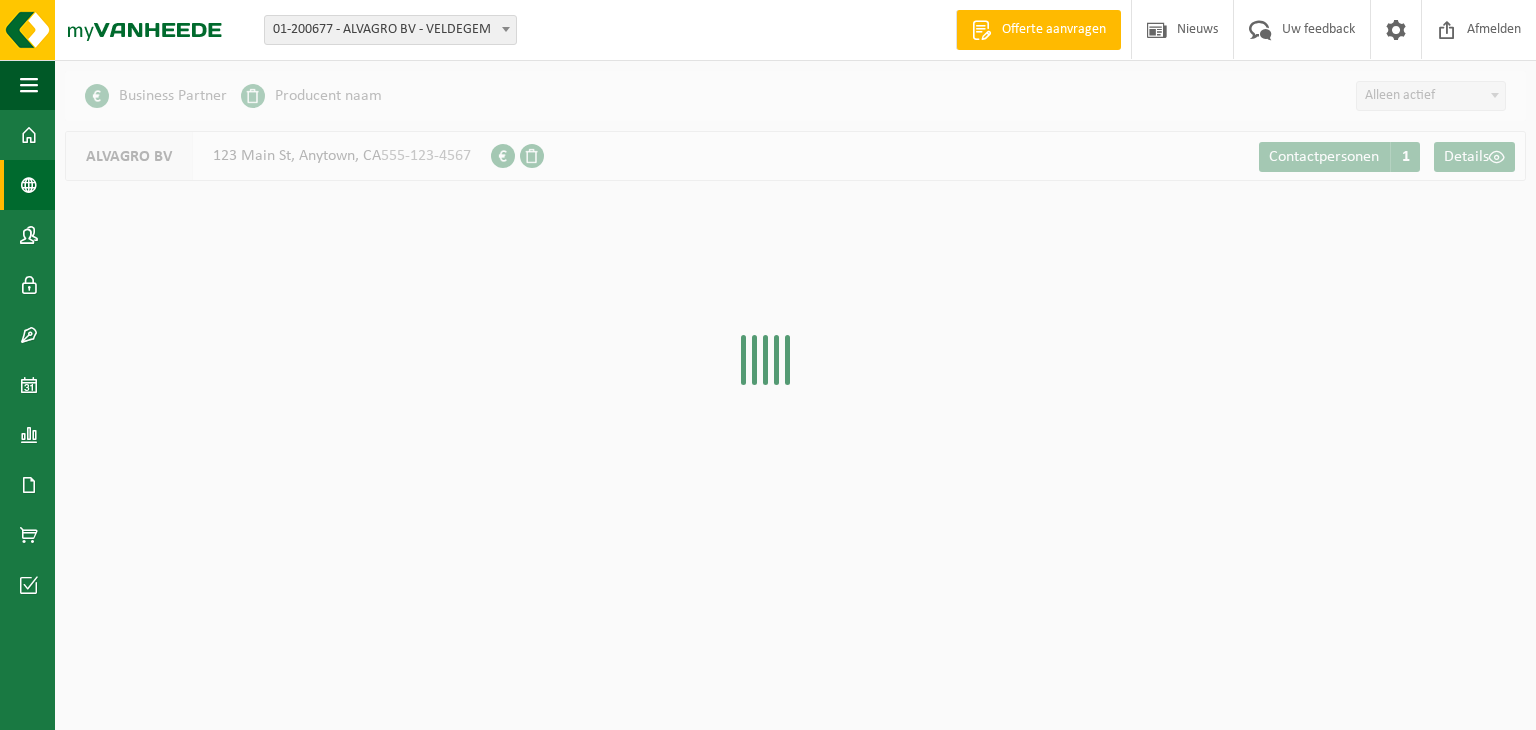 scroll, scrollTop: 0, scrollLeft: 0, axis: both 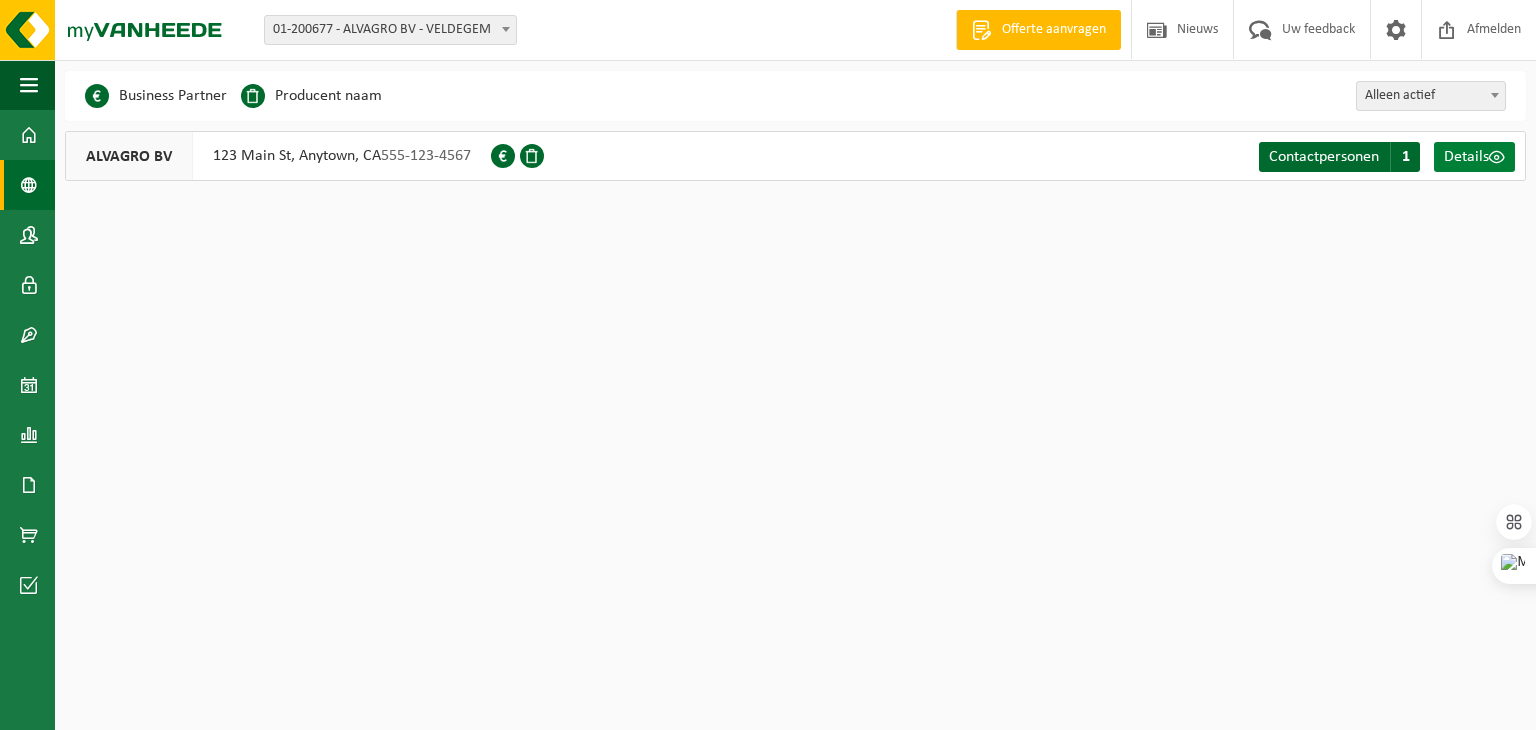click on "Details" at bounding box center [1466, 157] 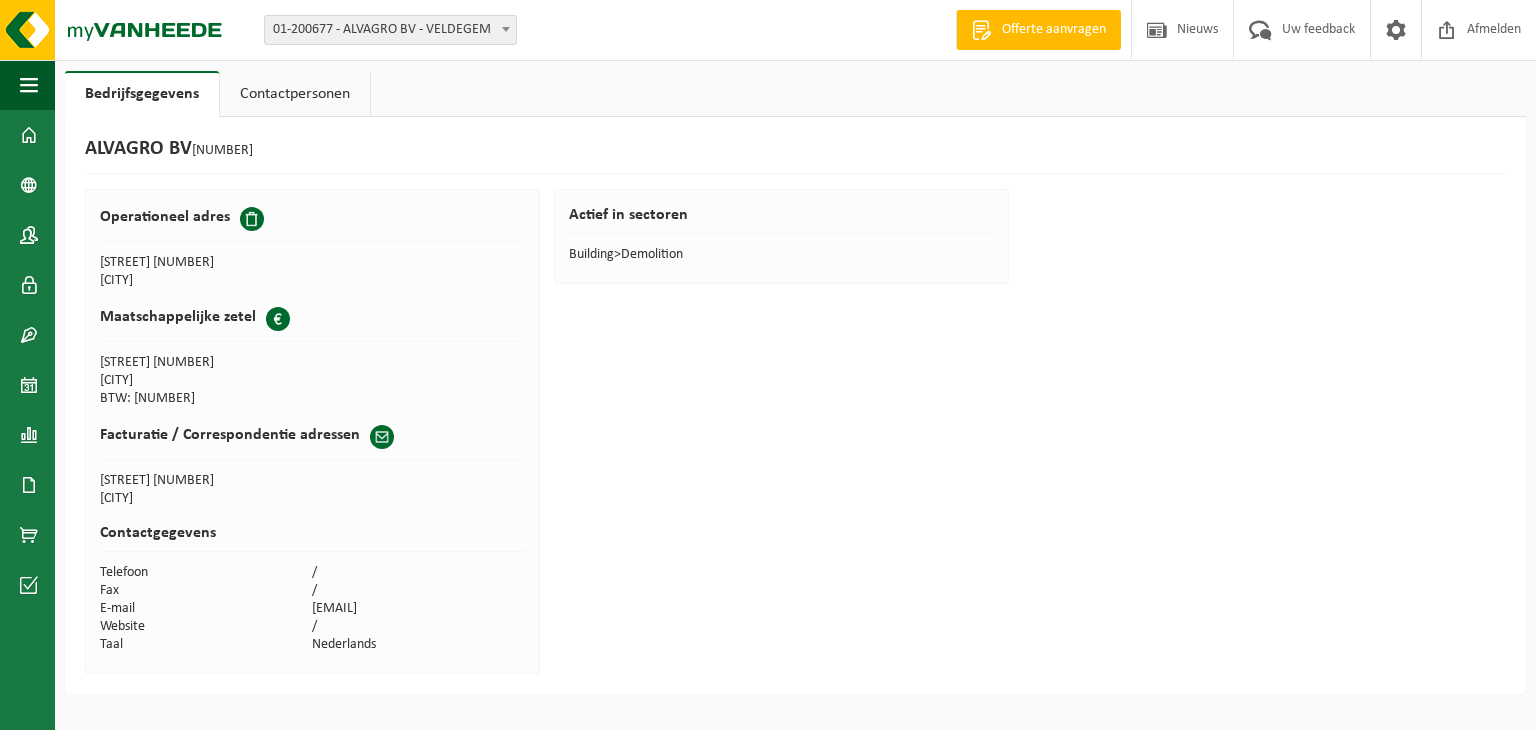 scroll, scrollTop: 0, scrollLeft: 0, axis: both 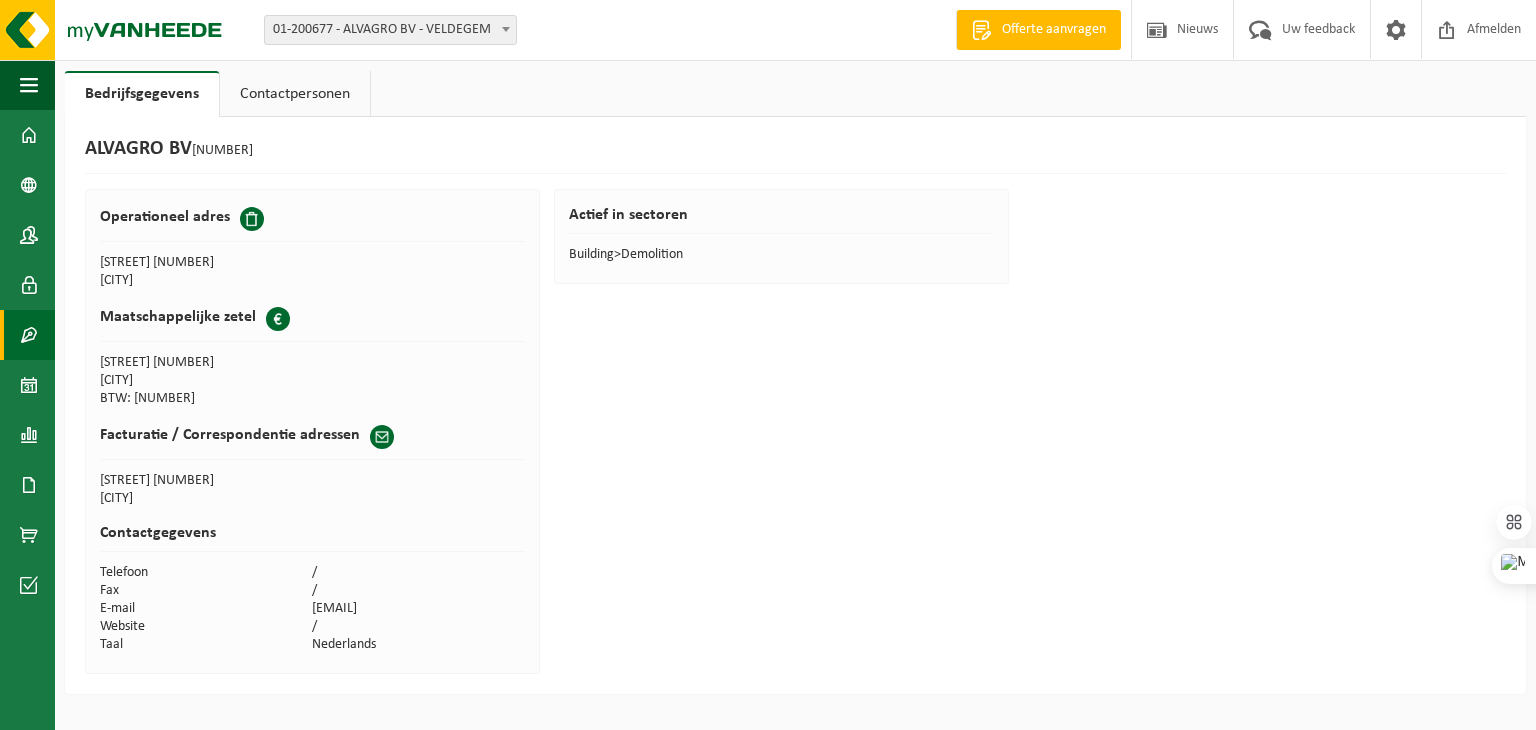 click at bounding box center (29, 335) 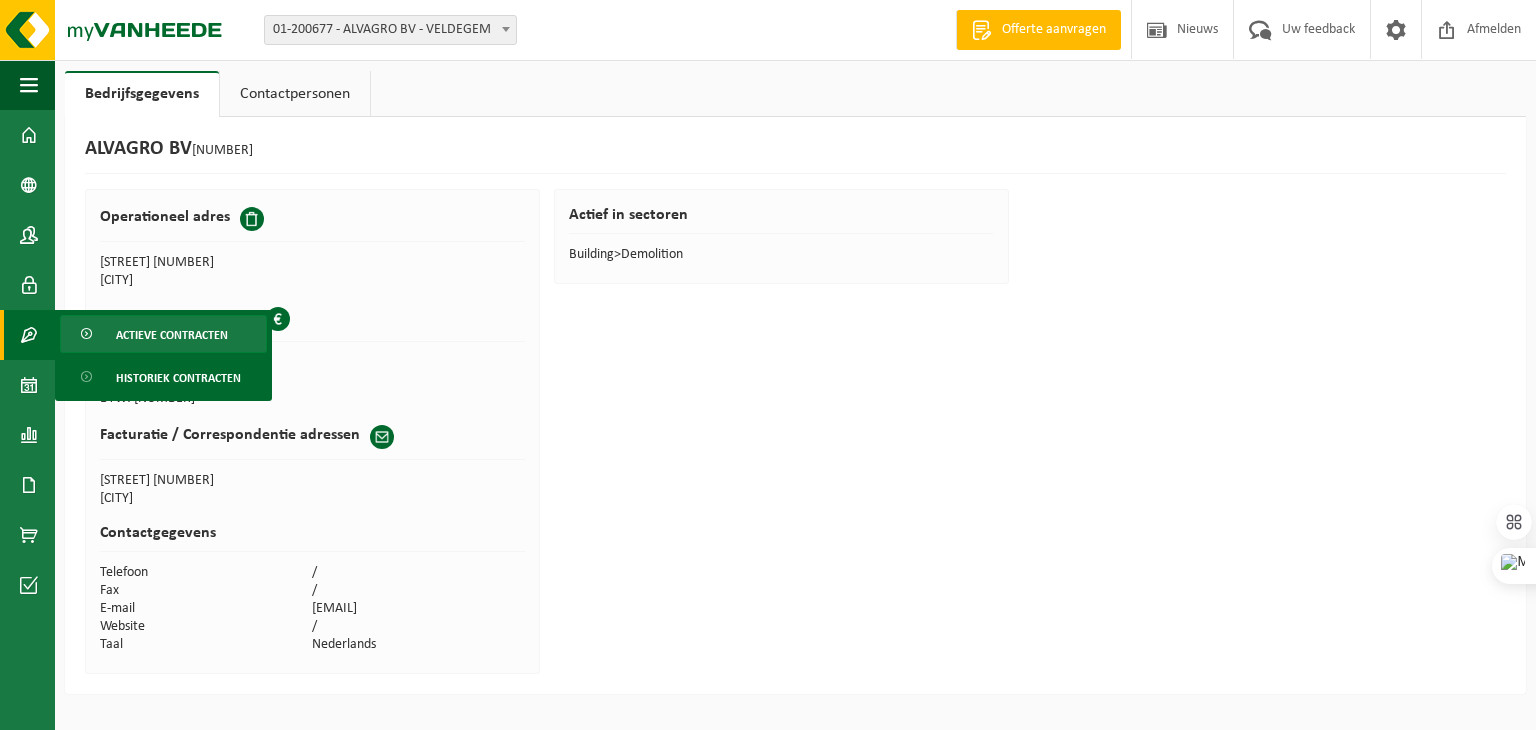 click on "Actieve contracten" at bounding box center (172, 335) 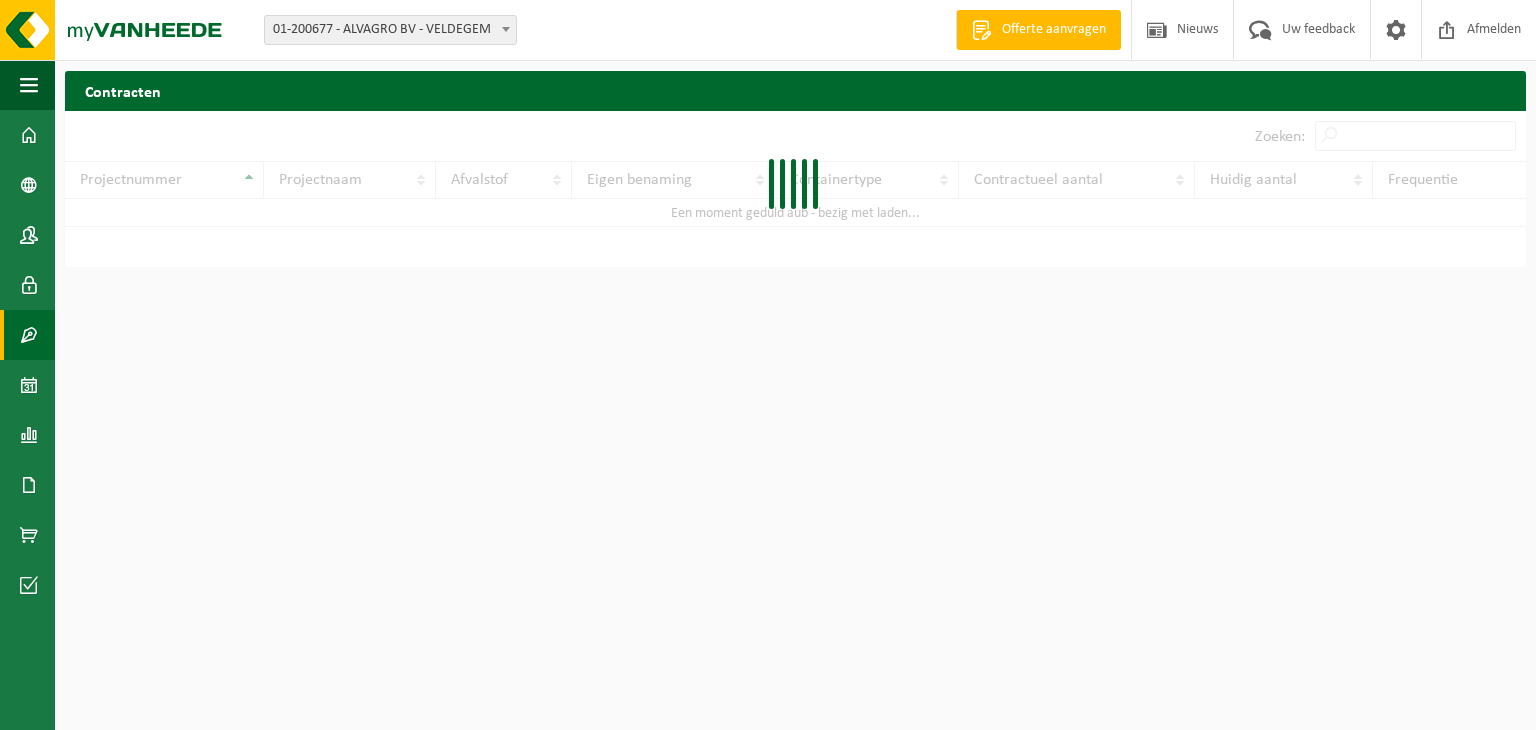 scroll, scrollTop: 0, scrollLeft: 0, axis: both 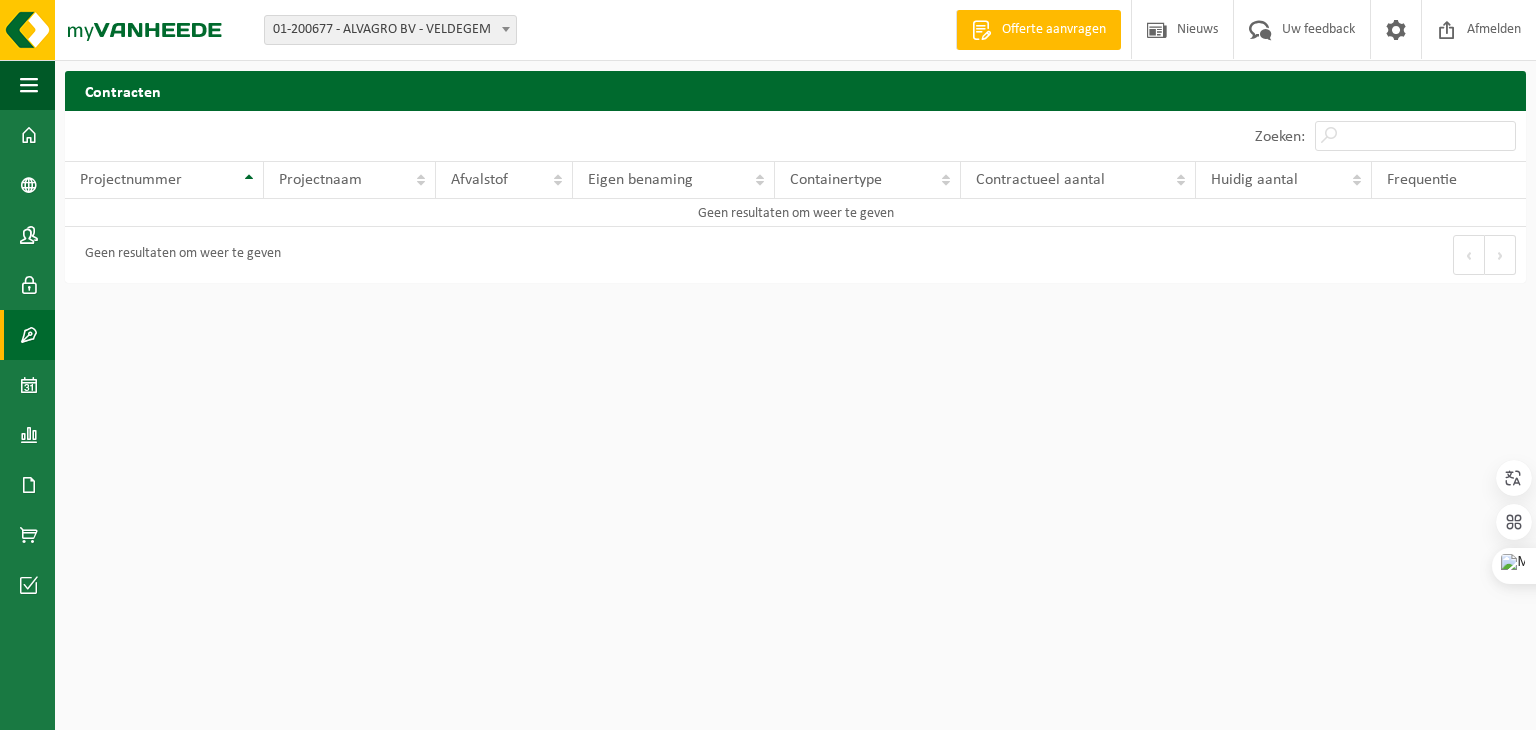 click at bounding box center [29, 335] 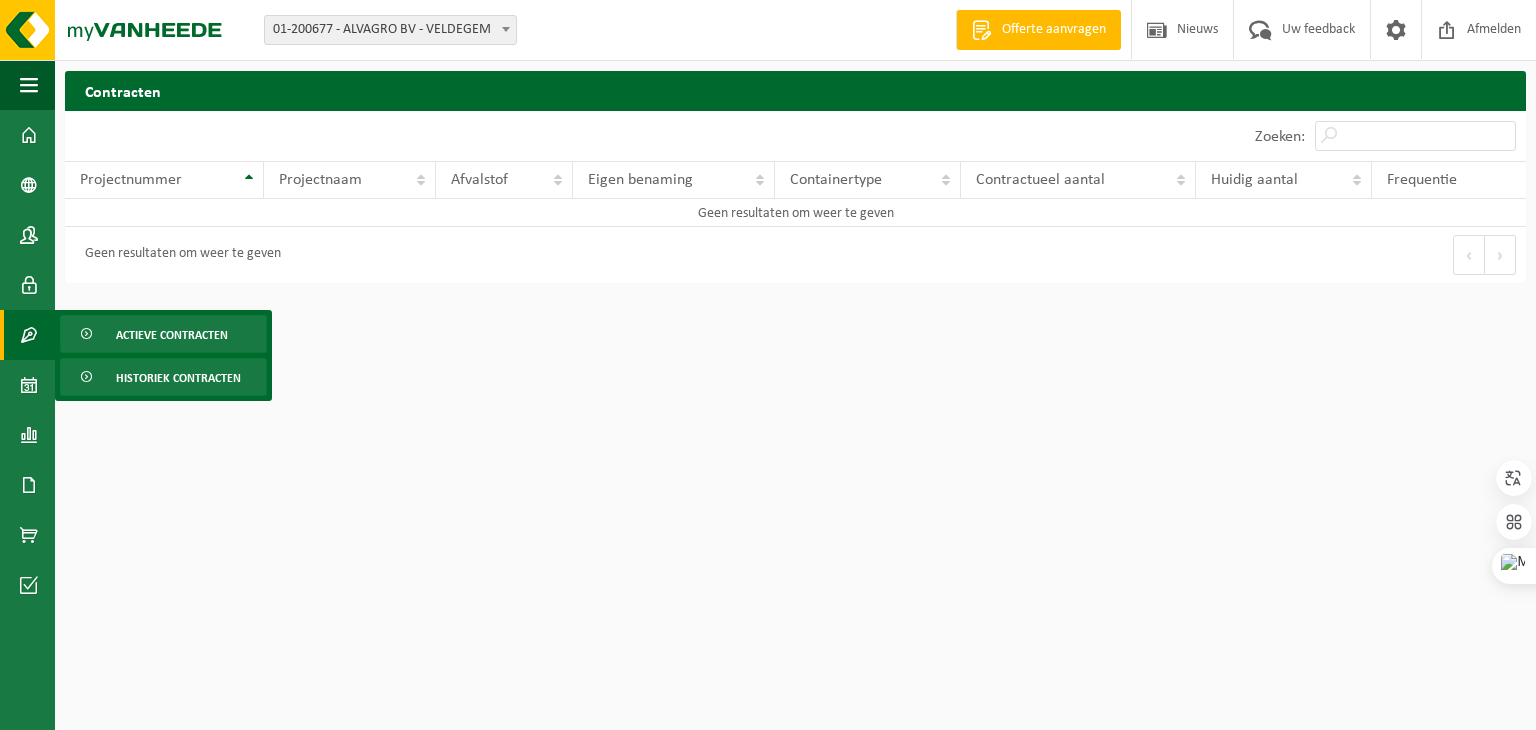 click on "Historiek contracten" at bounding box center [178, 378] 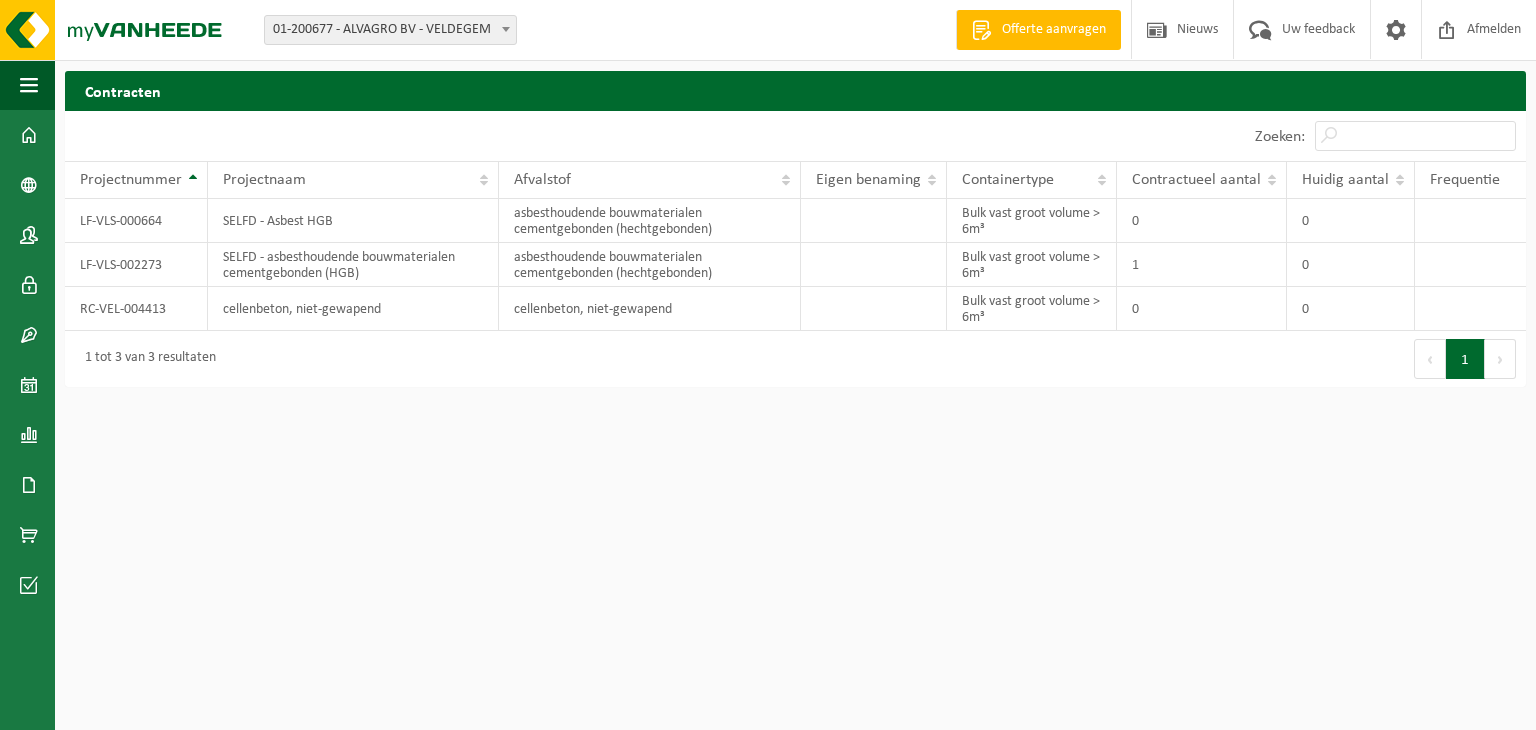 scroll, scrollTop: 0, scrollLeft: 0, axis: both 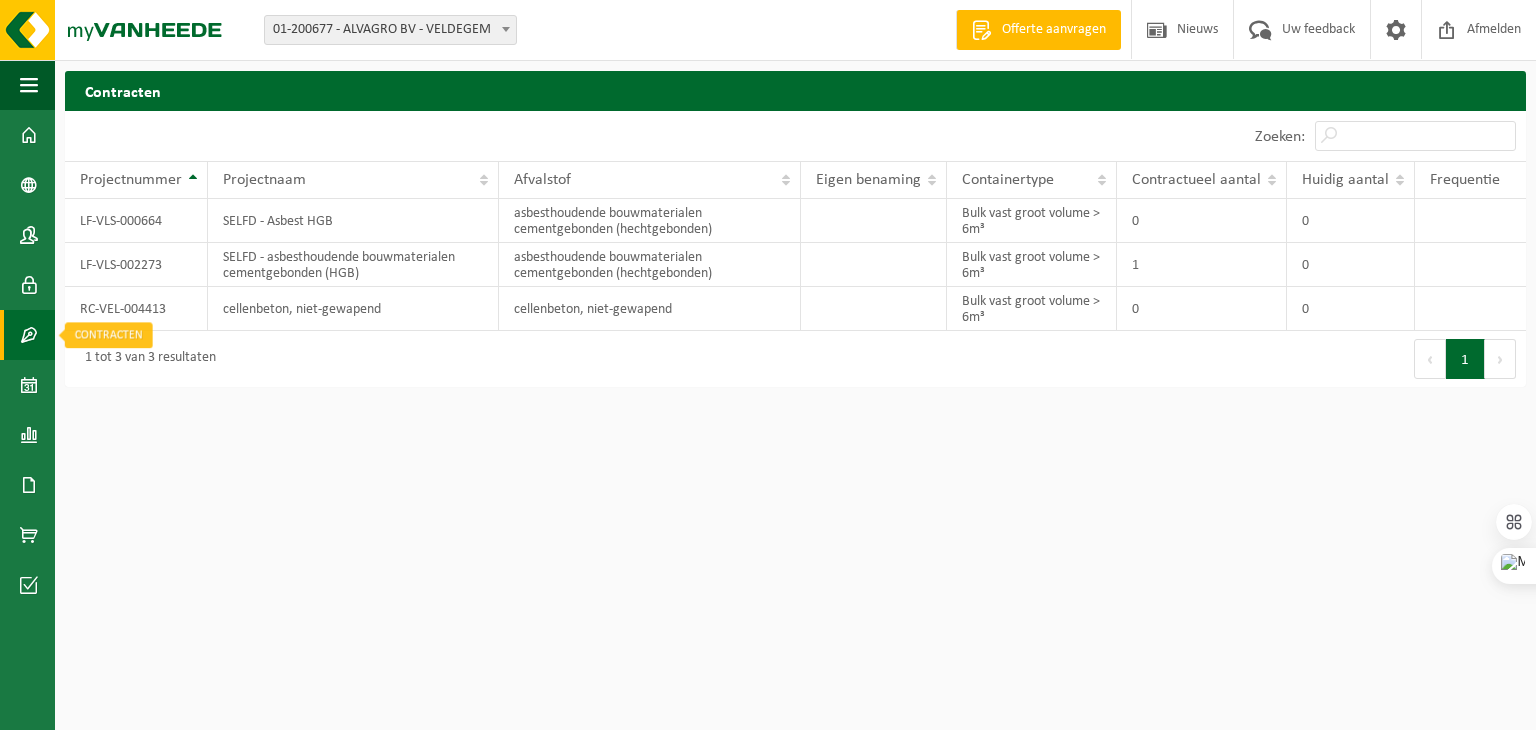 click at bounding box center [29, 335] 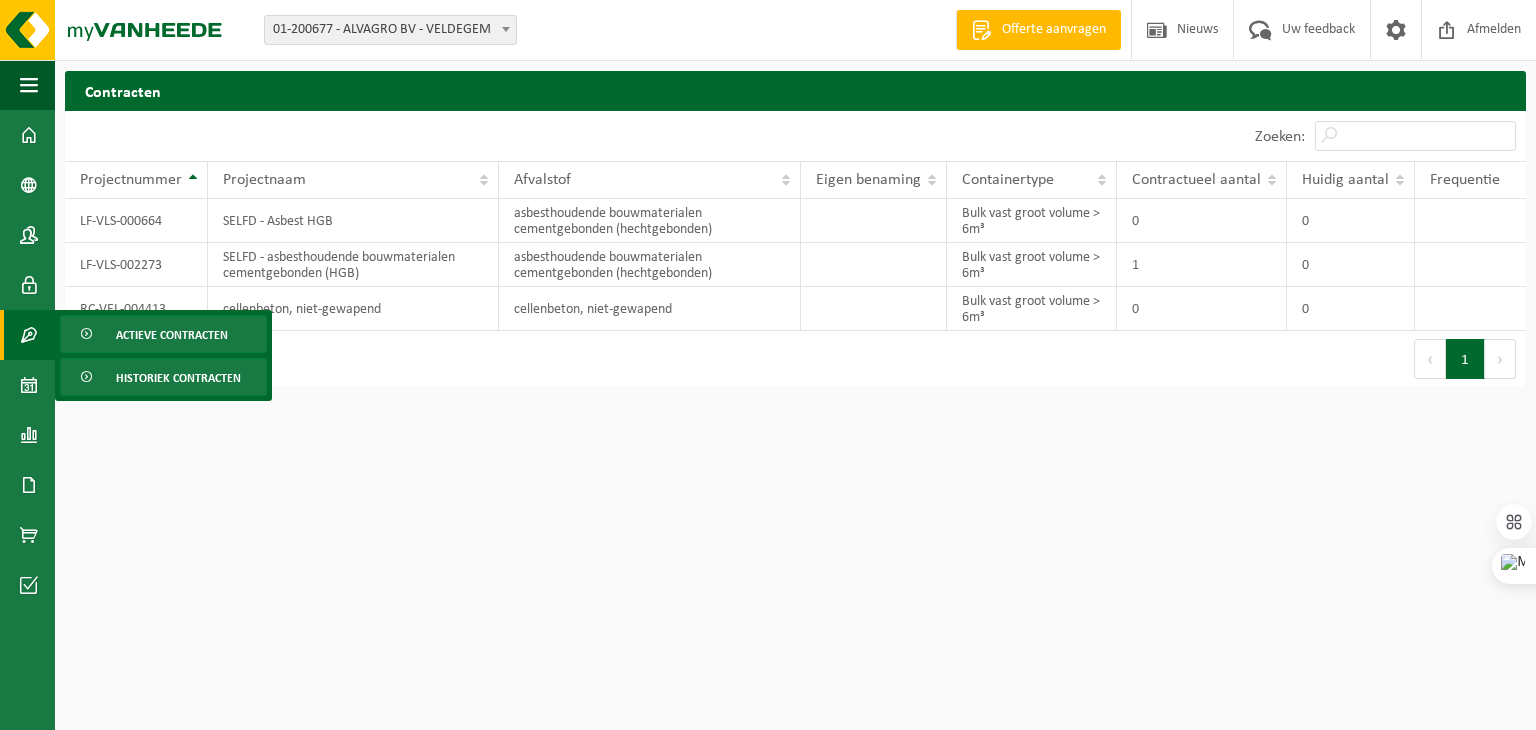 click on "Actieve contracten" at bounding box center [172, 335] 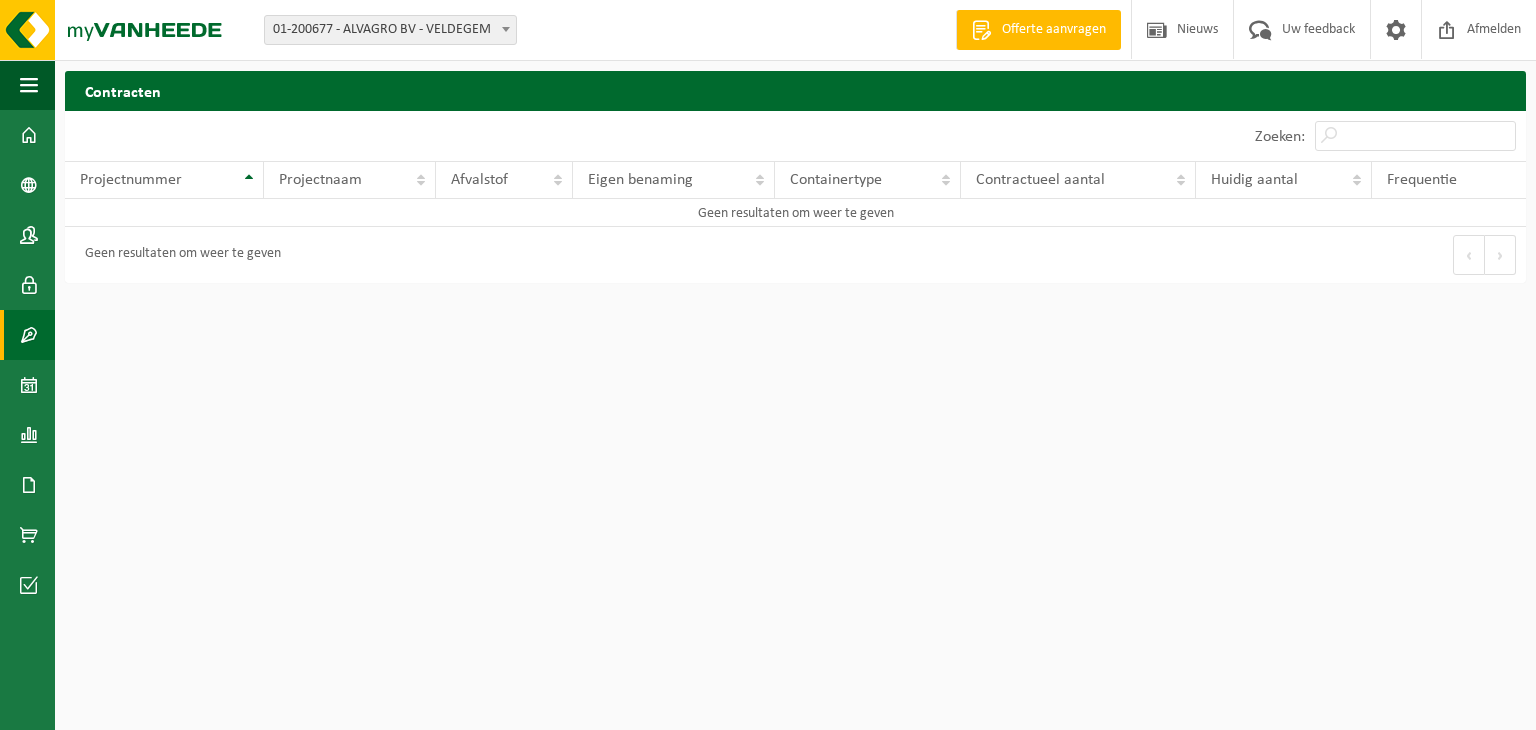 scroll, scrollTop: 0, scrollLeft: 0, axis: both 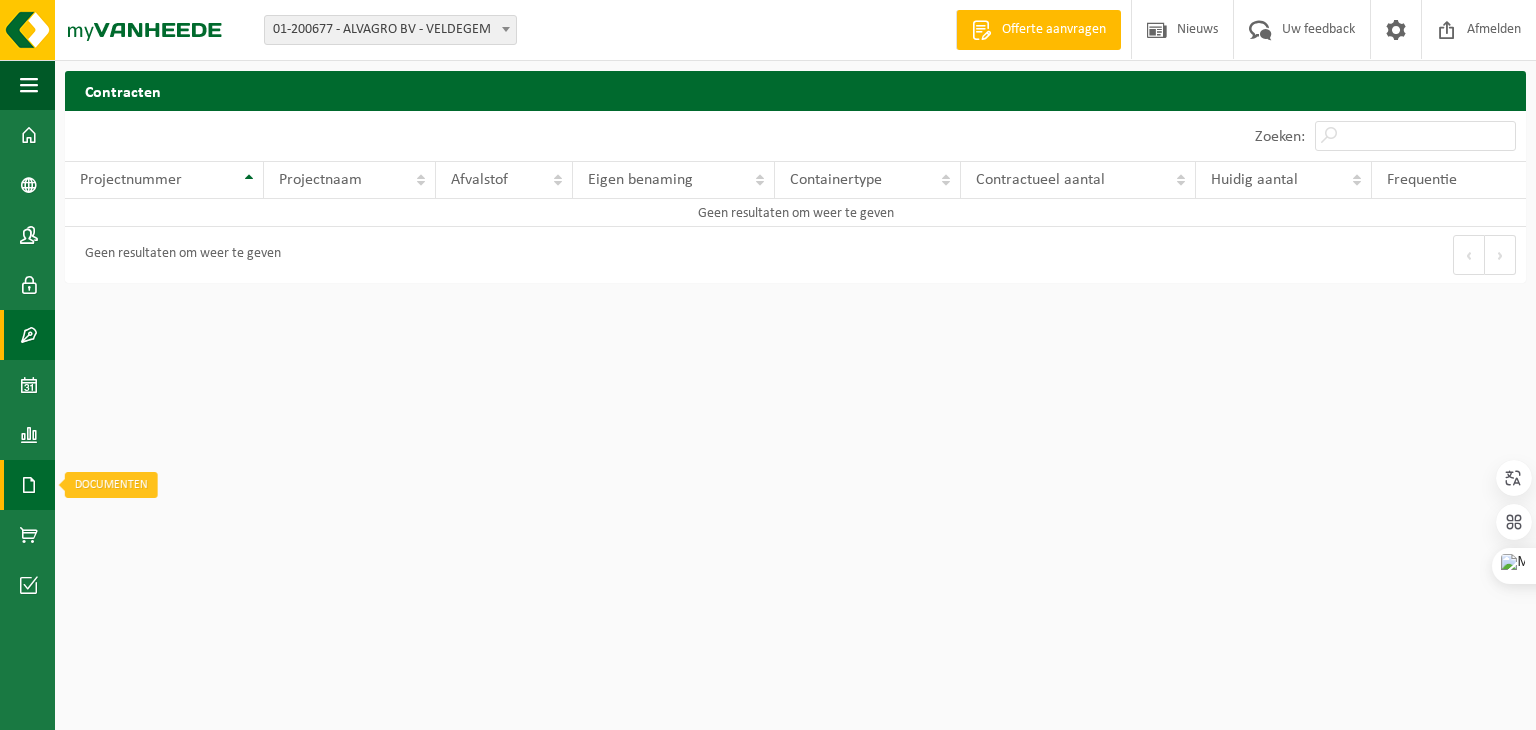 click at bounding box center (29, 485) 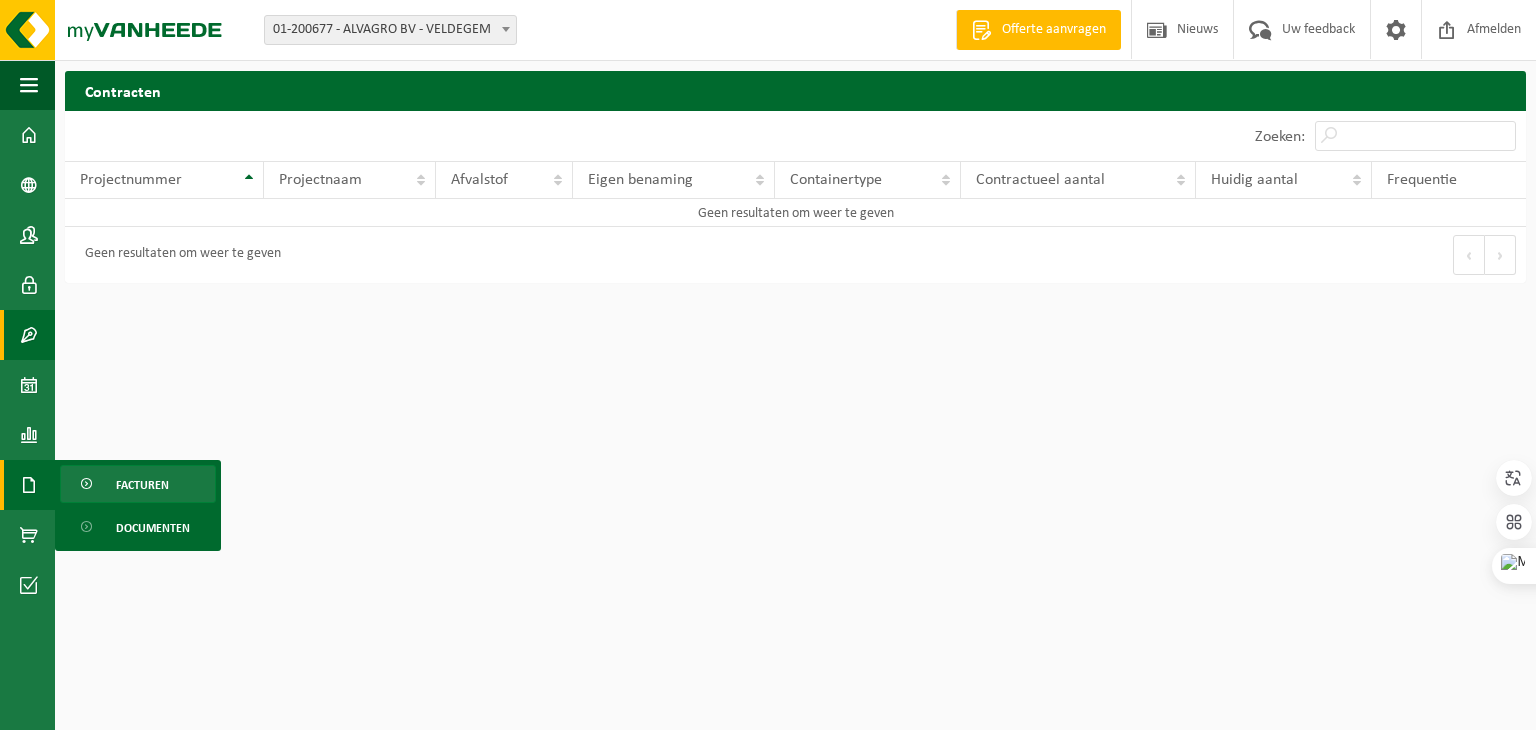 click on "Facturen" at bounding box center (138, 484) 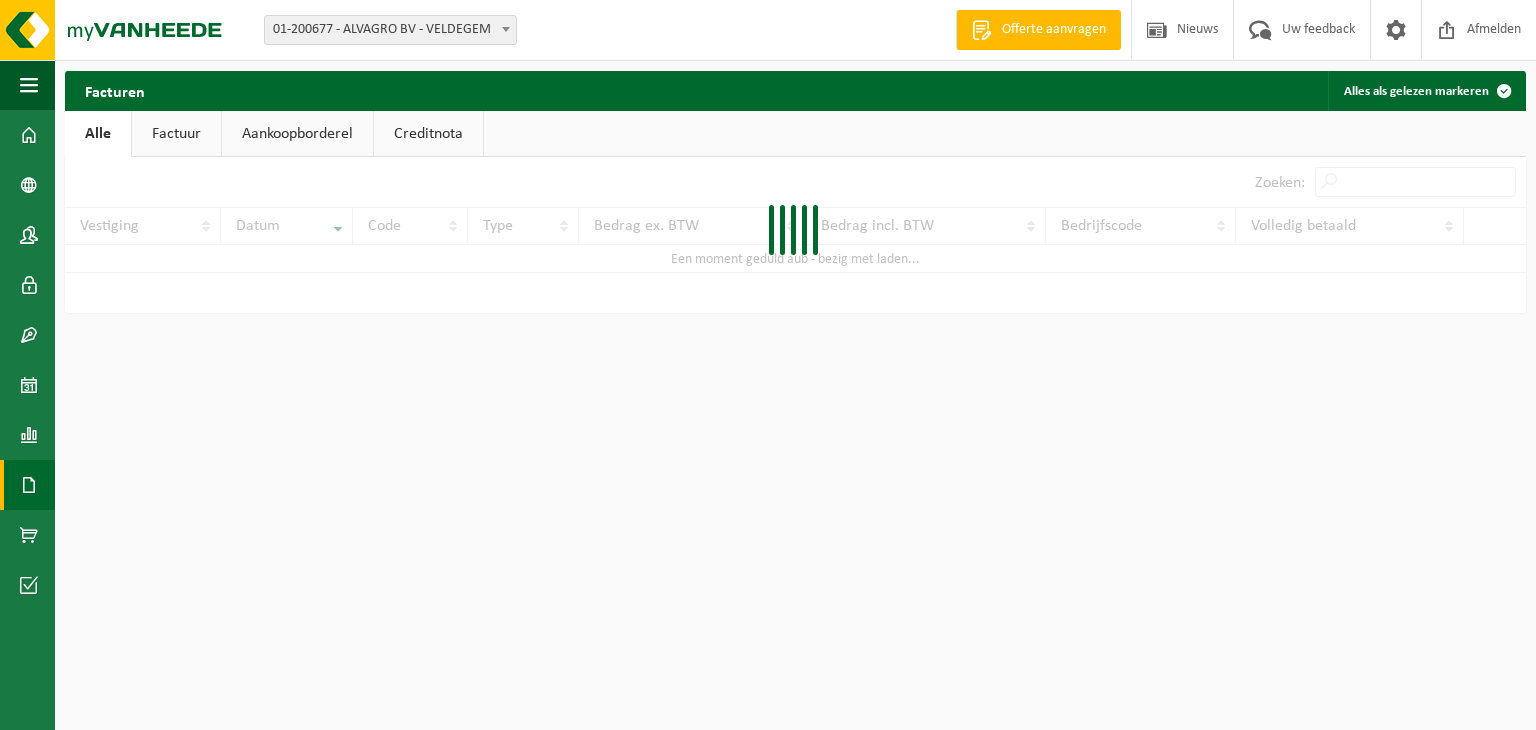 scroll, scrollTop: 0, scrollLeft: 0, axis: both 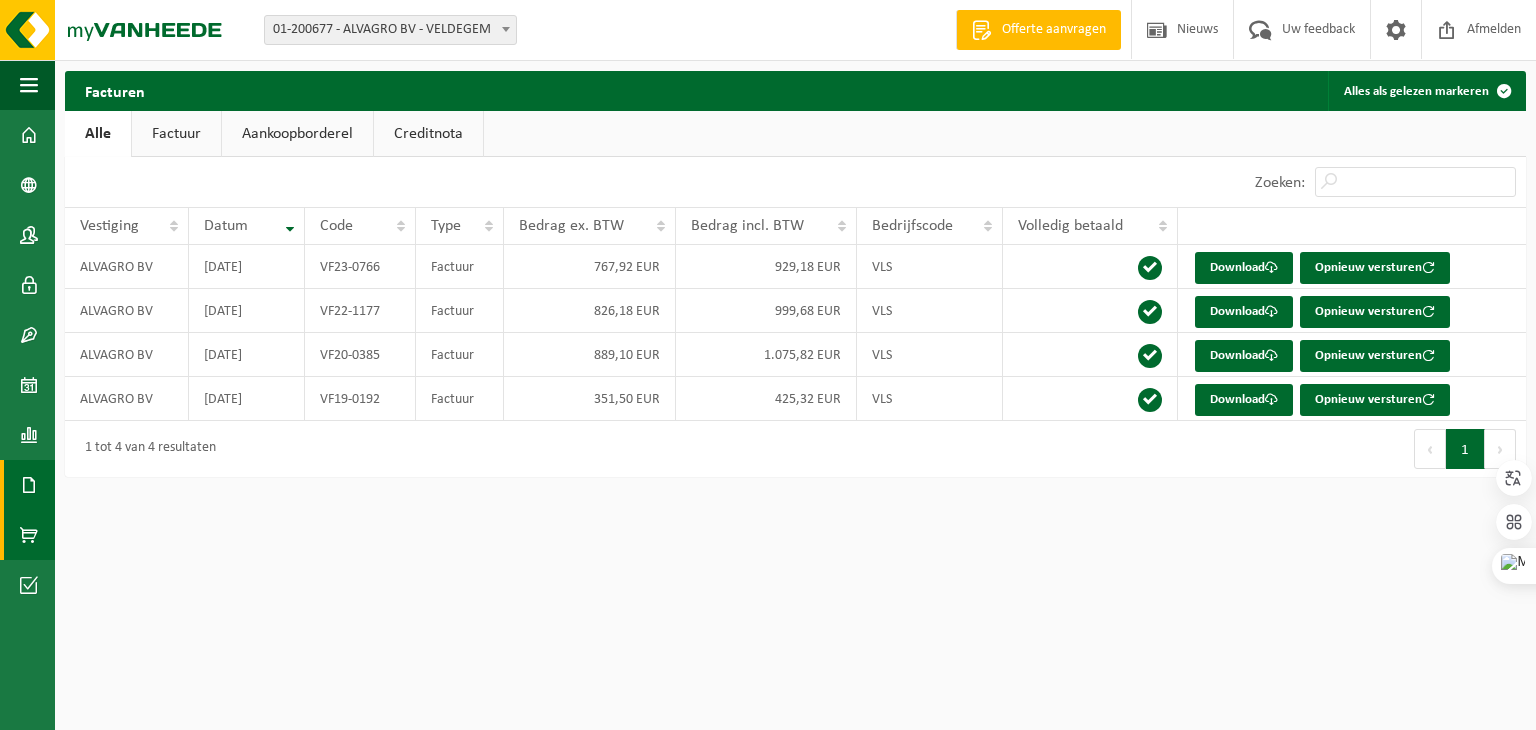 click at bounding box center (29, 535) 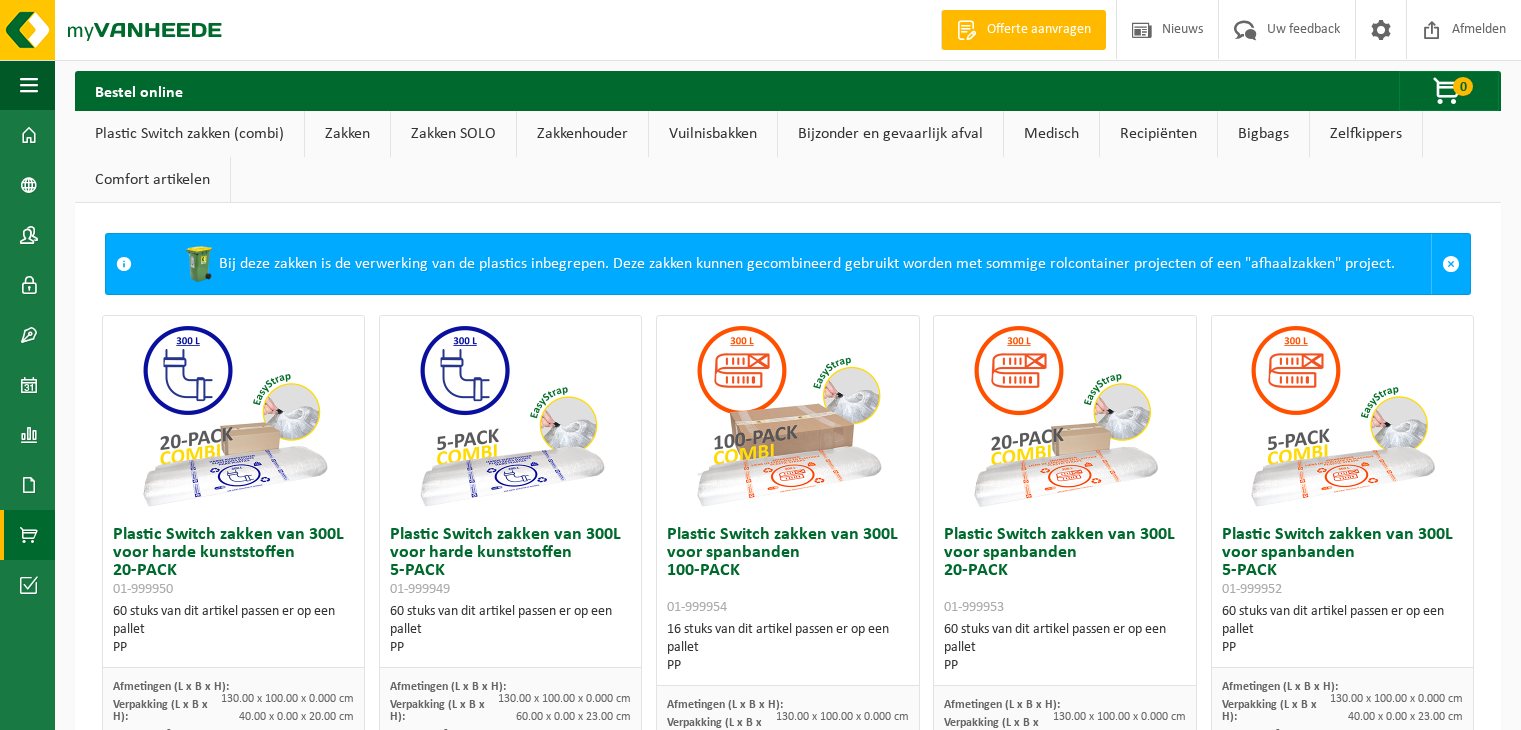 scroll, scrollTop: 0, scrollLeft: 0, axis: both 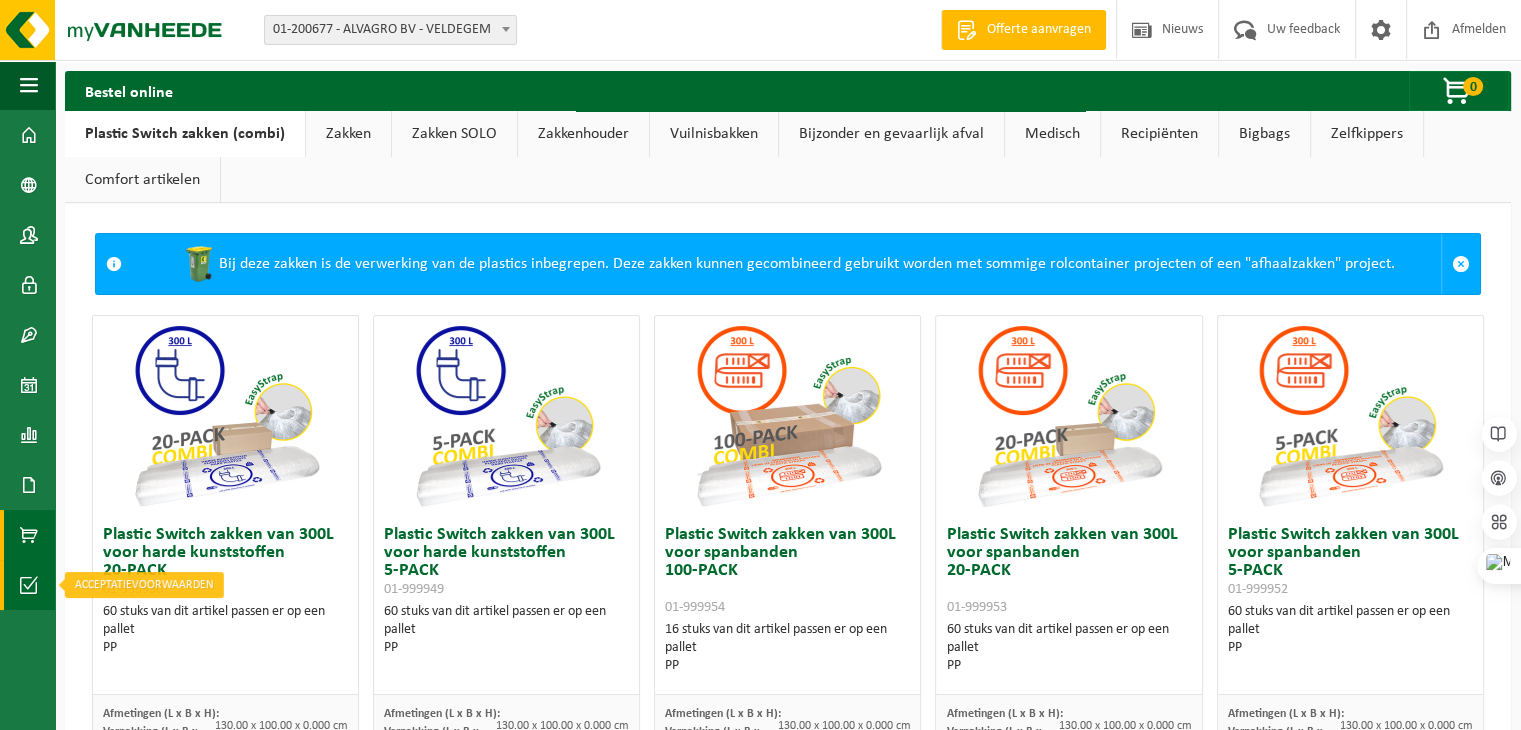 click at bounding box center (29, 585) 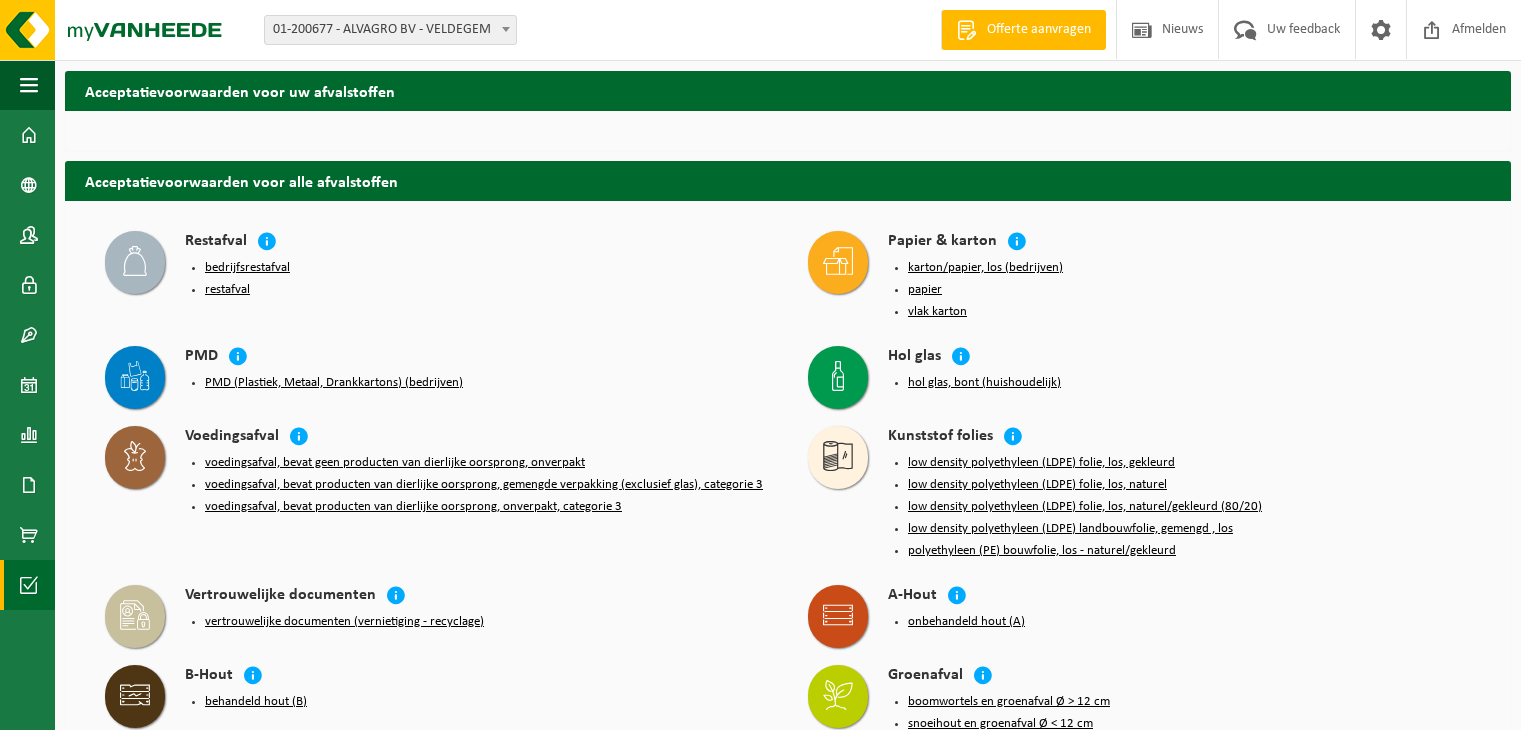 scroll, scrollTop: 0, scrollLeft: 0, axis: both 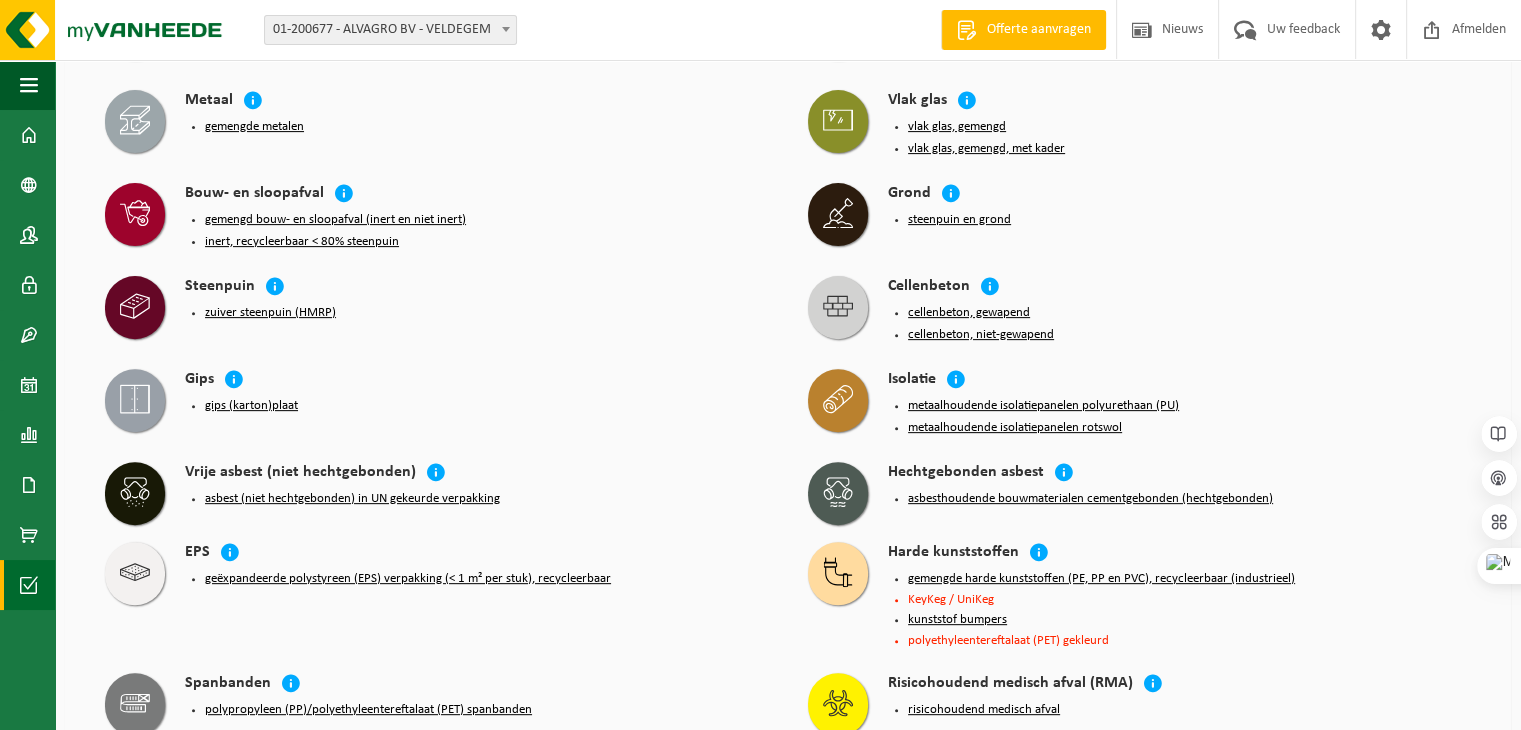 click on "asbesthoudende bouwmaterialen cementgebonden (hechtgebonden)" at bounding box center [1090, 499] 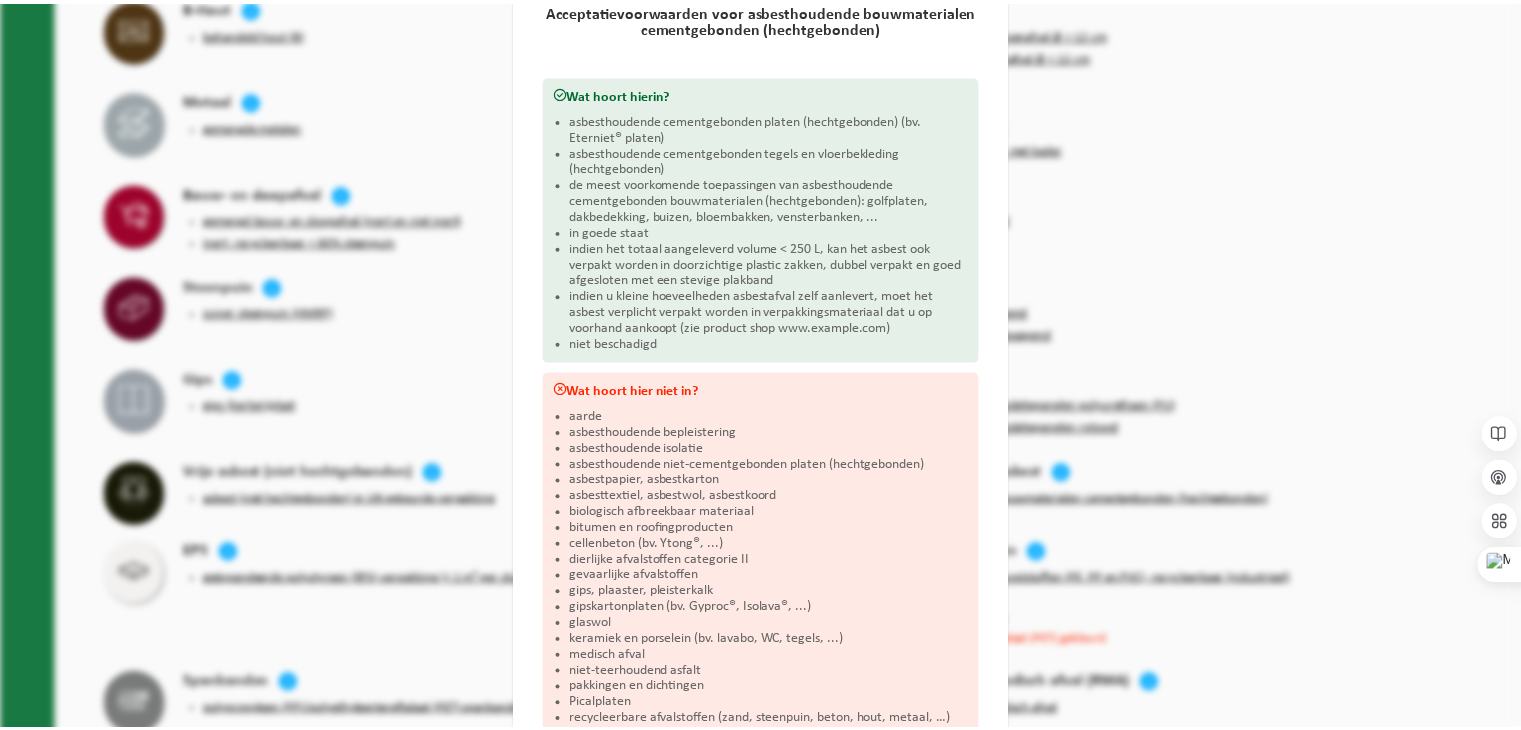 scroll, scrollTop: 192, scrollLeft: 0, axis: vertical 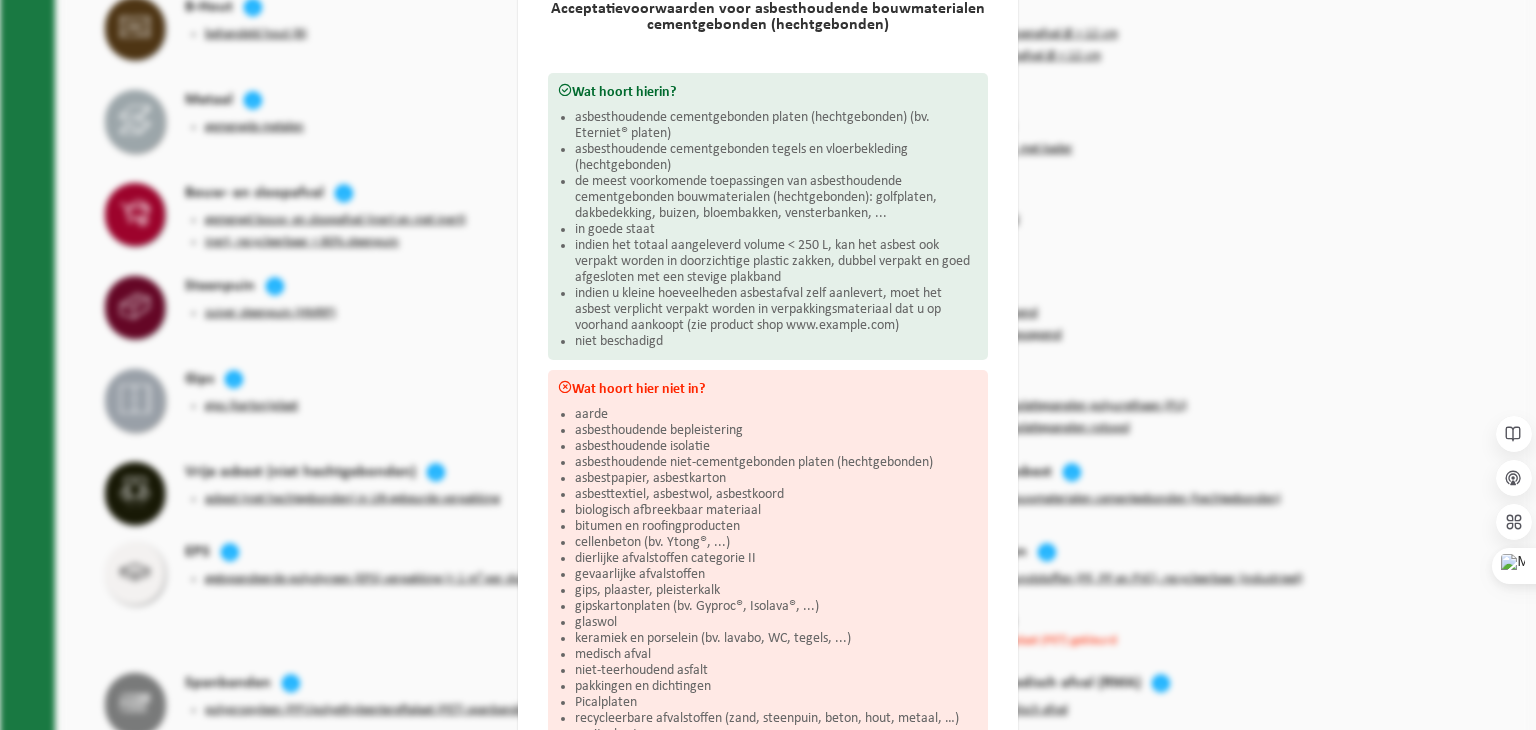 click on "Asbesthoudende bouwmaterialen cementgebonden (hechtgebonden)     Sluiten                                 Acceptatievoorwaarden voor asbesthoudende bouwmaterialen cementgebonden (hechtgebonden)          Wat hoort hierin?     asbesthoudende cementgebonden platen (hechtgebonden) (bv. Eterniet® platen)   asbesthoudende cementgebonden tegels en vloerbekleding (hechtgebonden)   de meest voorkomende toepassingen van asbesthoudende cementgebonden bouwmaterialen (hechtgebonden): golfplaten, dakbedekking, buizen, bloembakken, vensterbanken, ...   in goede staat   indien het totaal aangeleverd volume < 250 L, kan het asbest ook verpakt worden in doorzichtige plastic zakken, dubbel verpakt en goed afgesloten met een stevige plakband   indien u kleine hoeveelheden asbestafval zelf aanlevert, moet het asbest verplicht verpakt worden in verpakkingsmateriaal dat u op voorhand aankoopt (zie product shop www.my.vanheede.com)   niet beschadigd          Wat hoort hier niet in?     aarde   asbesthoudende bepleistering" at bounding box center (768, 365) 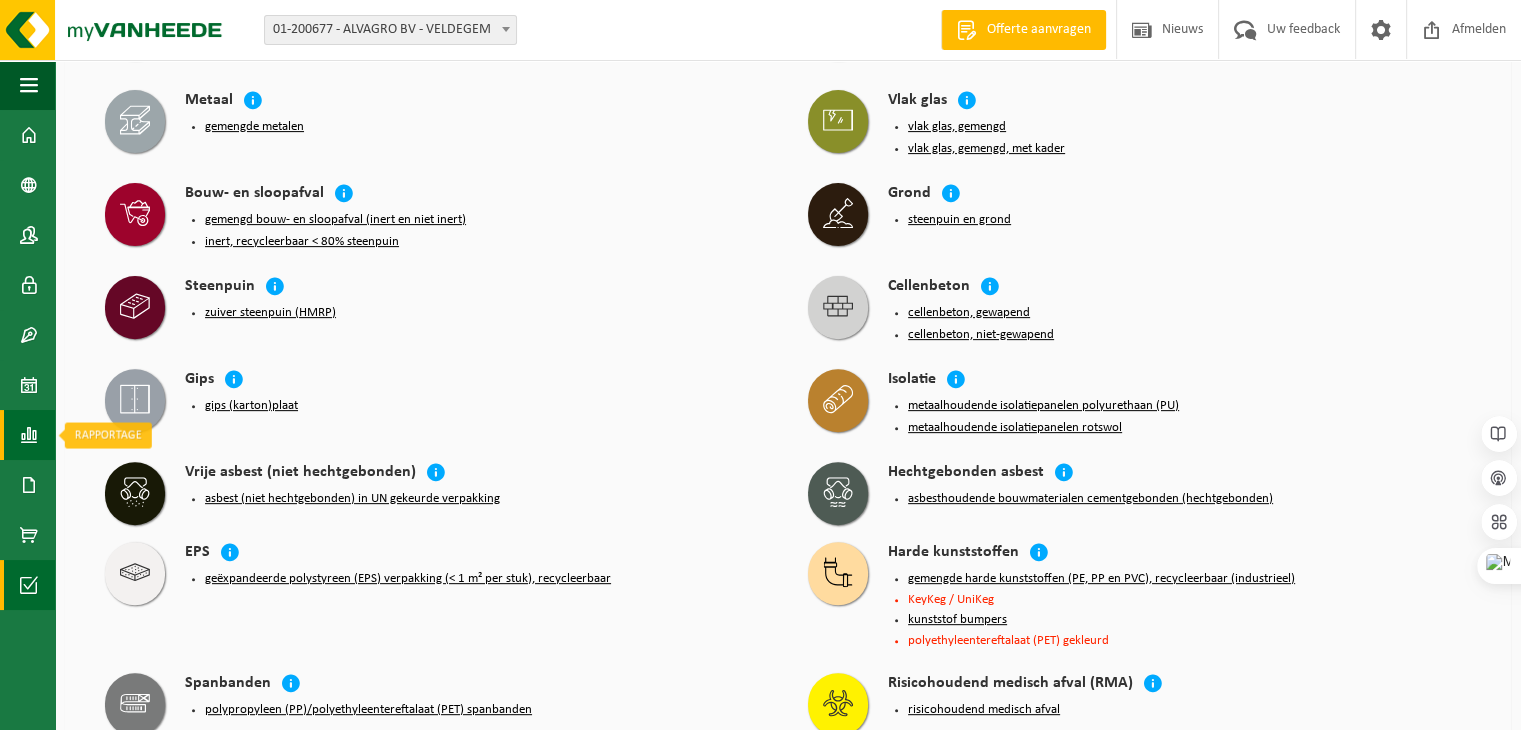 click at bounding box center (29, 435) 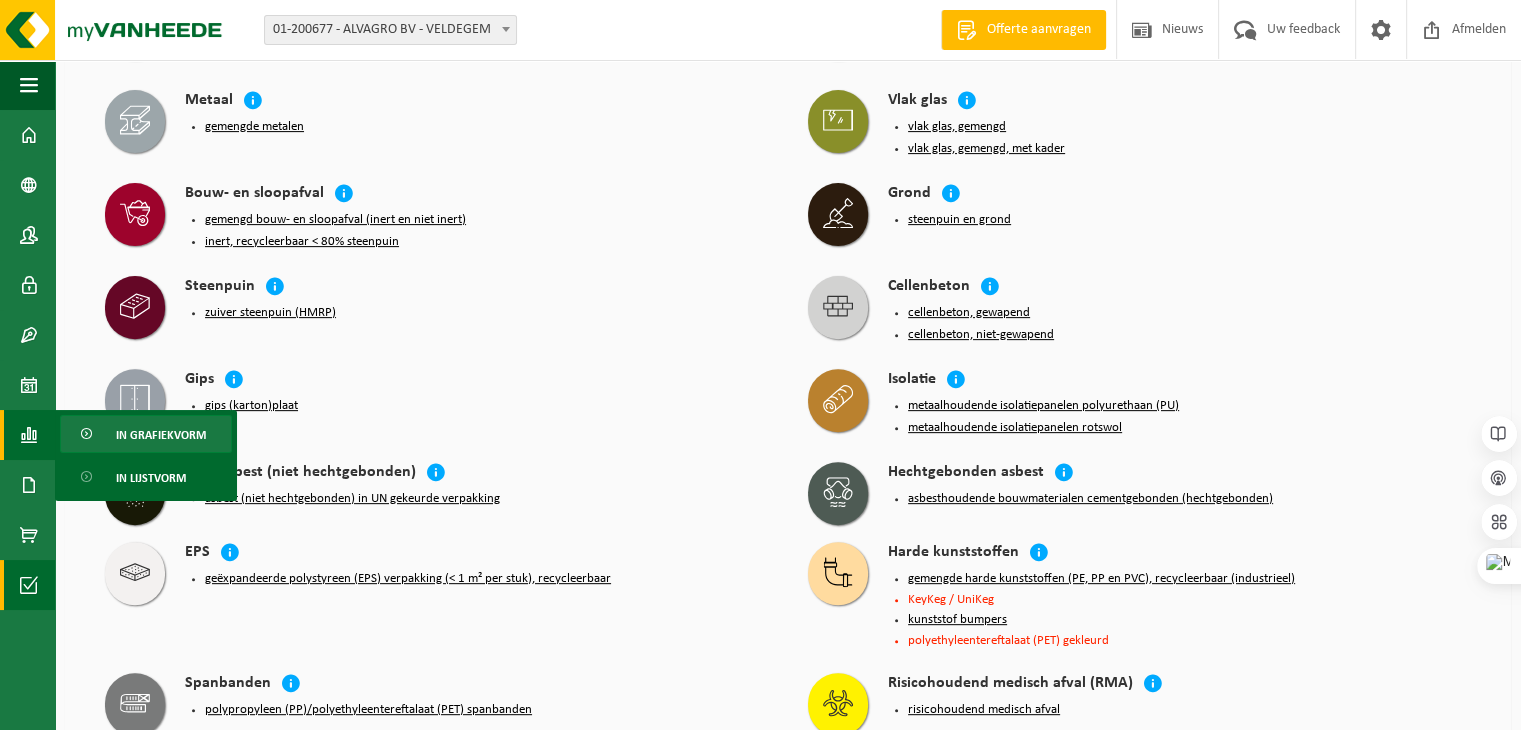 click on "In grafiekvorm" at bounding box center (161, 435) 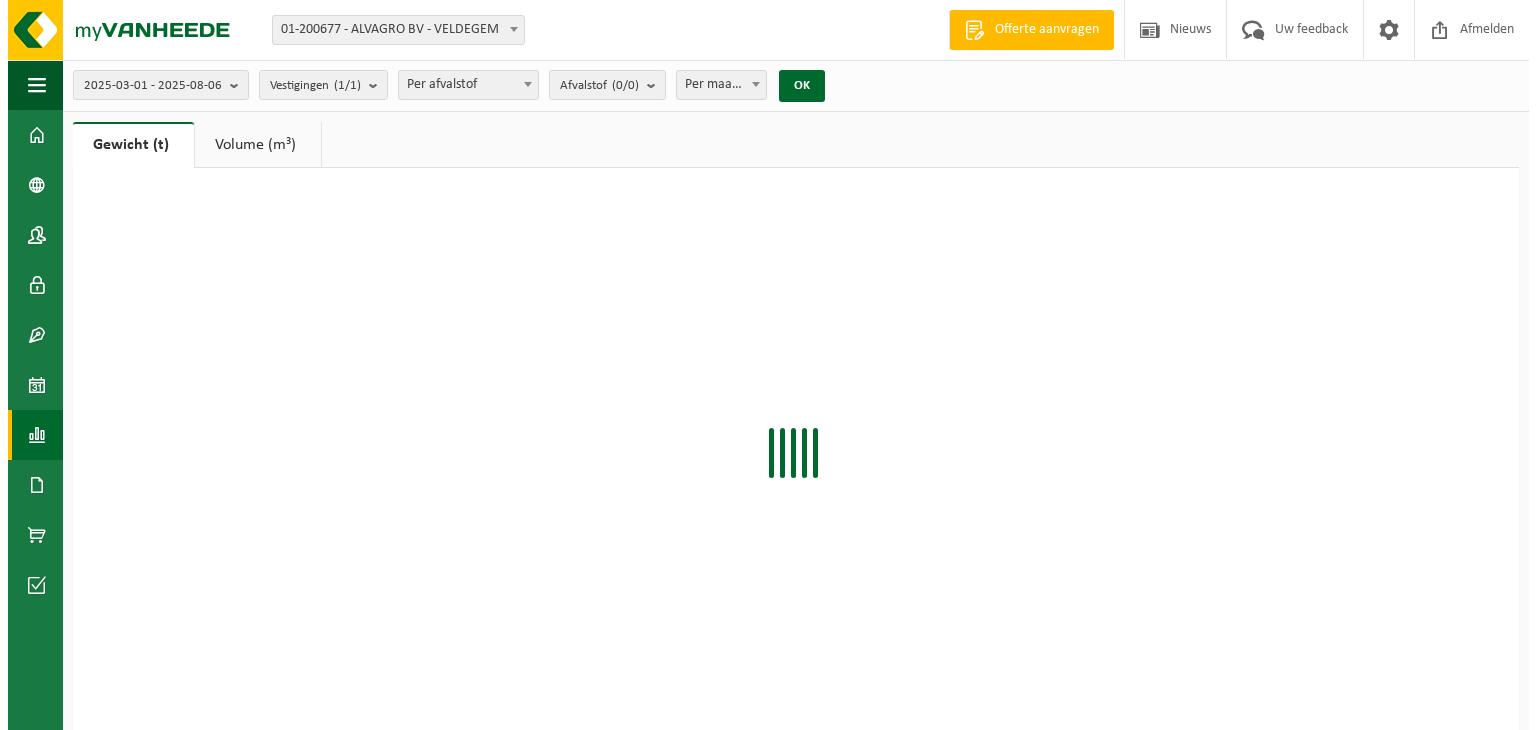 scroll, scrollTop: 0, scrollLeft: 0, axis: both 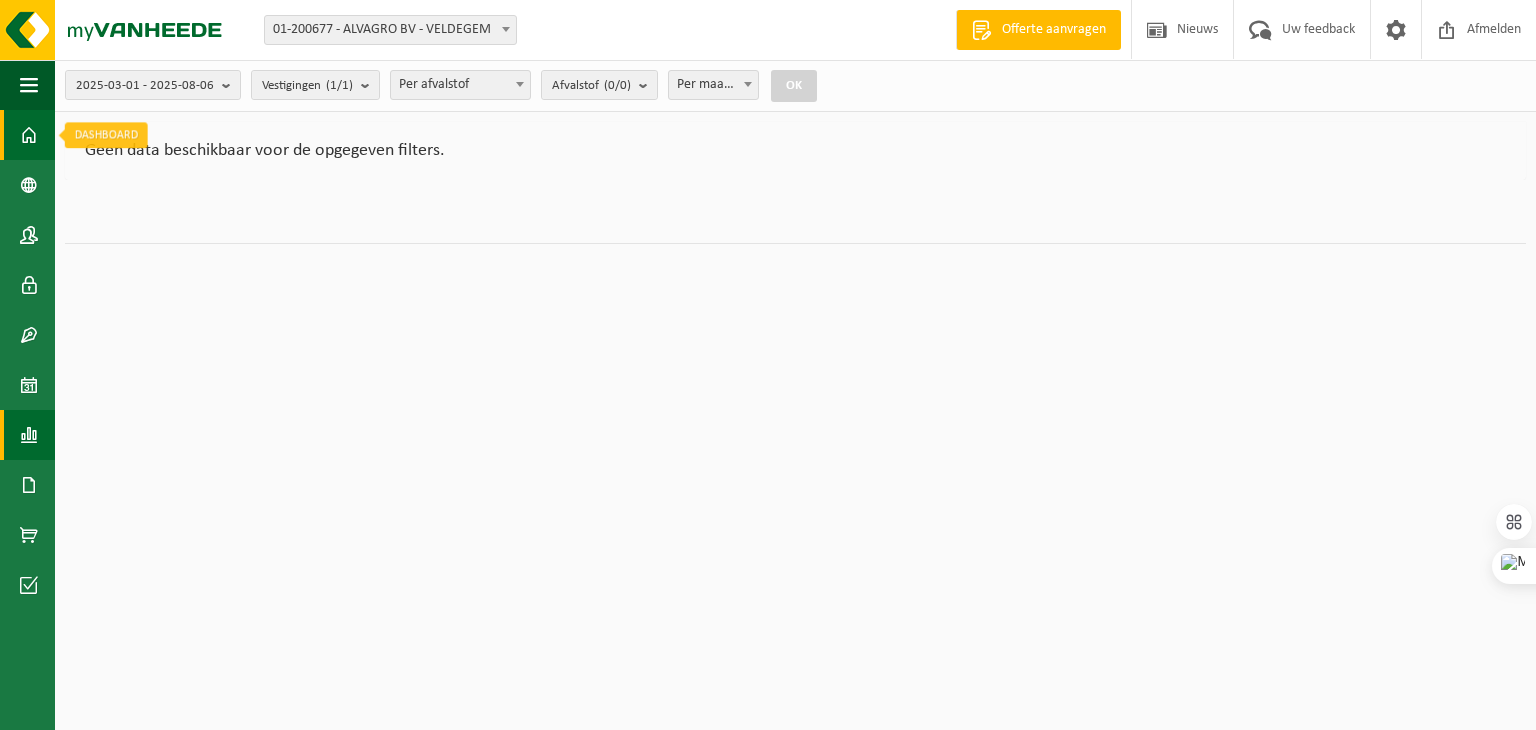 click at bounding box center [29, 135] 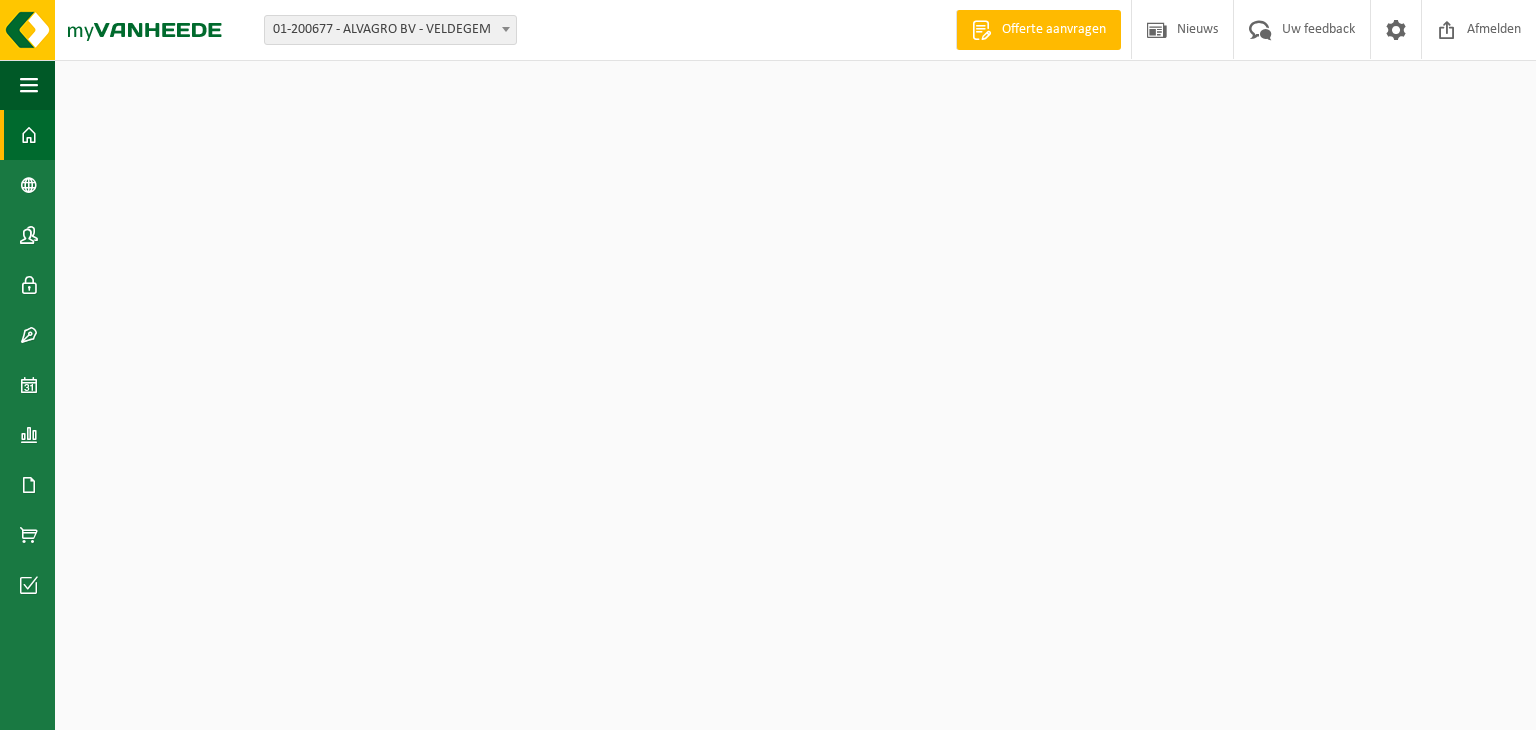 scroll, scrollTop: 0, scrollLeft: 0, axis: both 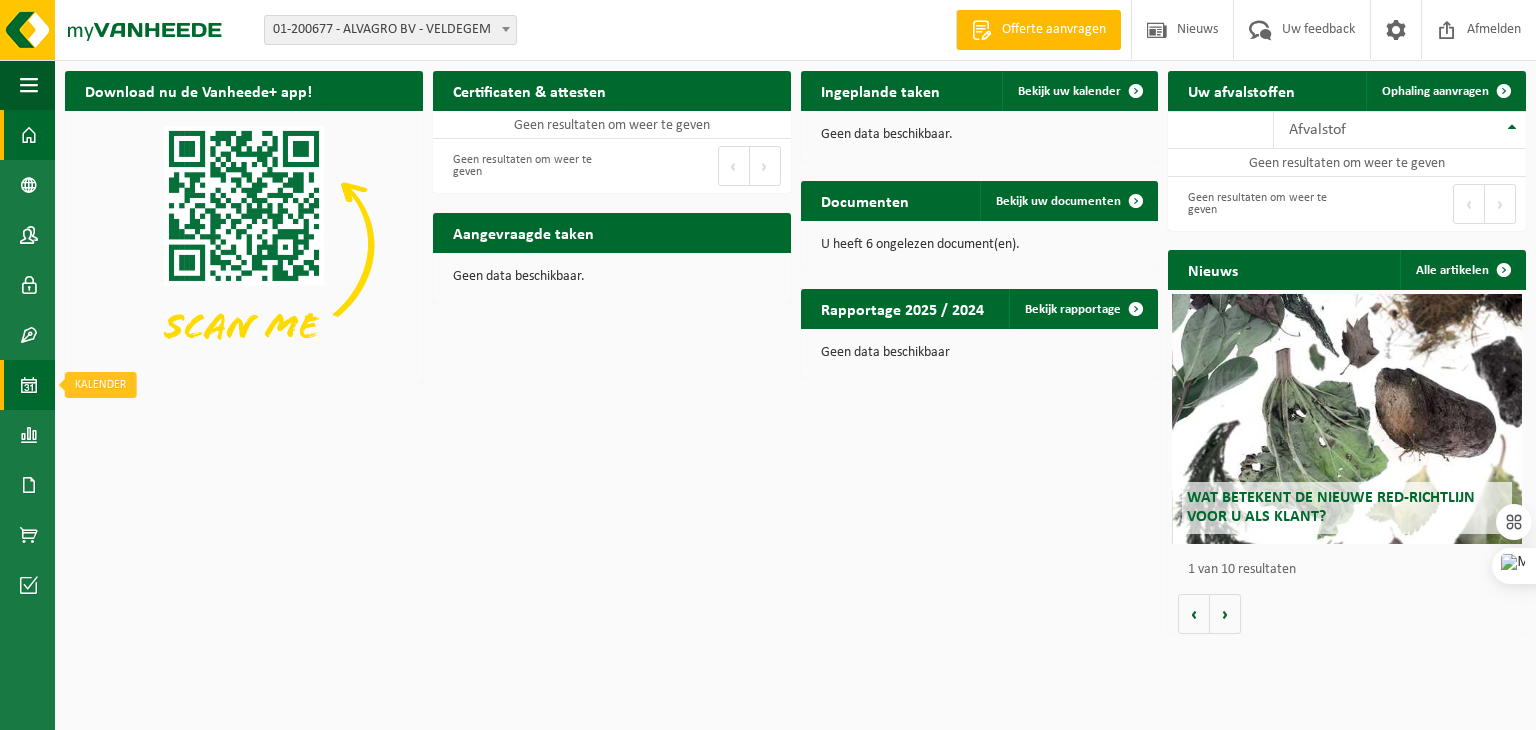 click at bounding box center [29, 385] 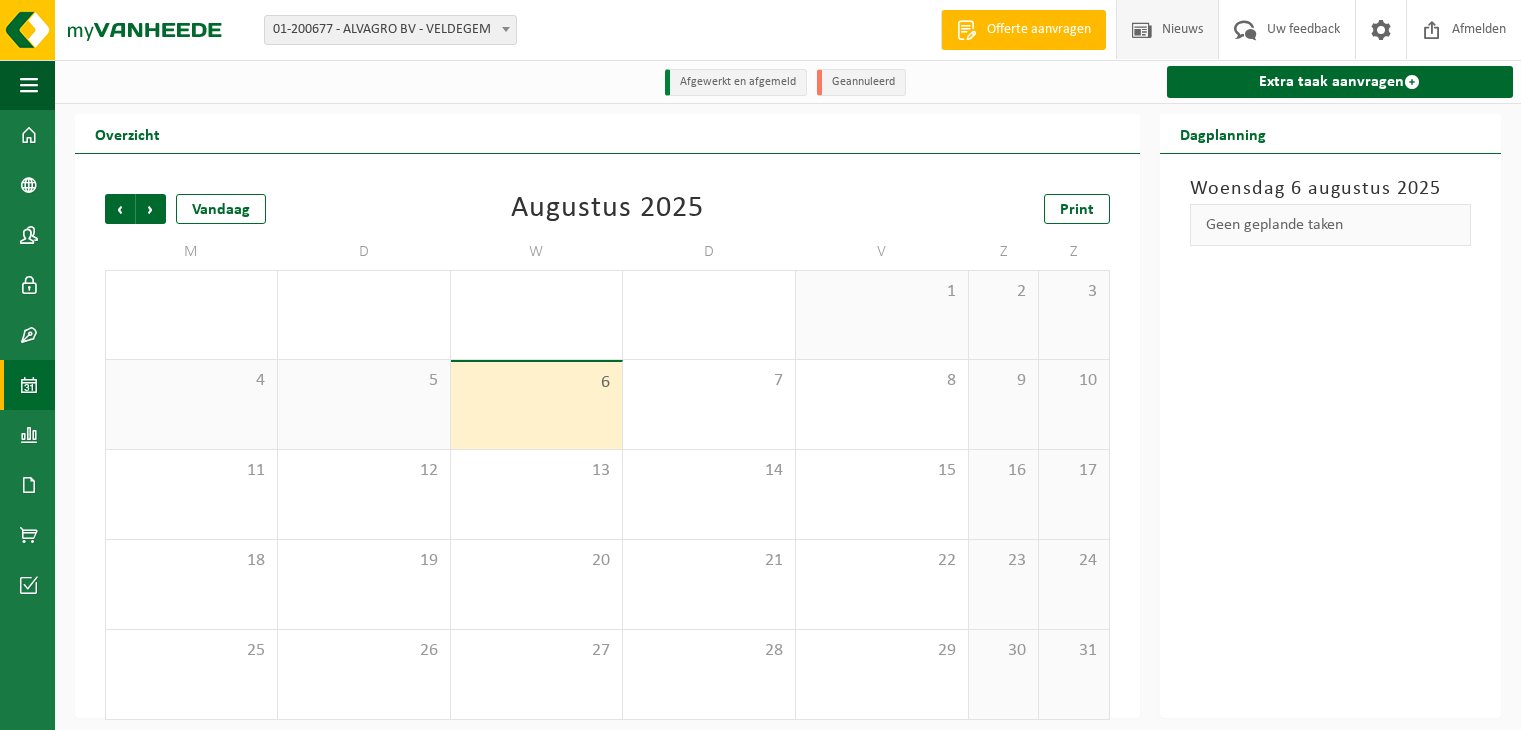 scroll, scrollTop: 0, scrollLeft: 0, axis: both 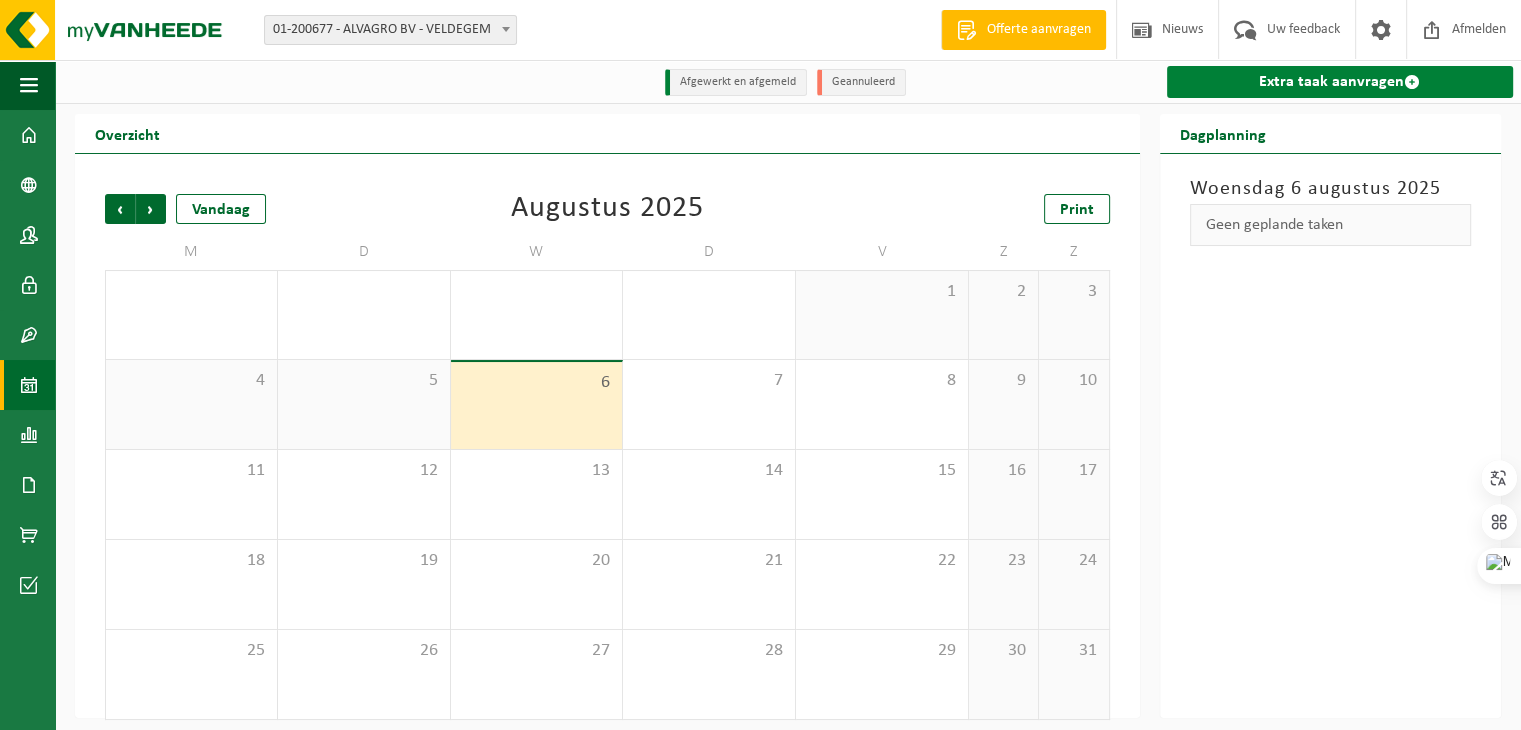 click on "Extra taak aanvragen" at bounding box center [1340, 82] 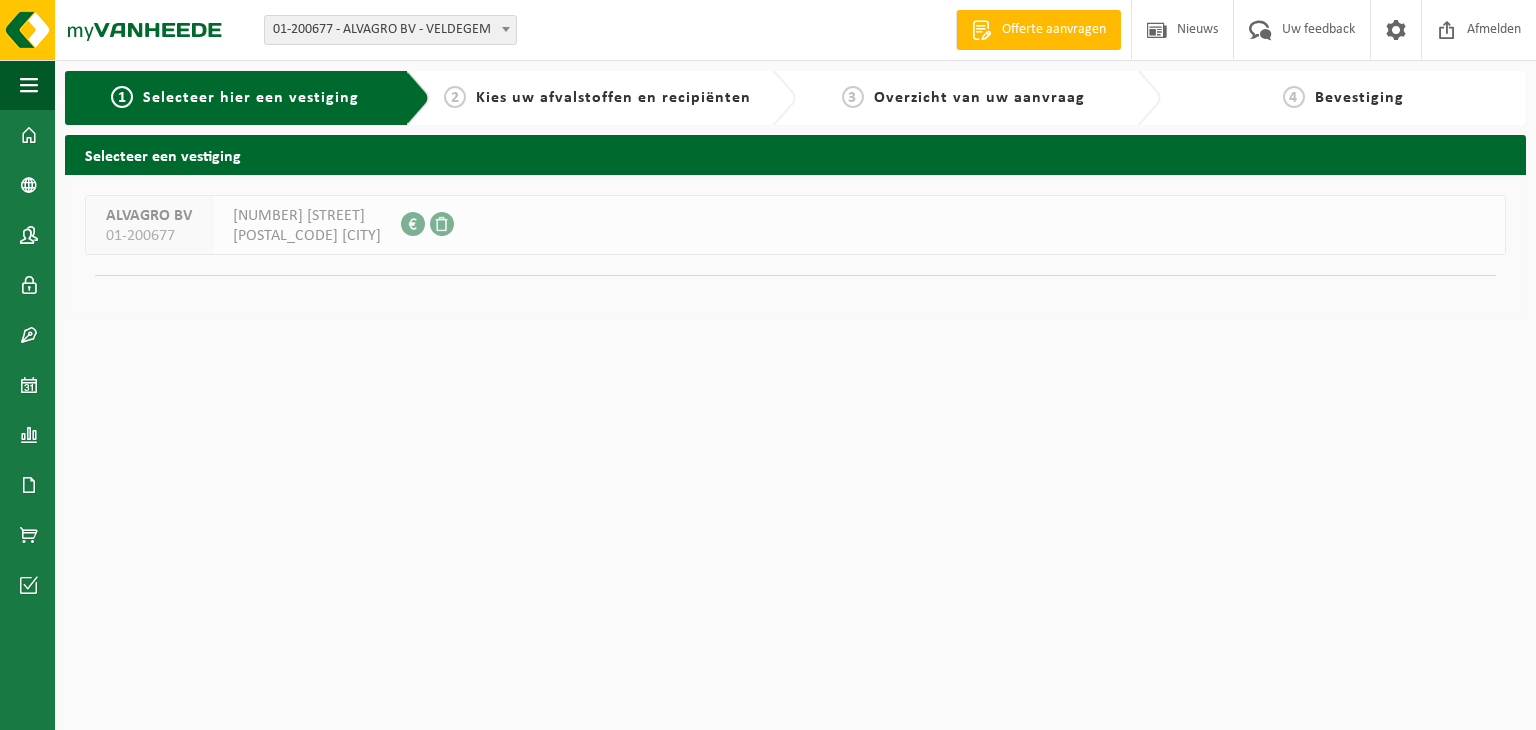 scroll, scrollTop: 0, scrollLeft: 0, axis: both 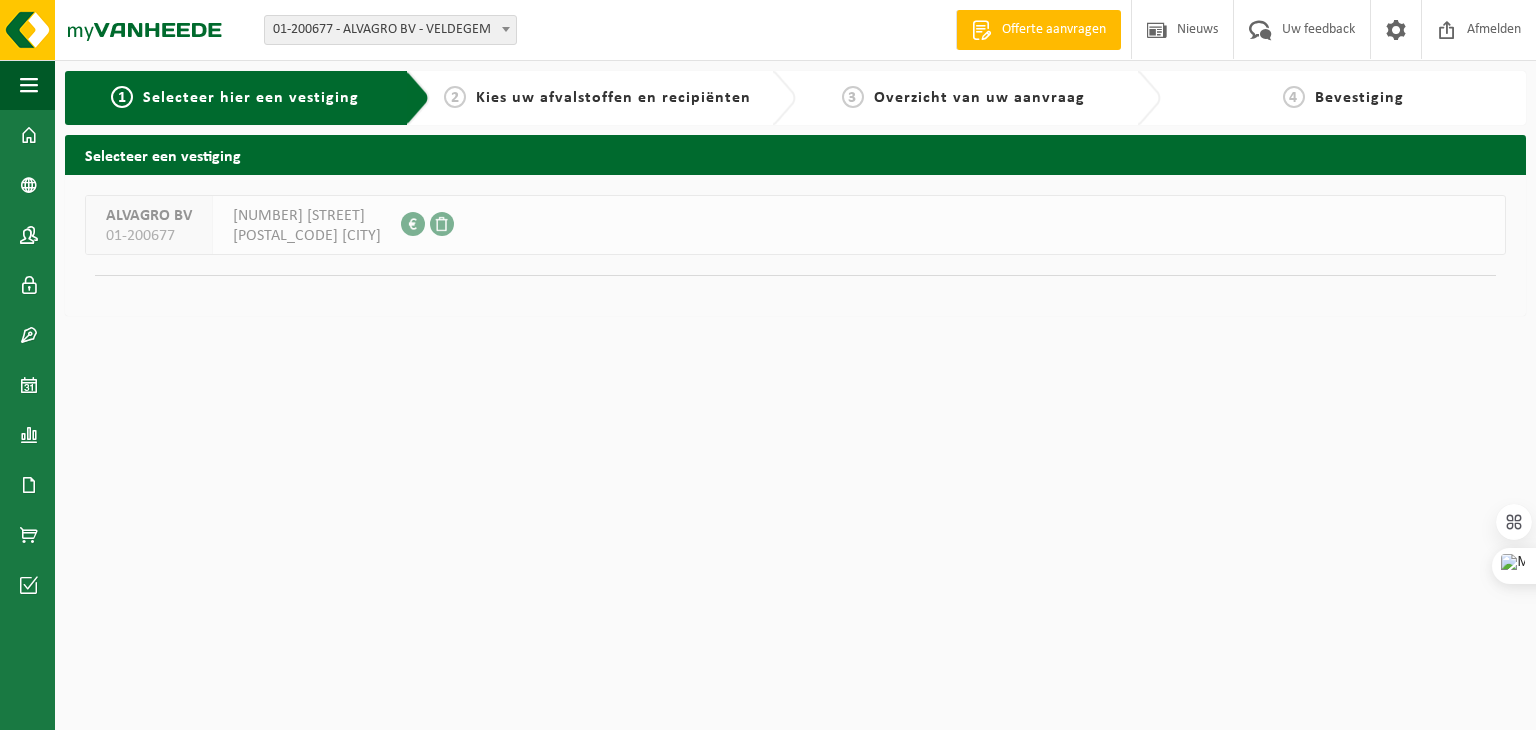 click on "Kies uw afvalstoffen en recipiënten" at bounding box center [613, 98] 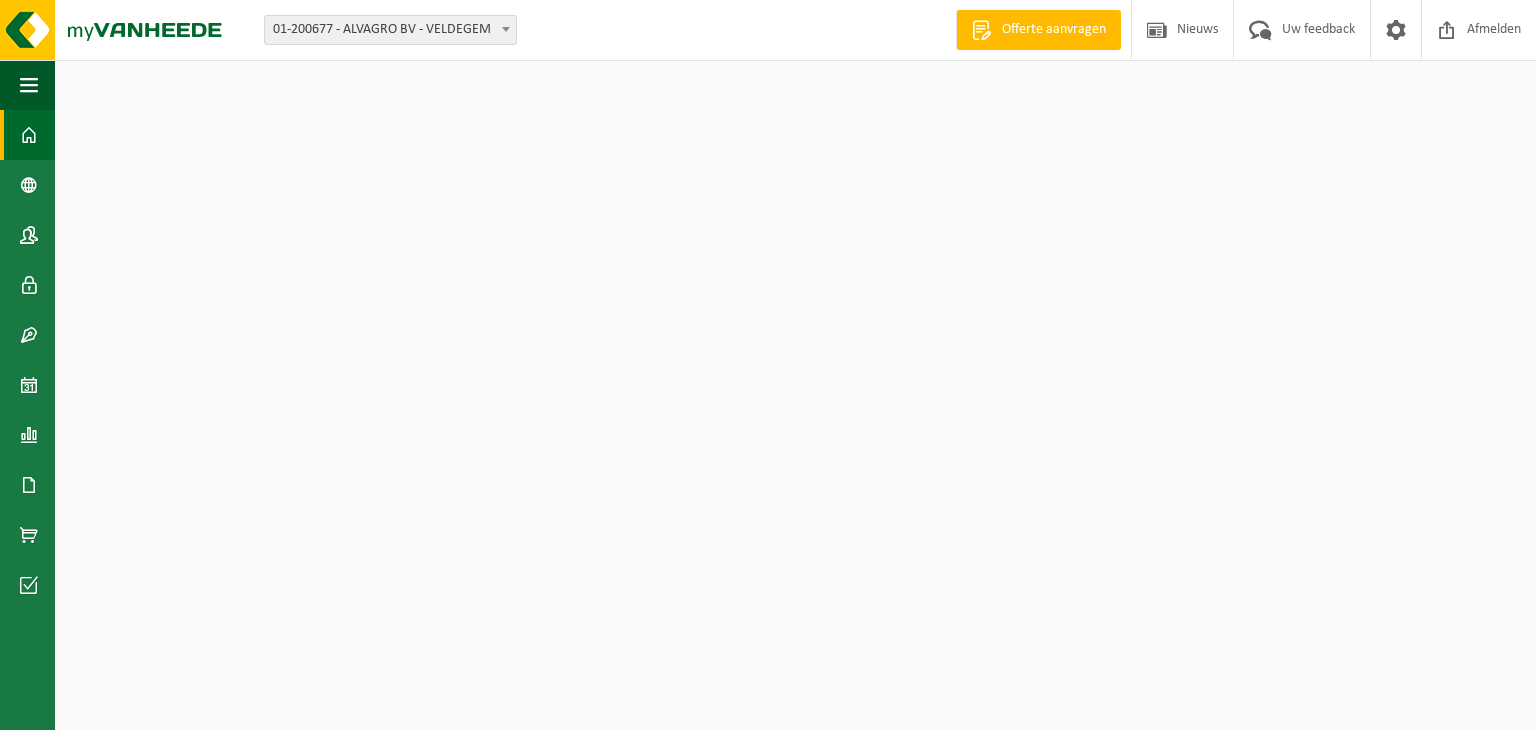 scroll, scrollTop: 0, scrollLeft: 0, axis: both 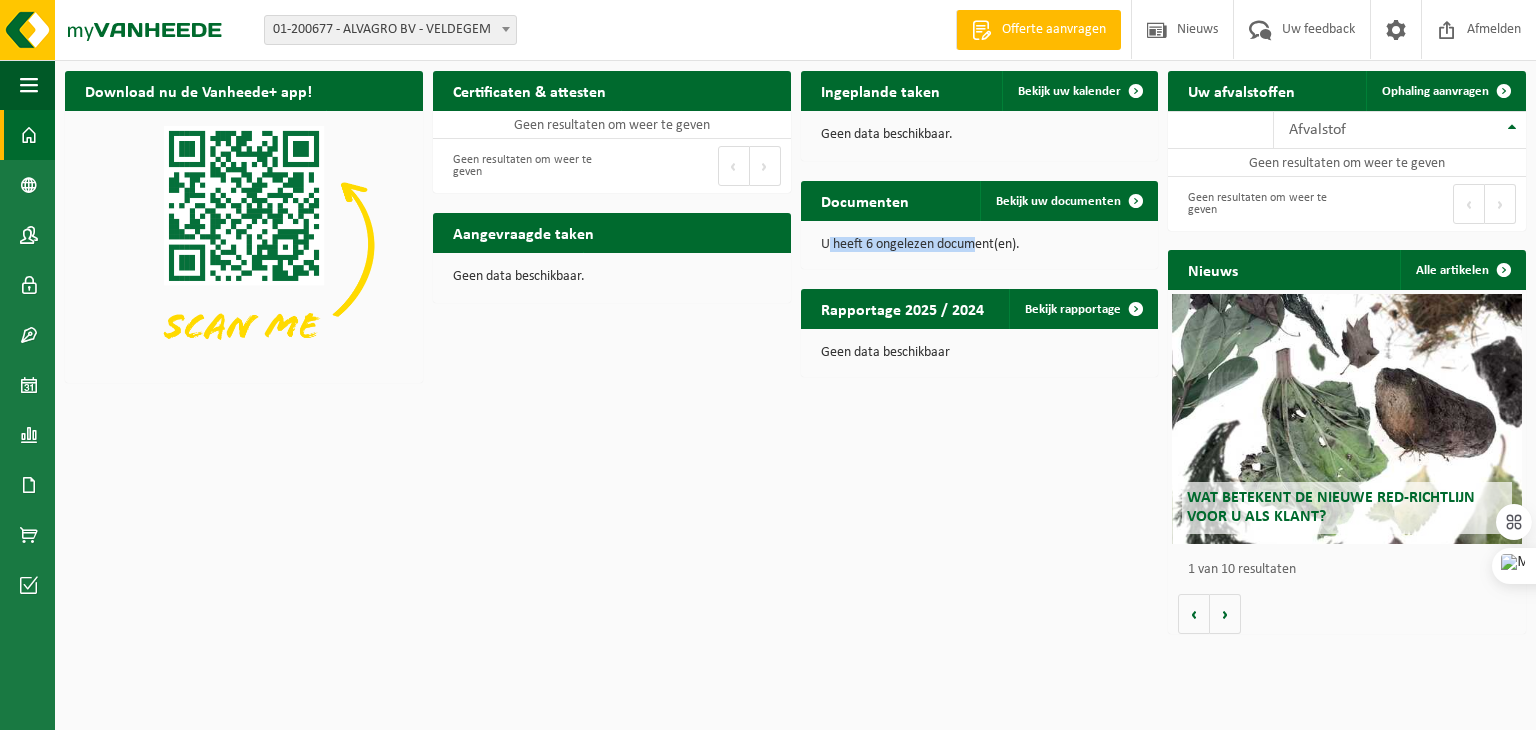 drag, startPoint x: 825, startPoint y: 245, endPoint x: 1020, endPoint y: 245, distance: 195 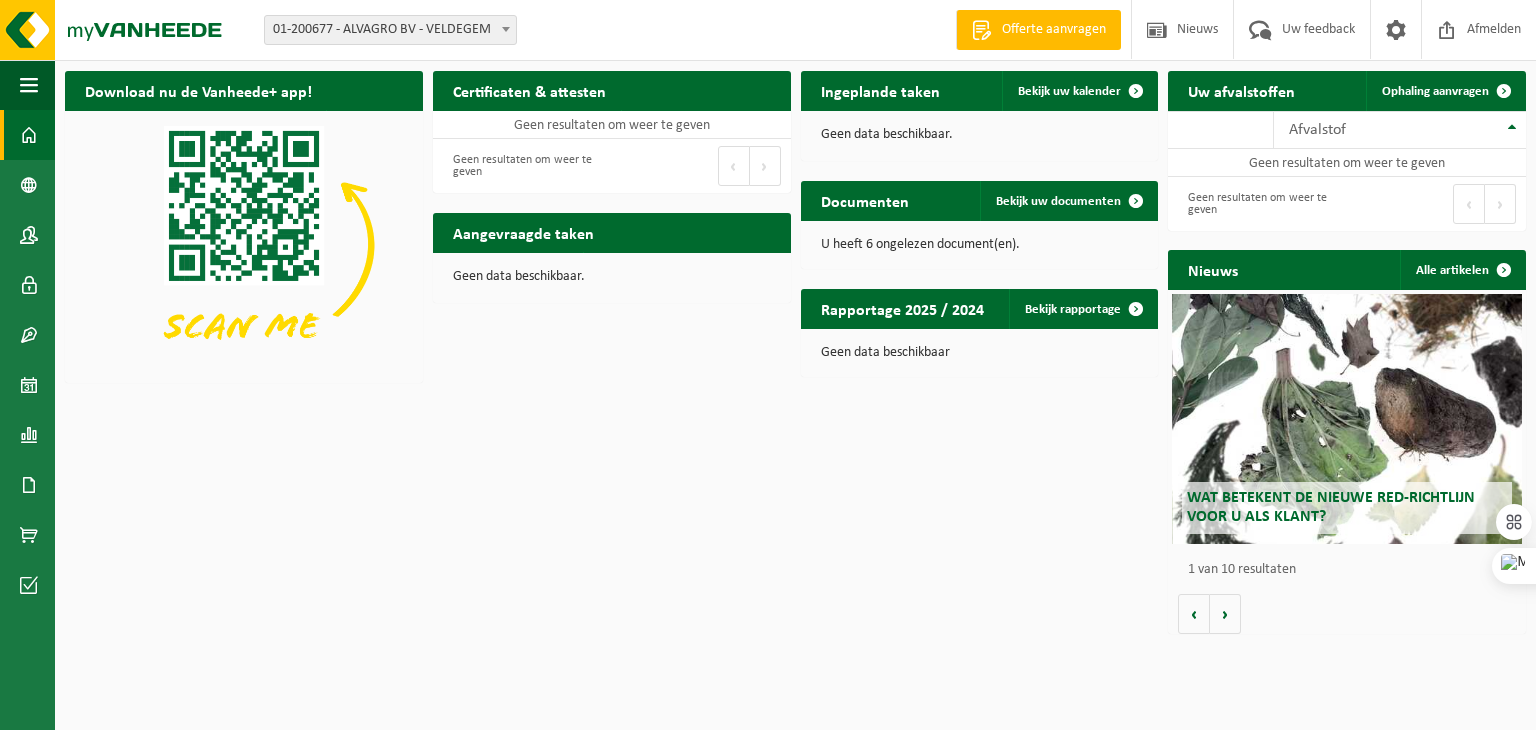 click on "U heeft 6 ongelezen document(en)." at bounding box center [980, 245] 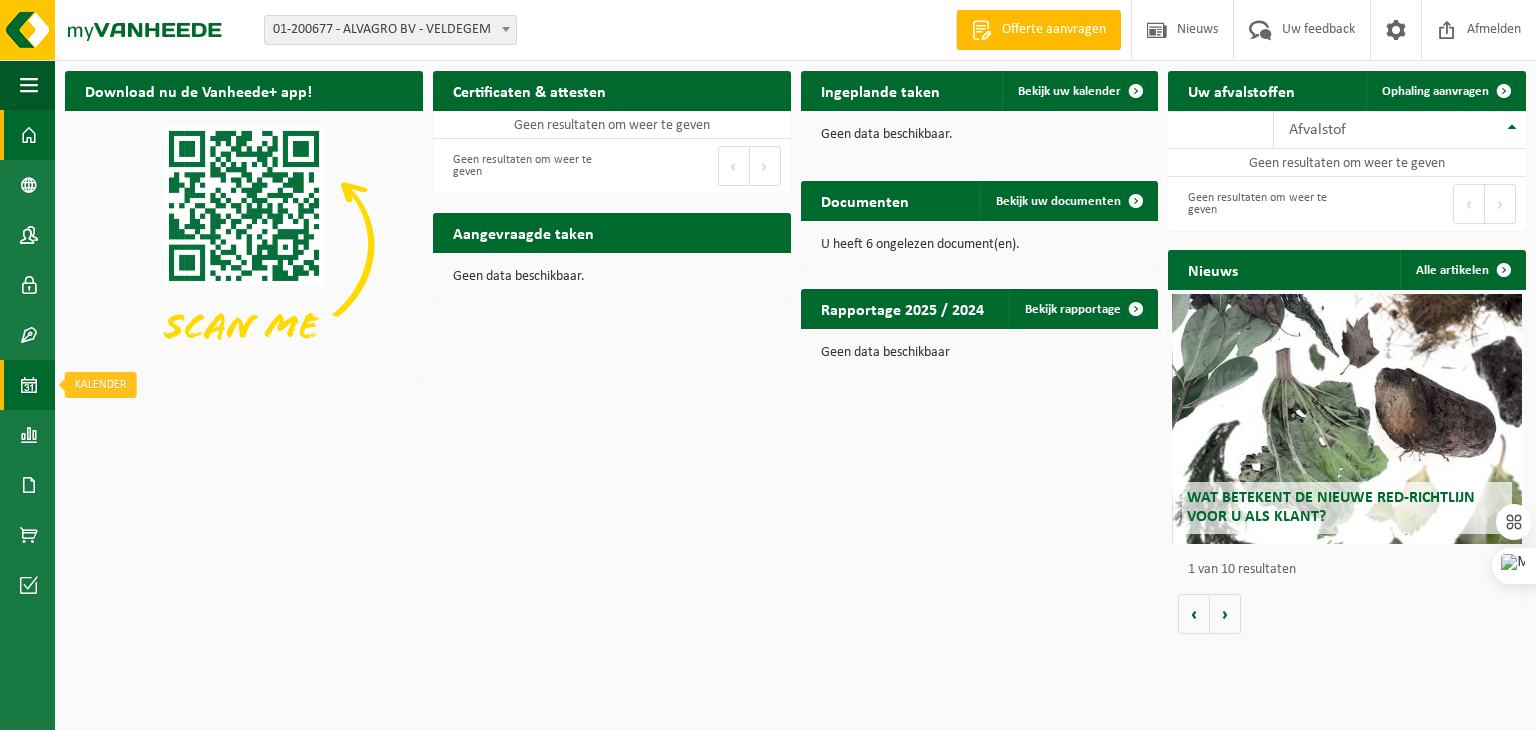 click at bounding box center [29, 385] 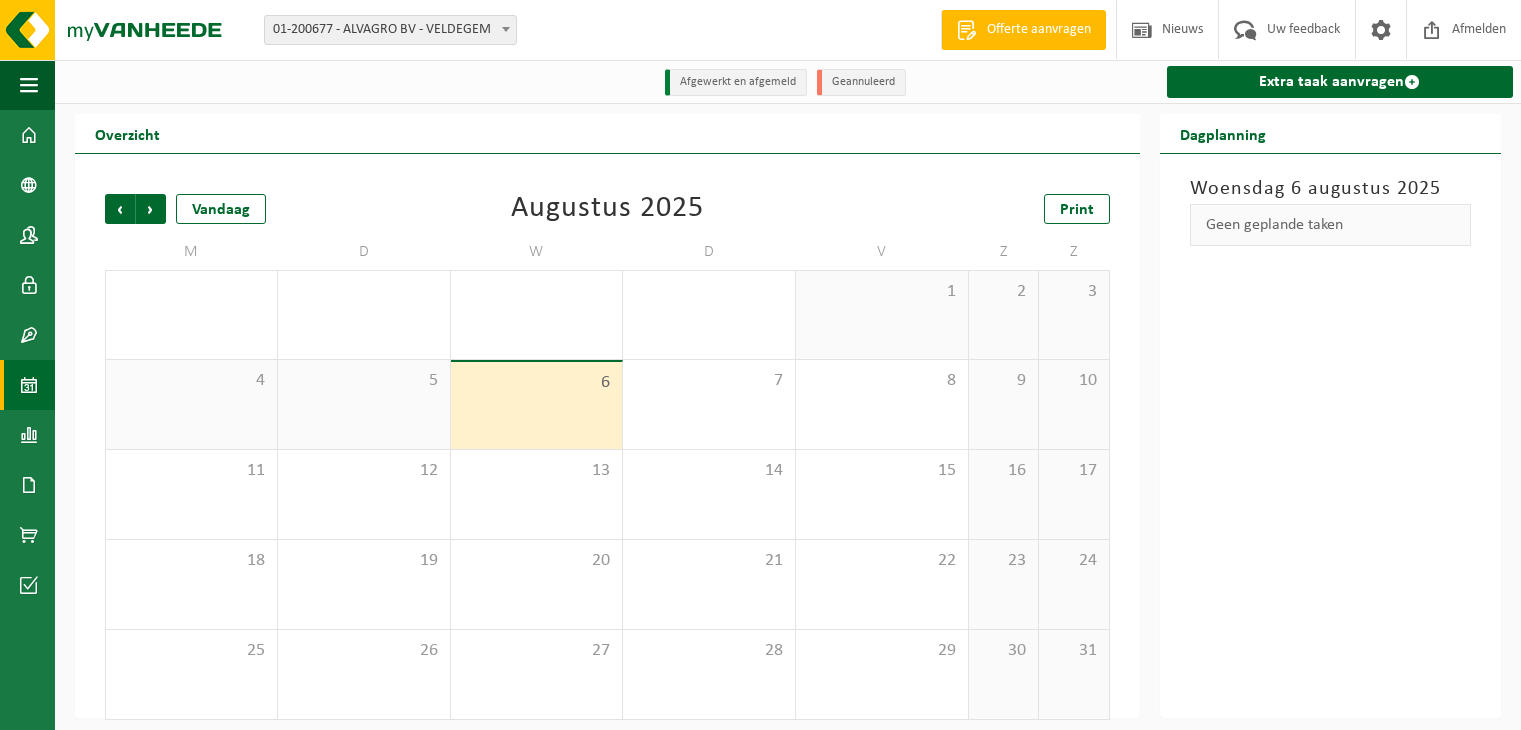 scroll, scrollTop: 0, scrollLeft: 0, axis: both 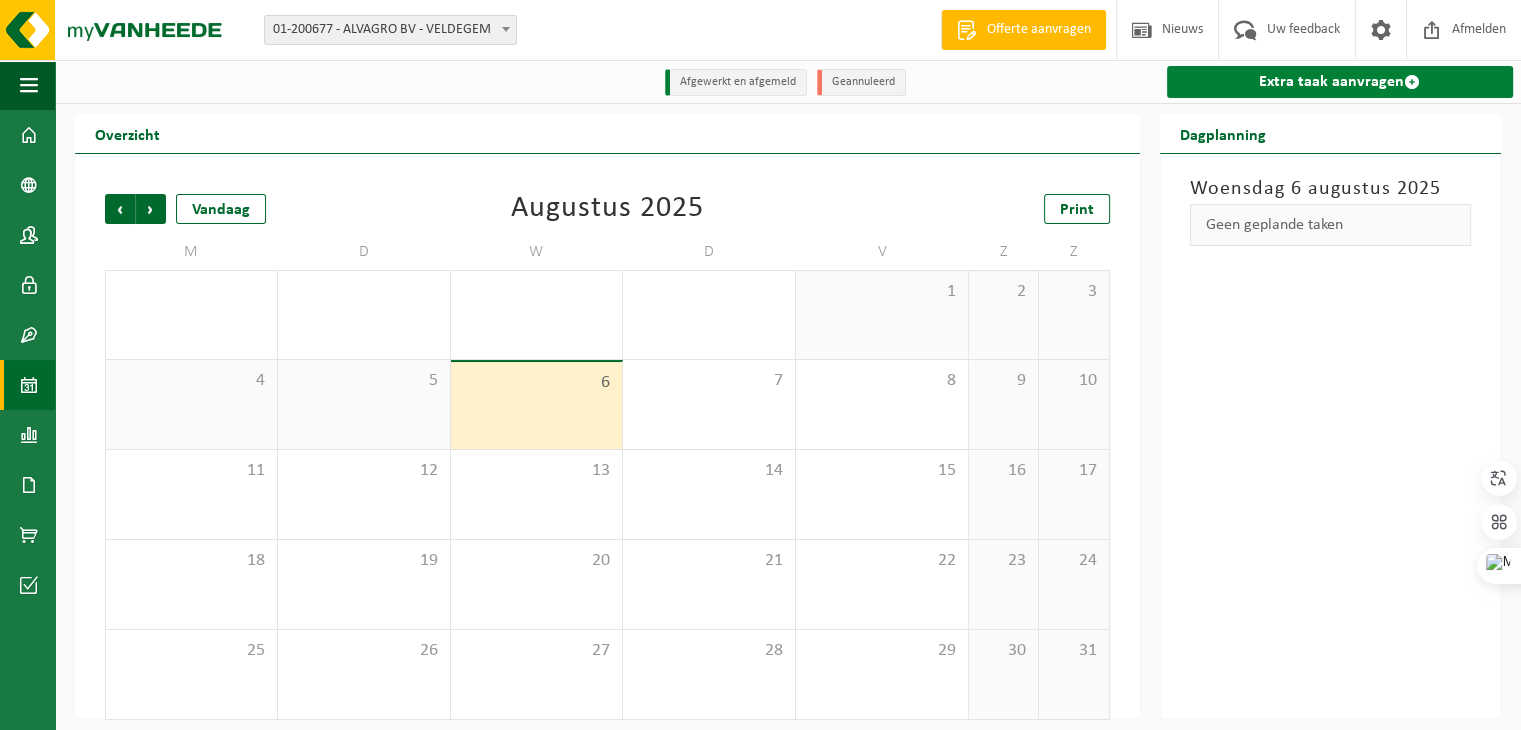 click on "Extra taak aanvragen" at bounding box center [1340, 82] 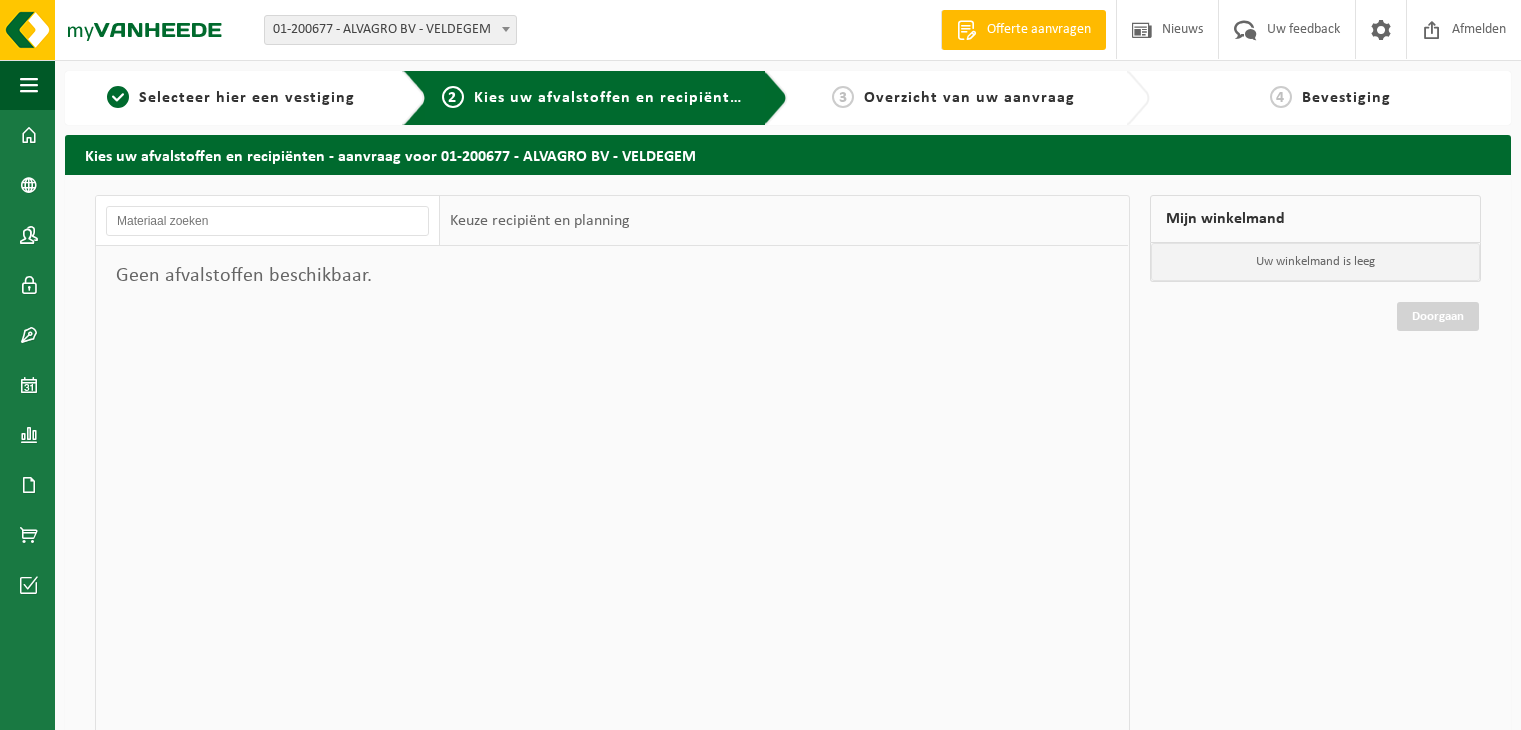 scroll, scrollTop: 0, scrollLeft: 0, axis: both 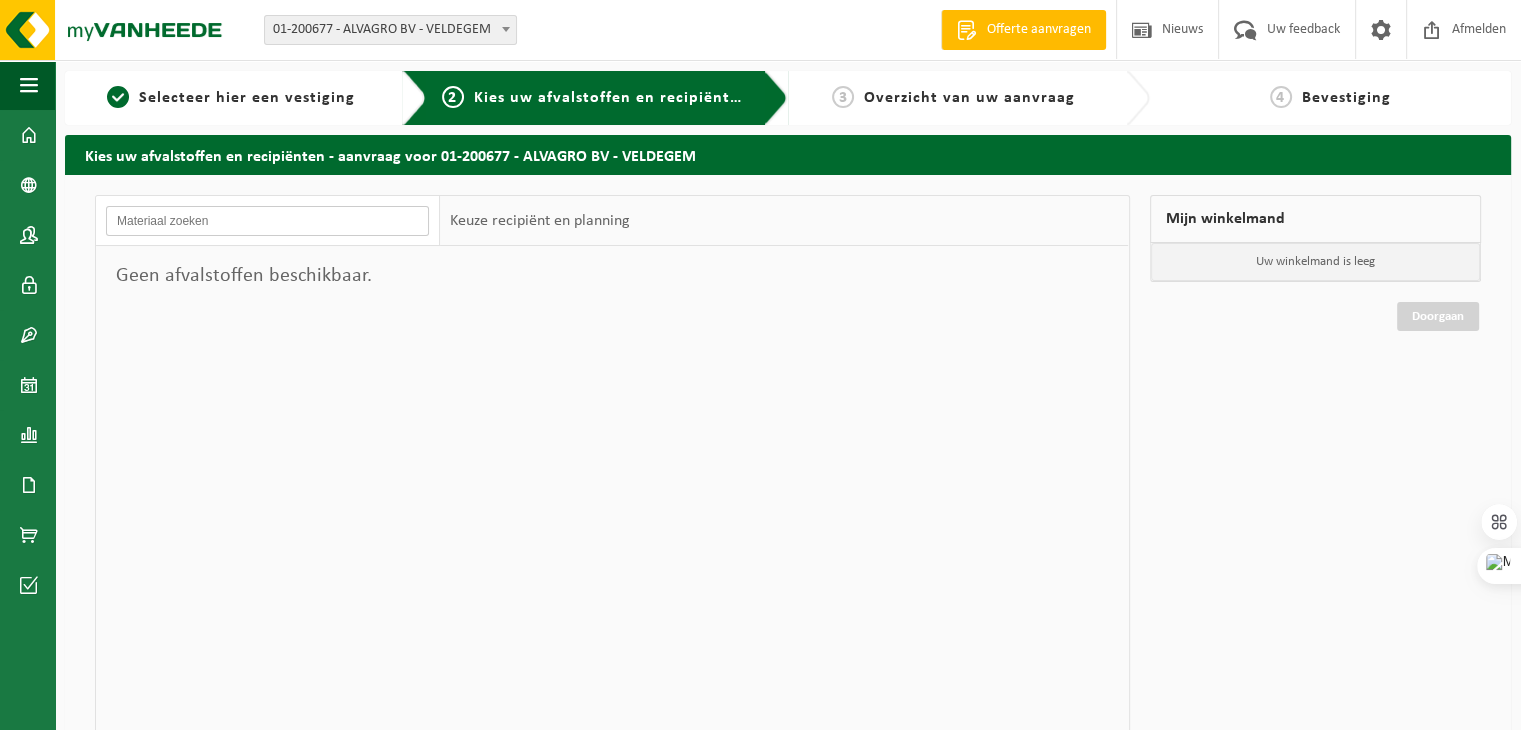 click at bounding box center [267, 221] 